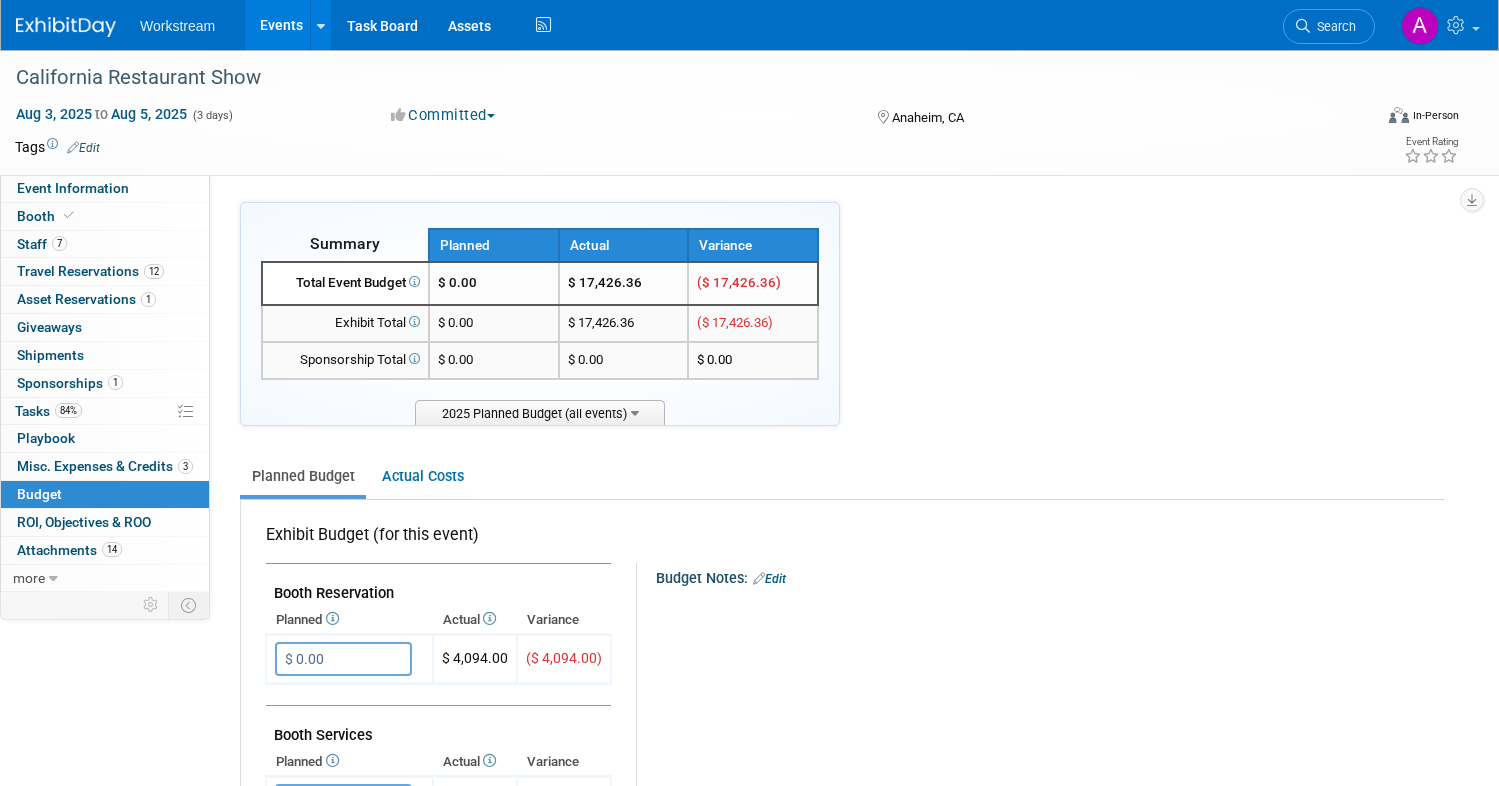 scroll, scrollTop: 0, scrollLeft: 0, axis: both 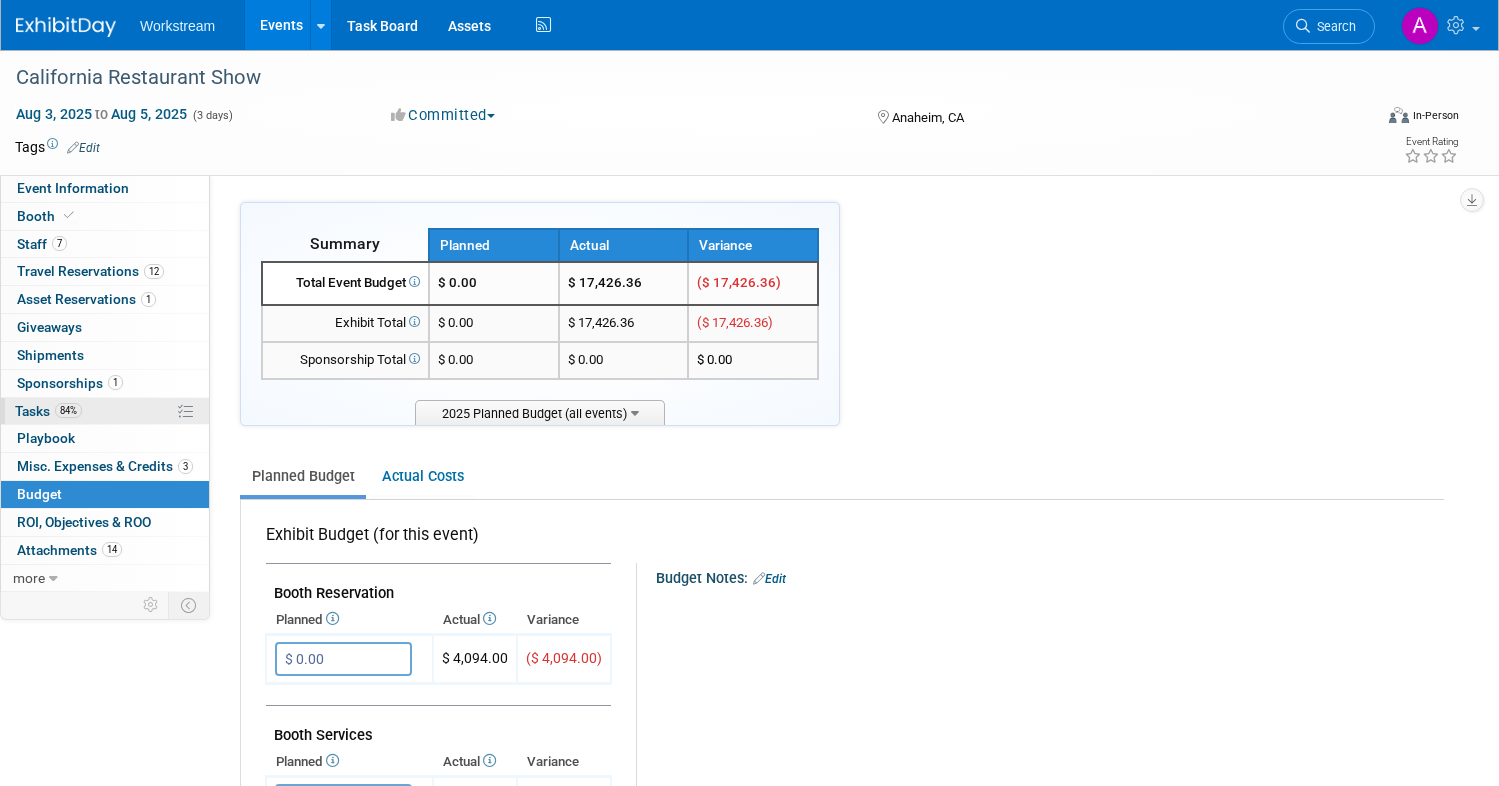 click on "Tasks 84%" at bounding box center [48, 411] 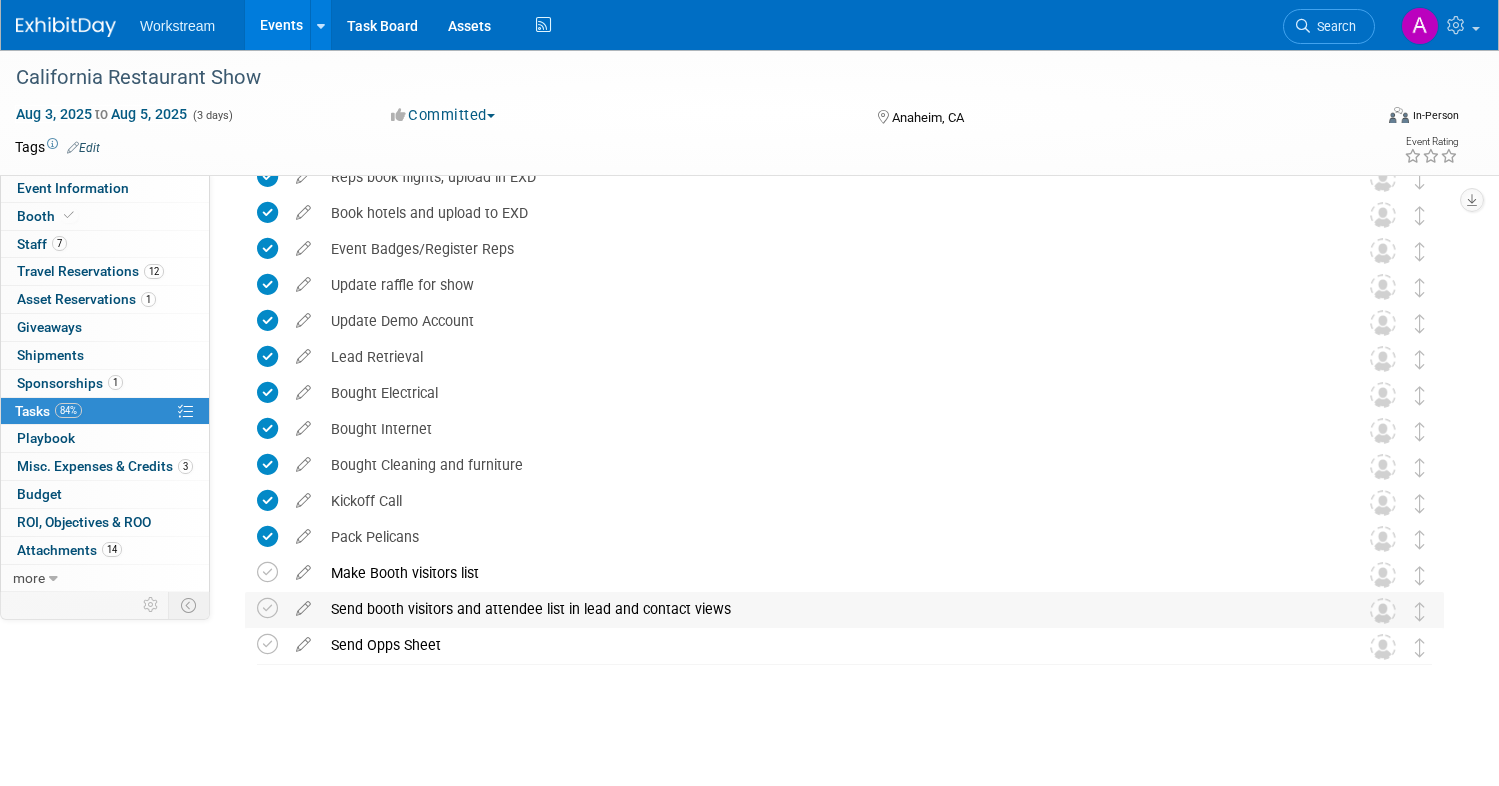 scroll, scrollTop: 0, scrollLeft: 0, axis: both 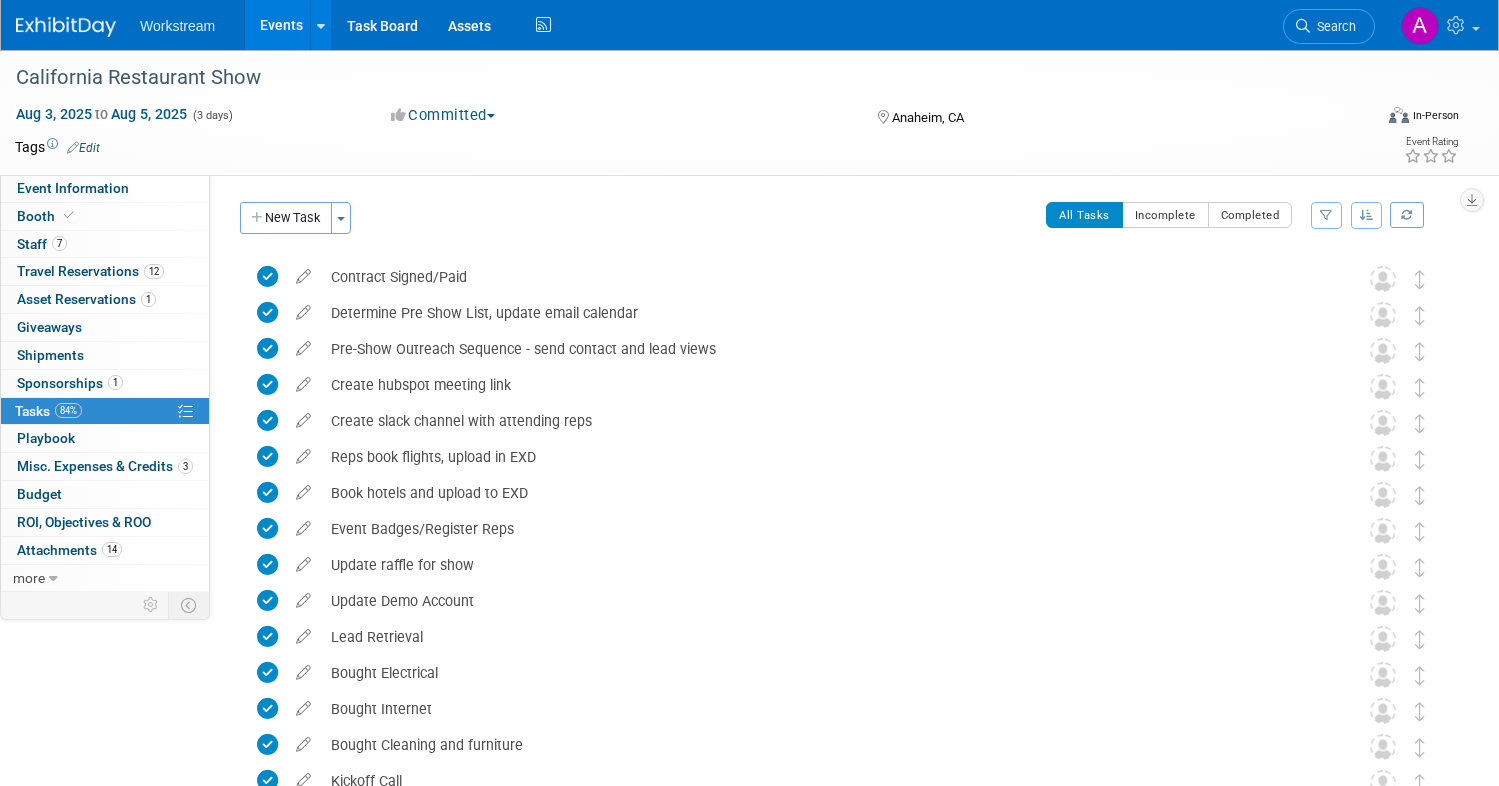 click on "Events" at bounding box center [281, 25] 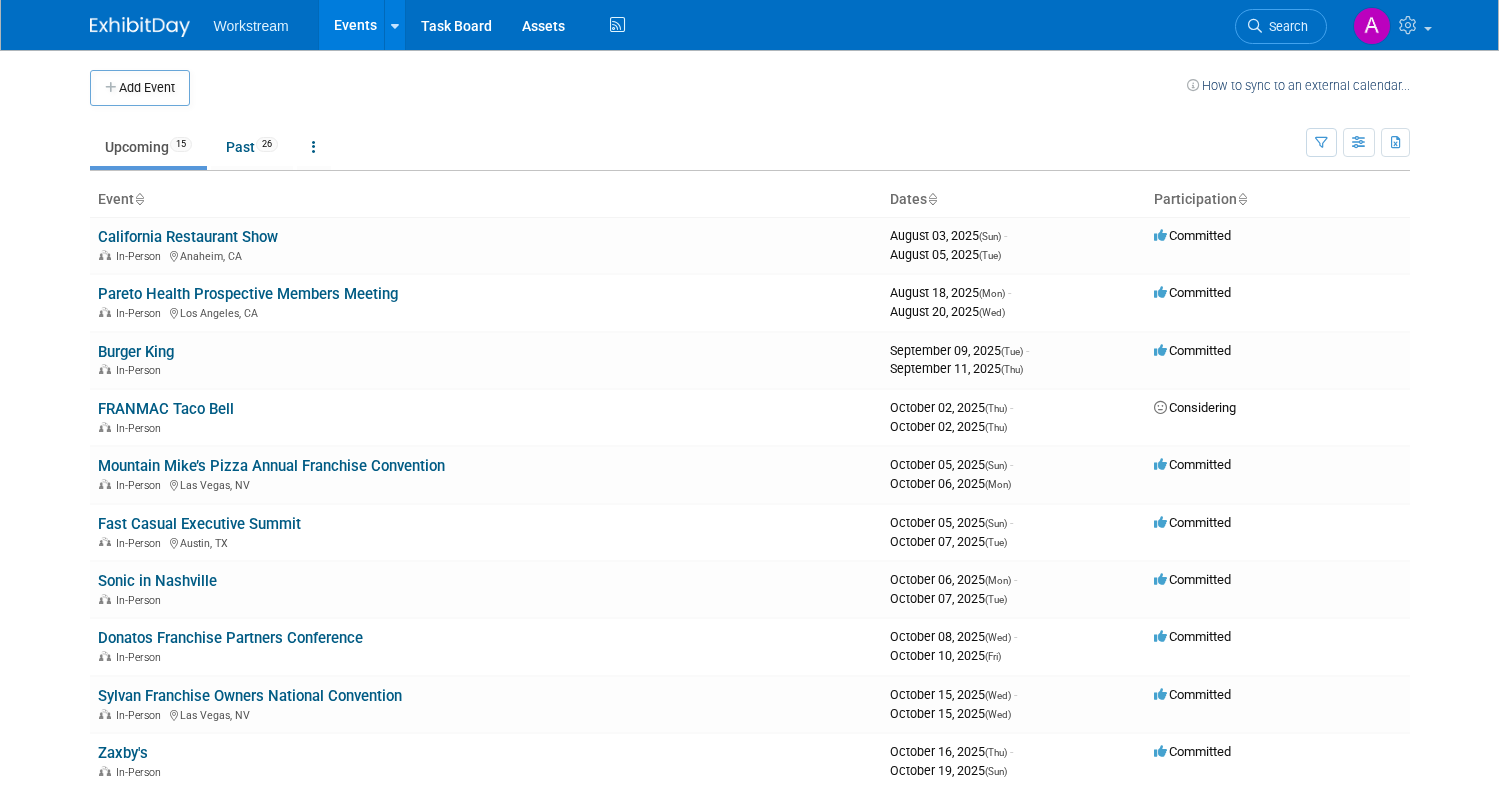 scroll, scrollTop: 0, scrollLeft: 0, axis: both 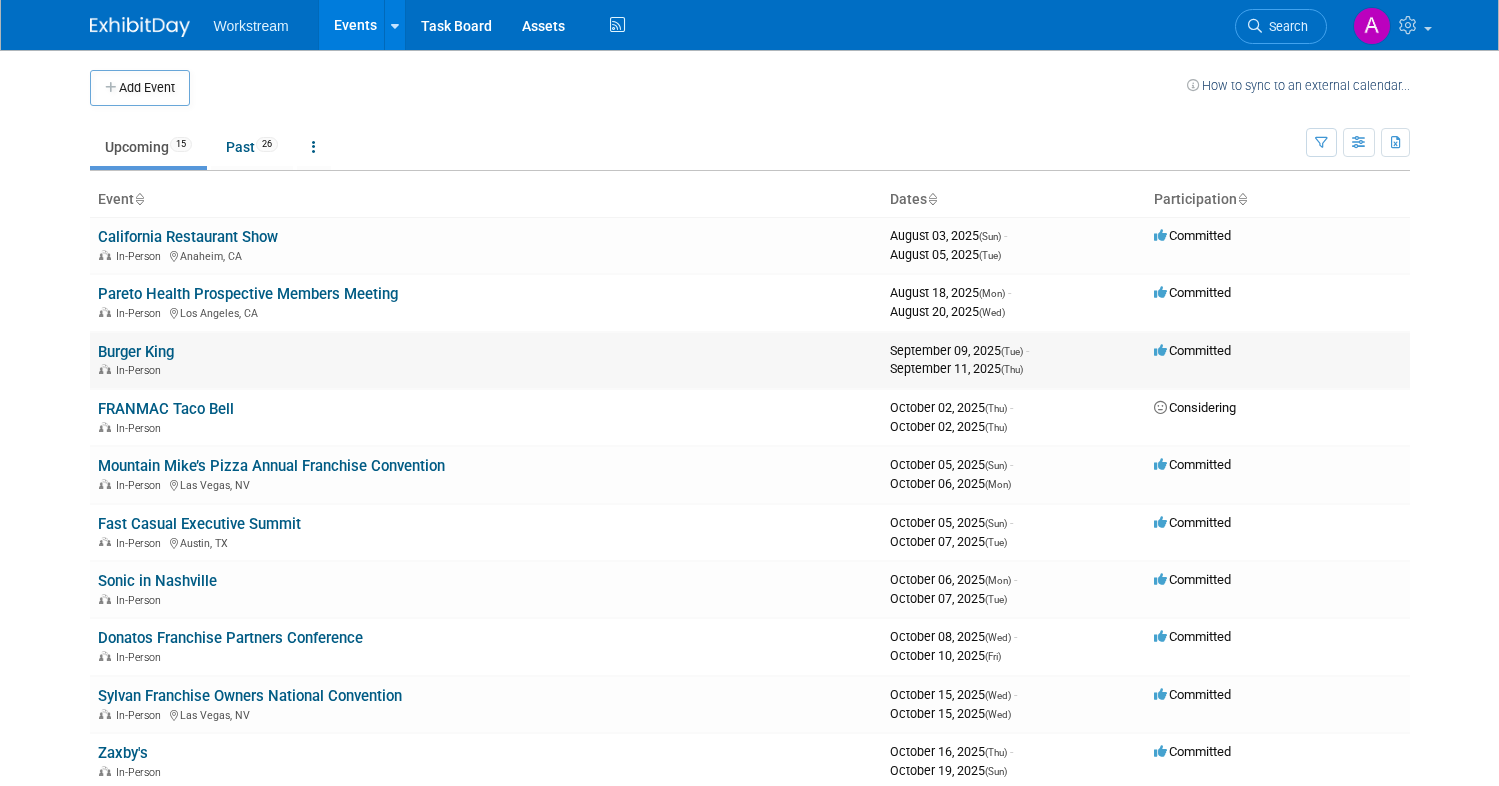click on "Burger King" at bounding box center [136, 352] 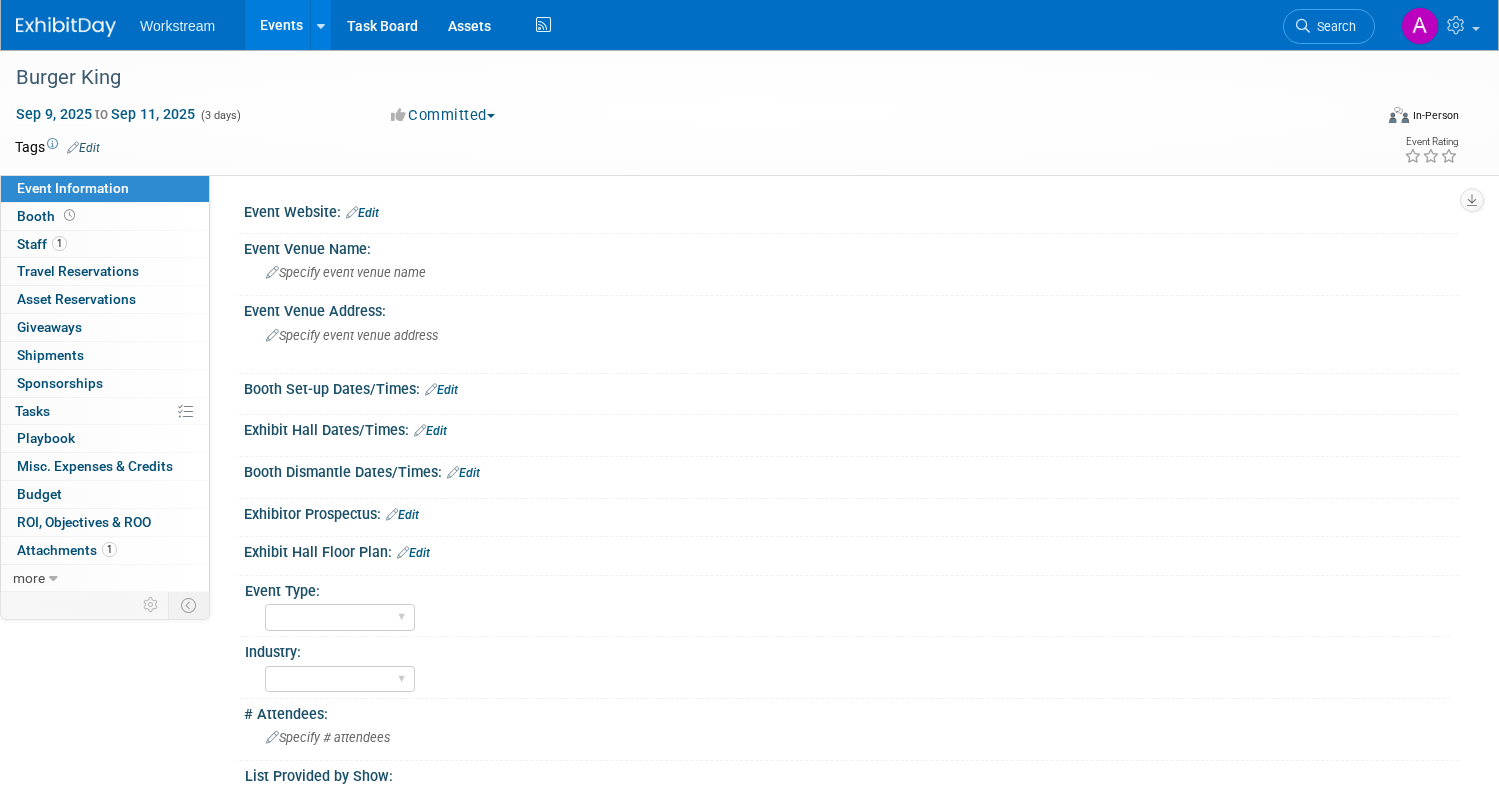 scroll, scrollTop: 0, scrollLeft: 0, axis: both 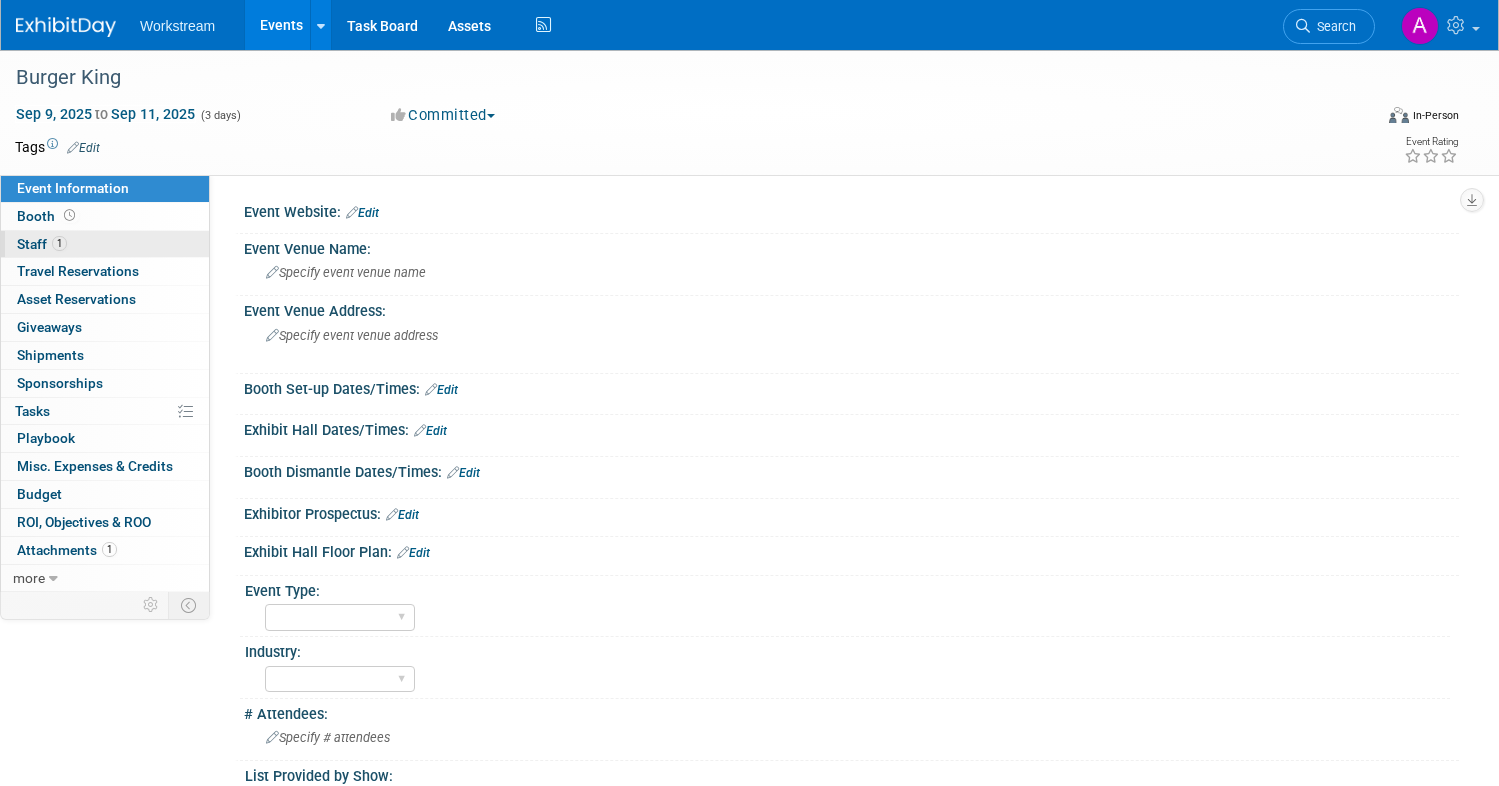 click on "1
Staff 1" at bounding box center [105, 244] 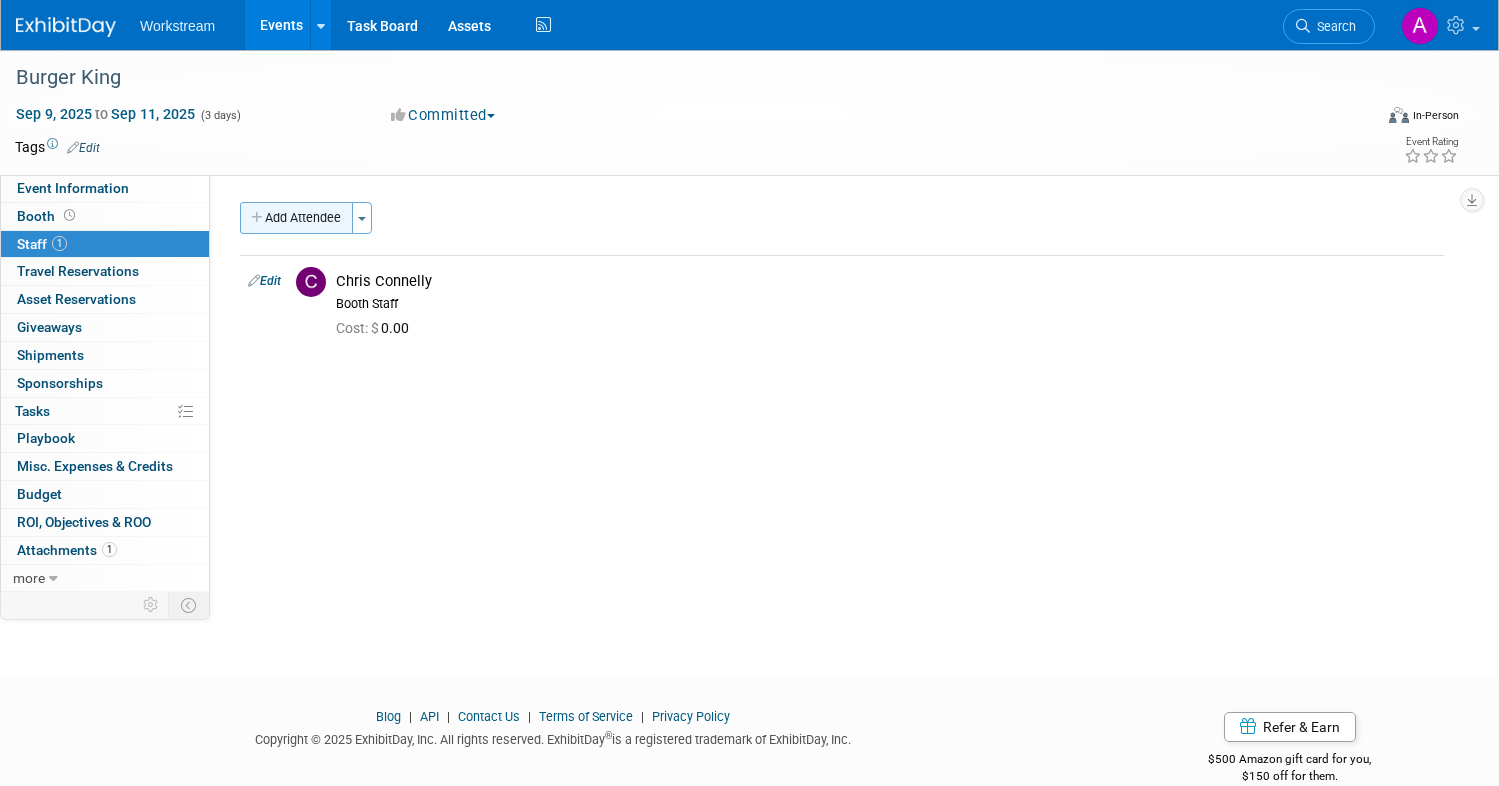 click on "Add Attendee" at bounding box center (296, 218) 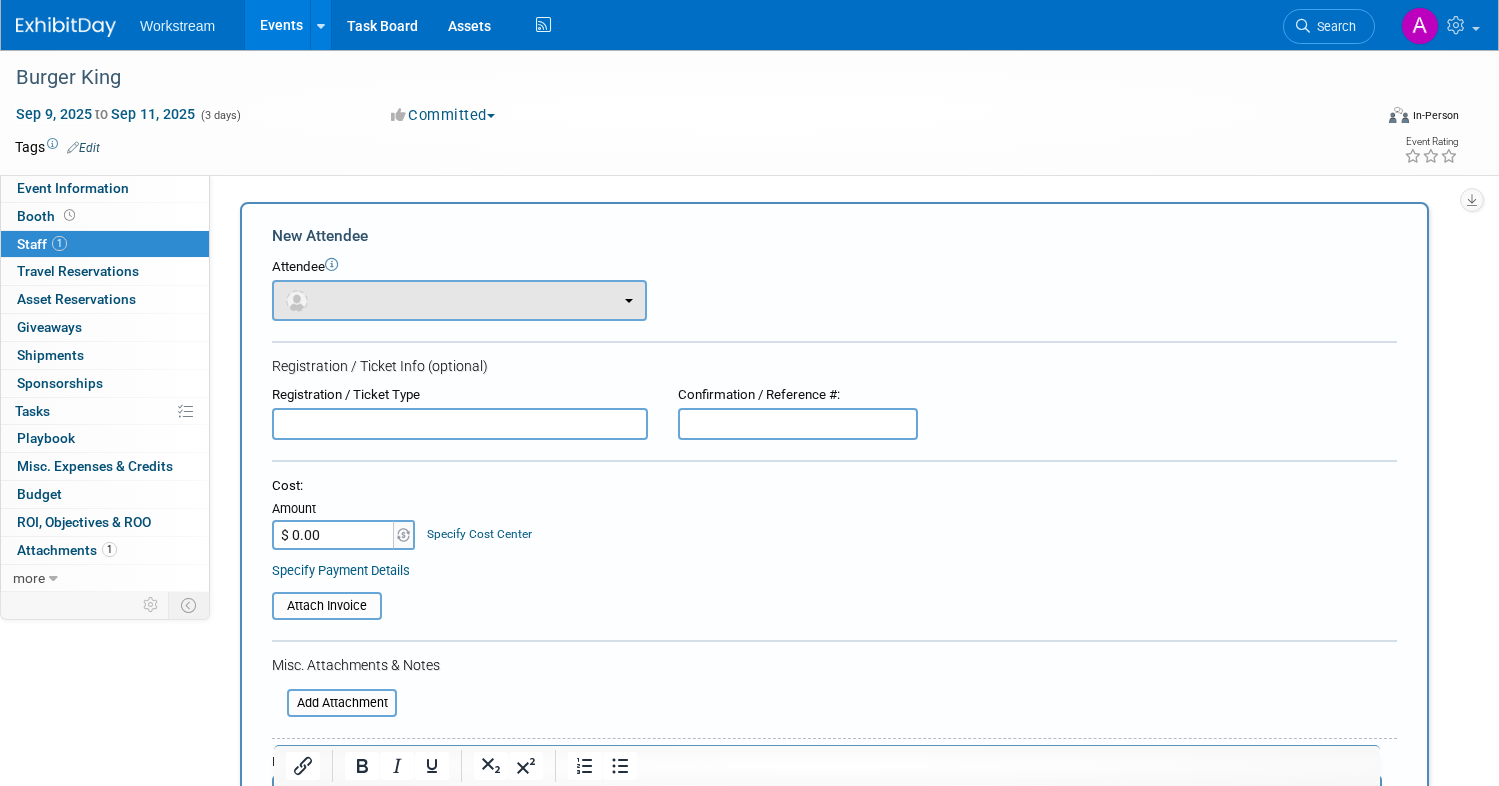 scroll, scrollTop: 0, scrollLeft: 0, axis: both 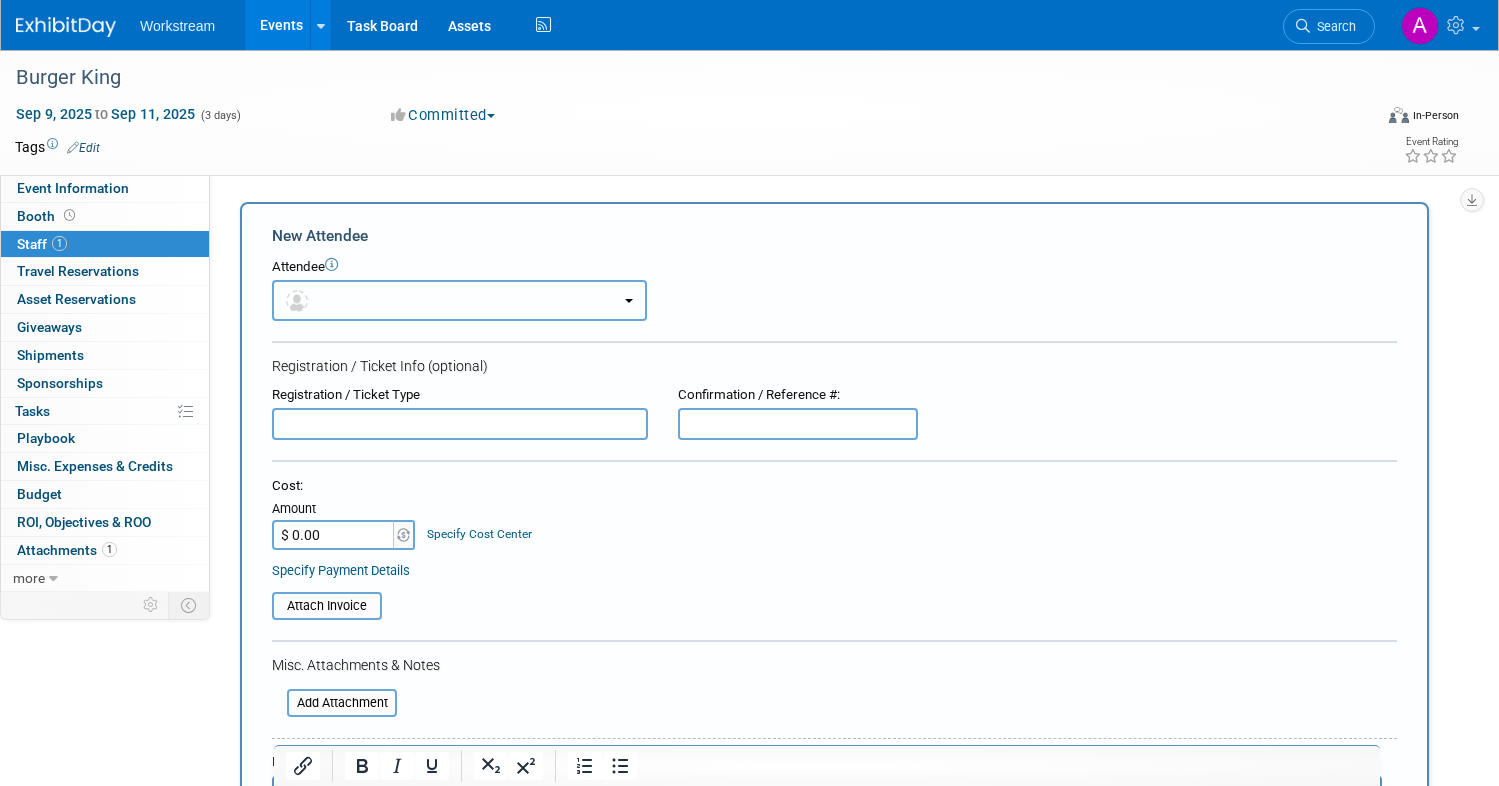click at bounding box center [459, 300] 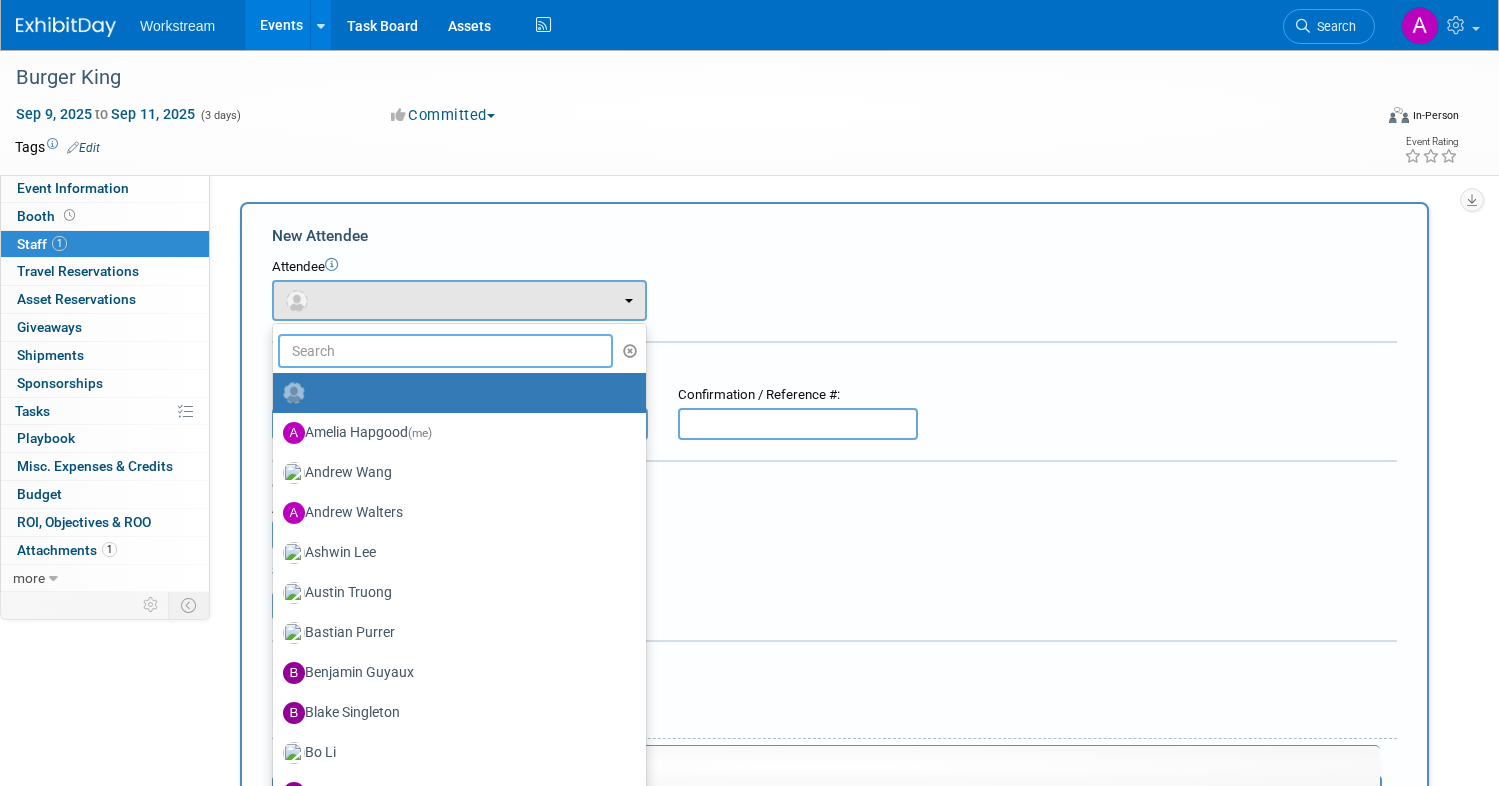 click at bounding box center (445, 351) 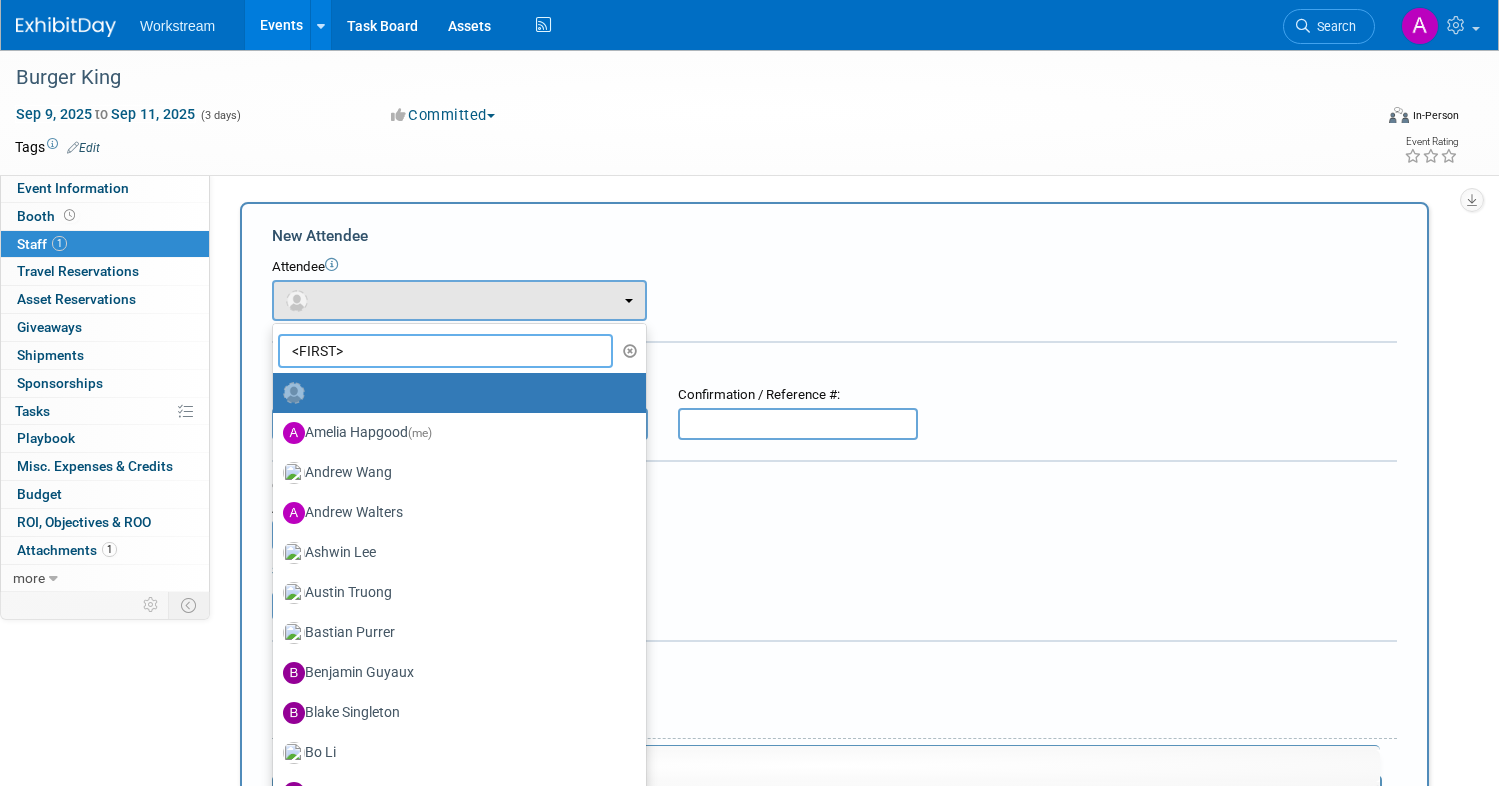 type on "<FIRST>" 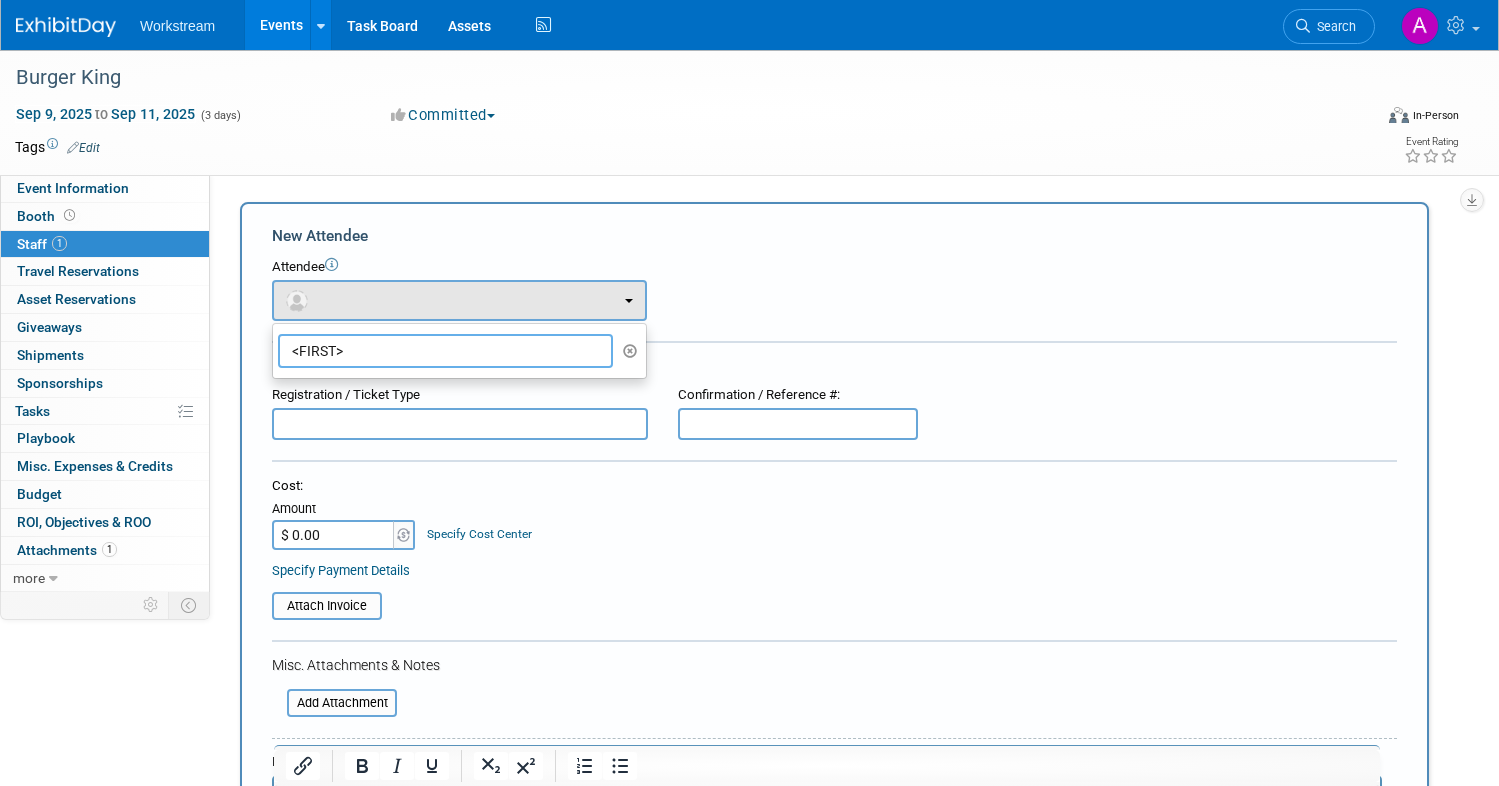 type 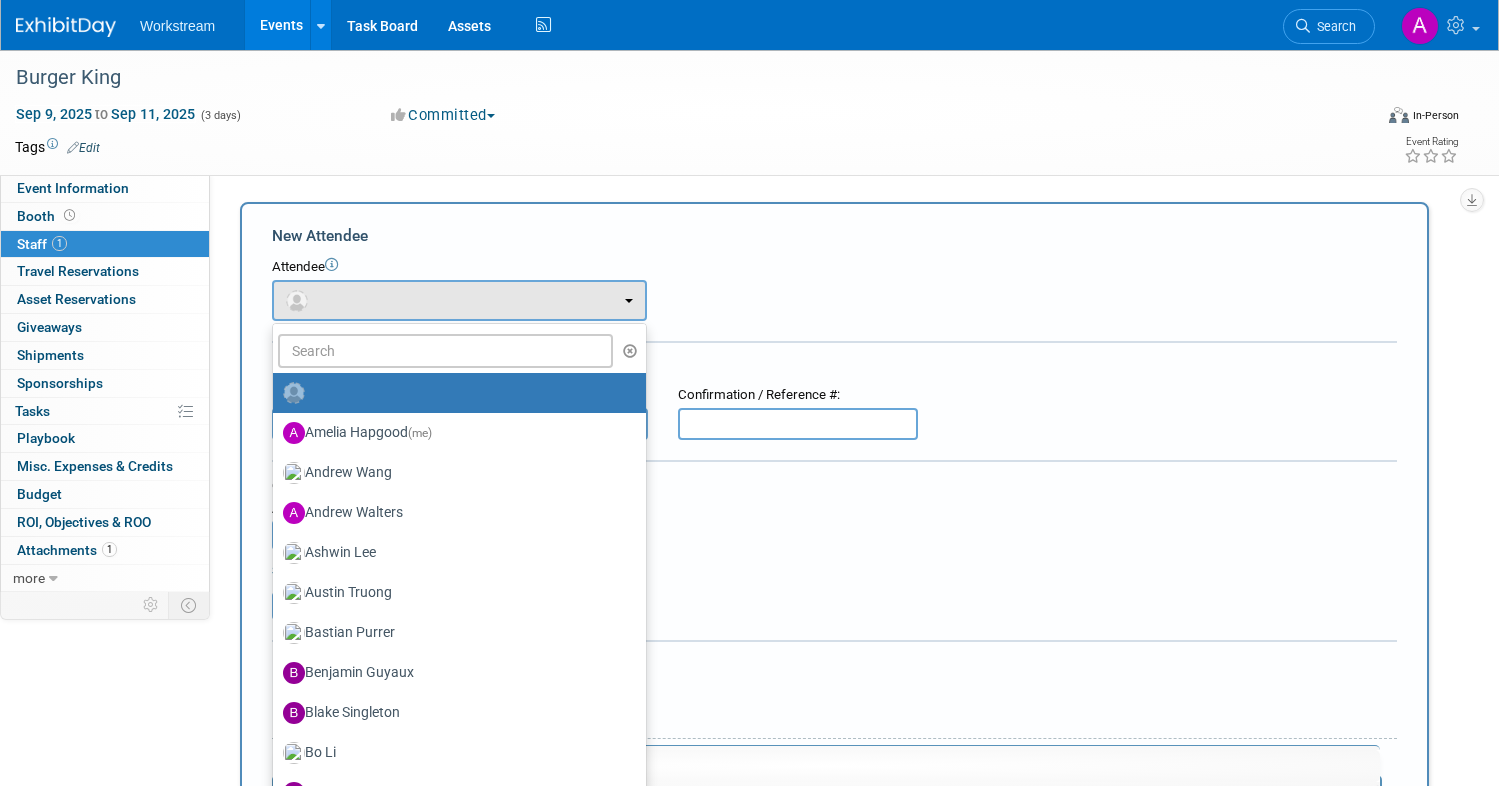 click on "New Attendee" at bounding box center (834, 236) 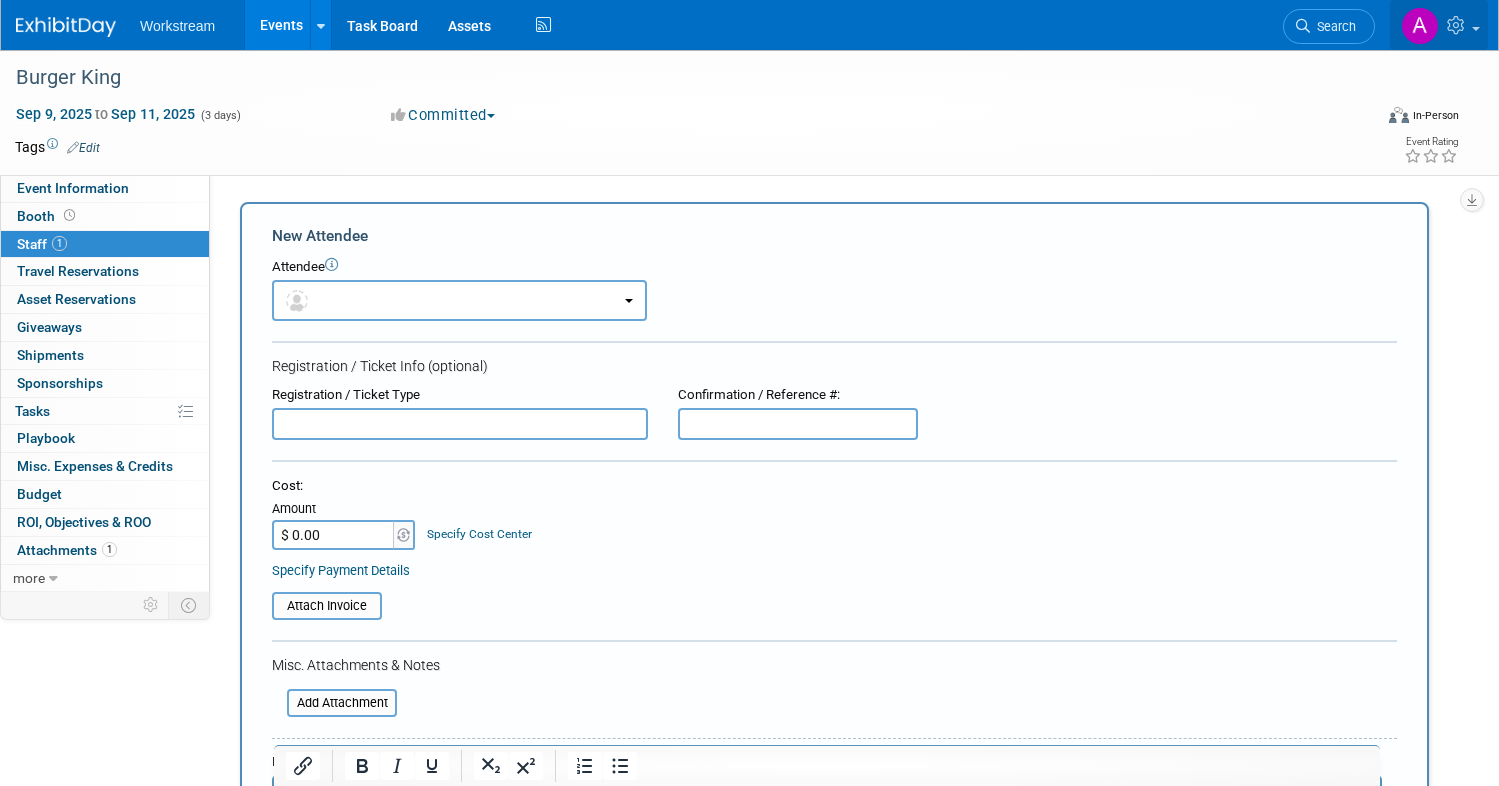 click at bounding box center [1439, 25] 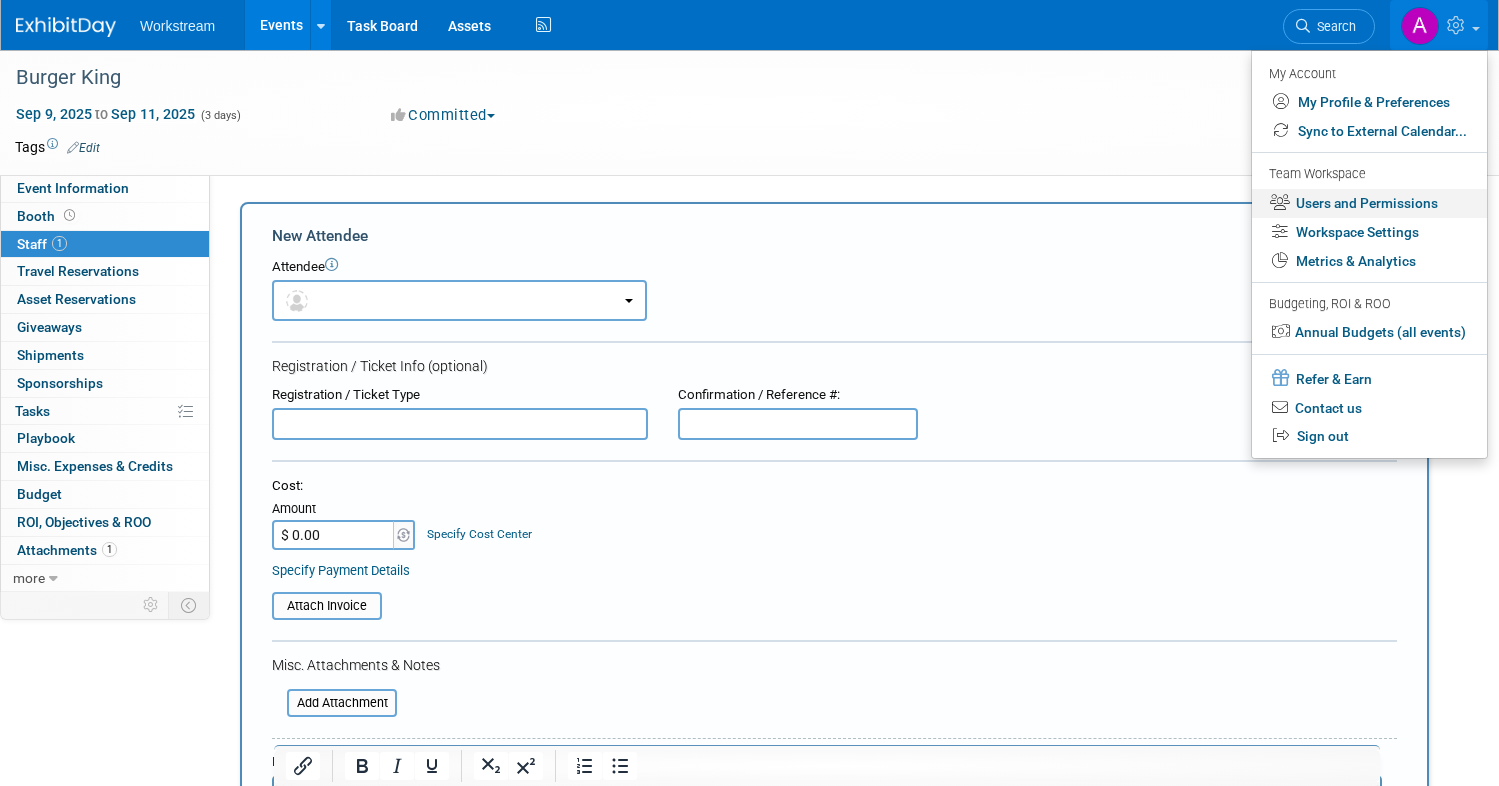 click on "Users and Permissions" at bounding box center (1369, 203) 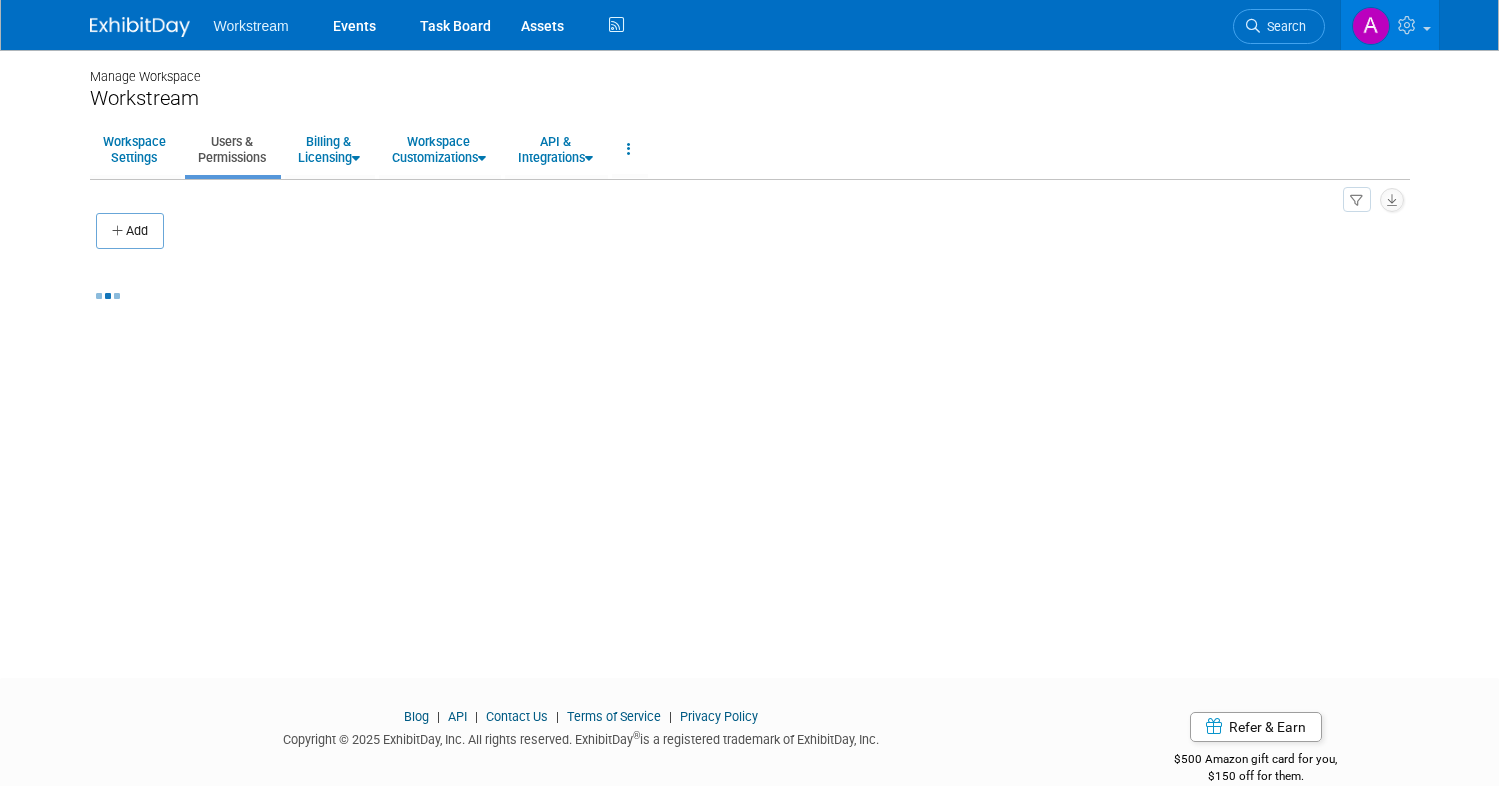 scroll, scrollTop: 0, scrollLeft: 0, axis: both 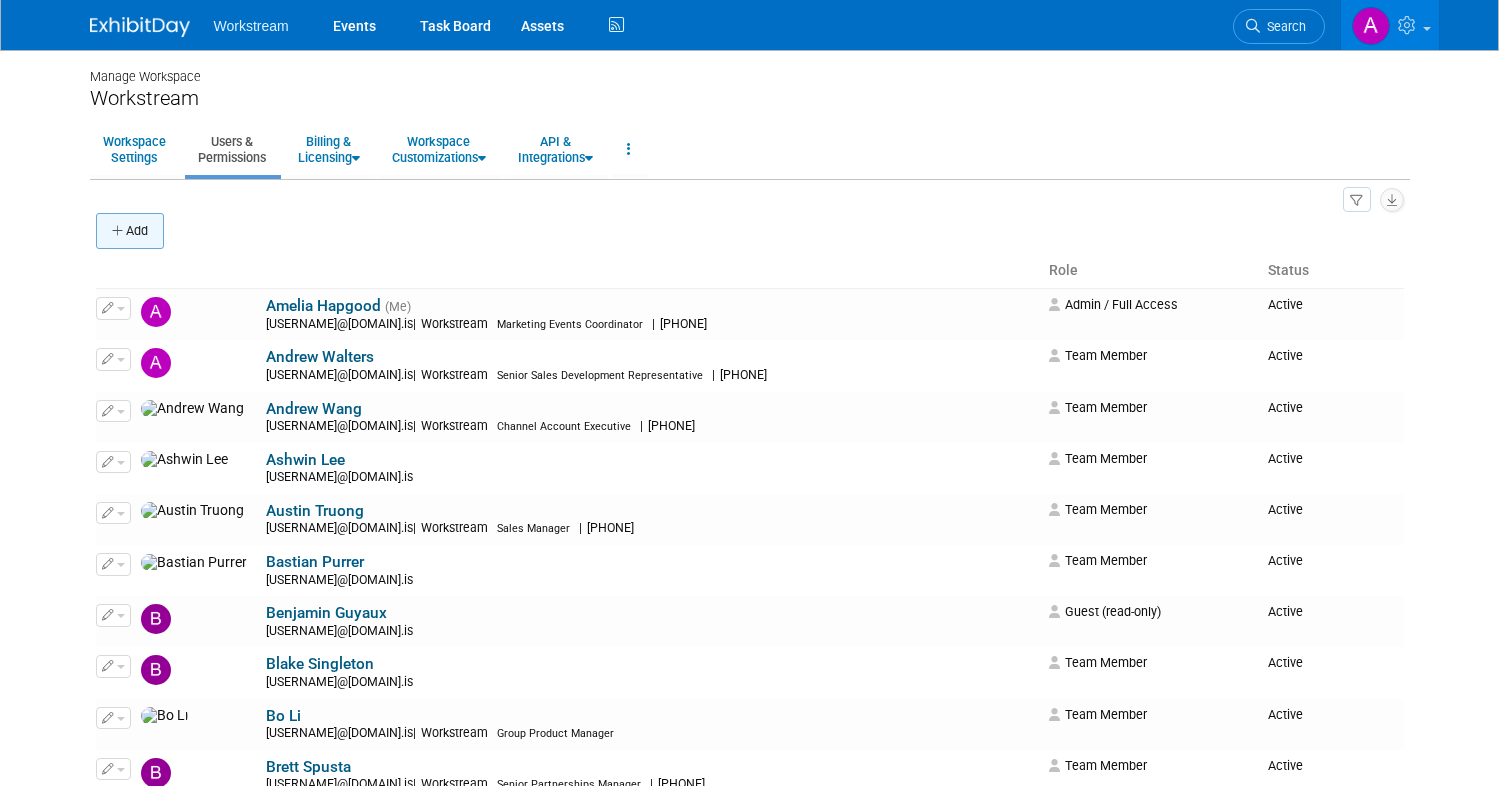 click on "Add" at bounding box center [130, 231] 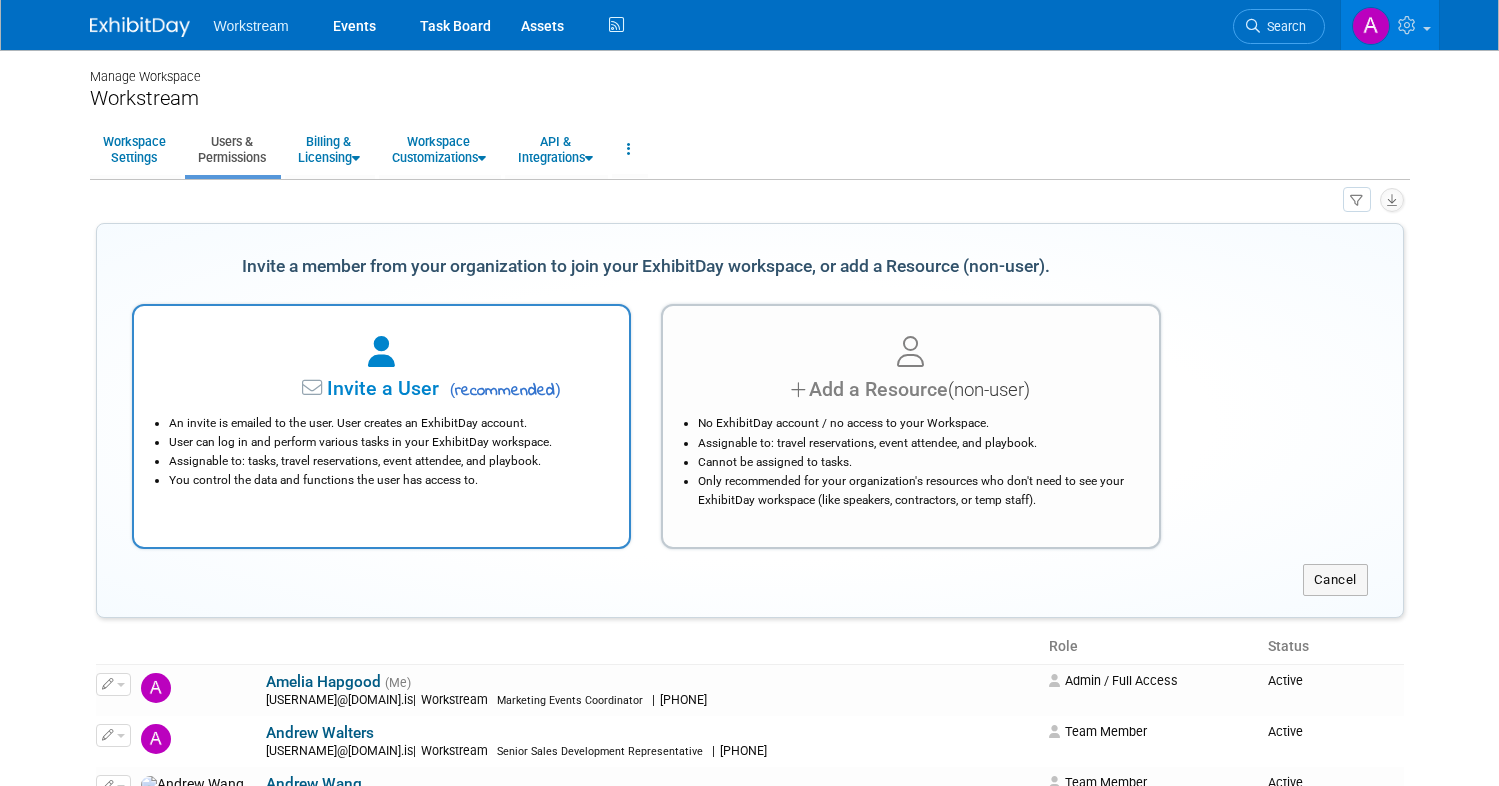 click on "Invite a User" at bounding box center (320, 388) 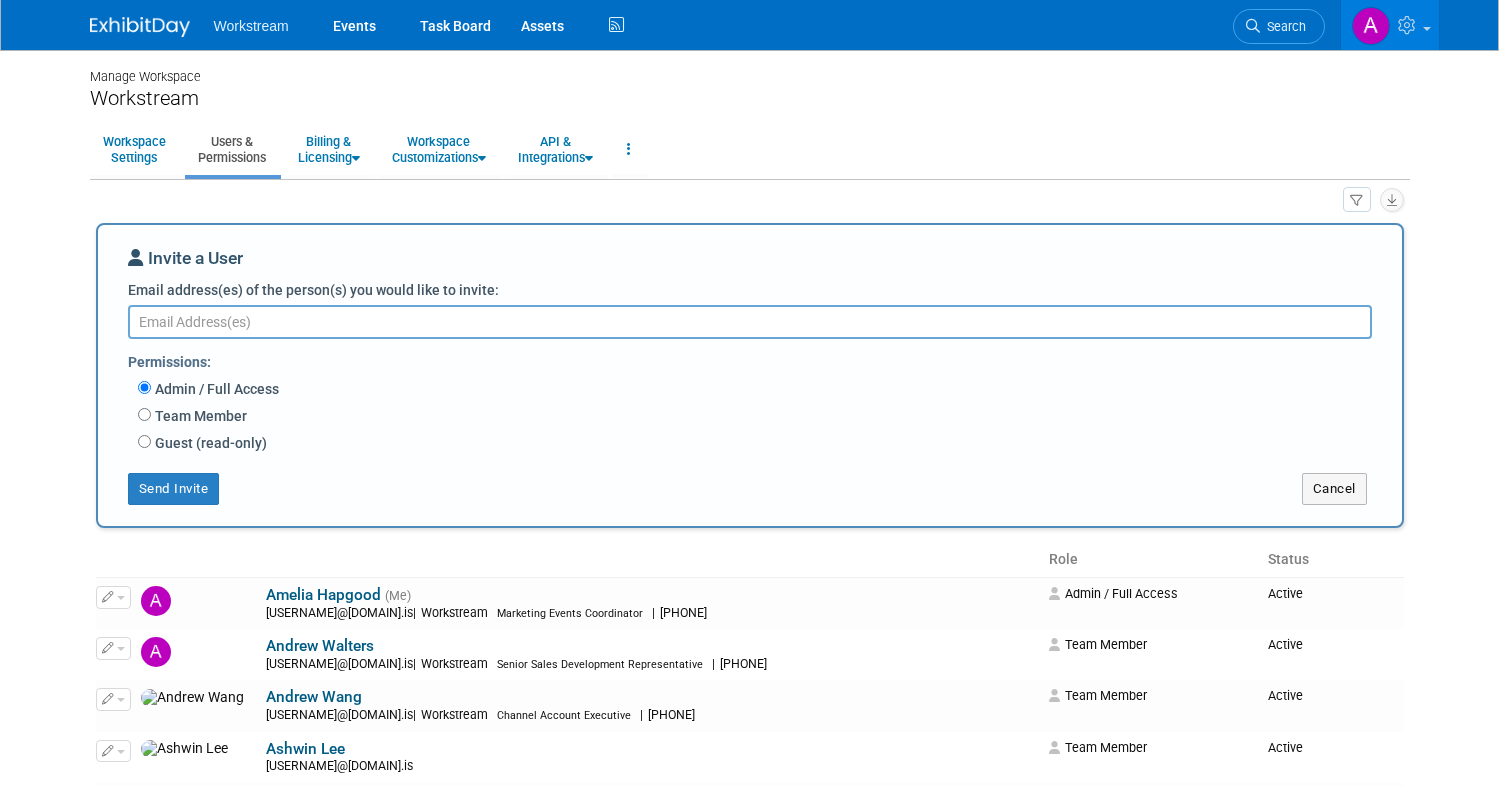 paste on "mustafa.hashimi@workstream.is" 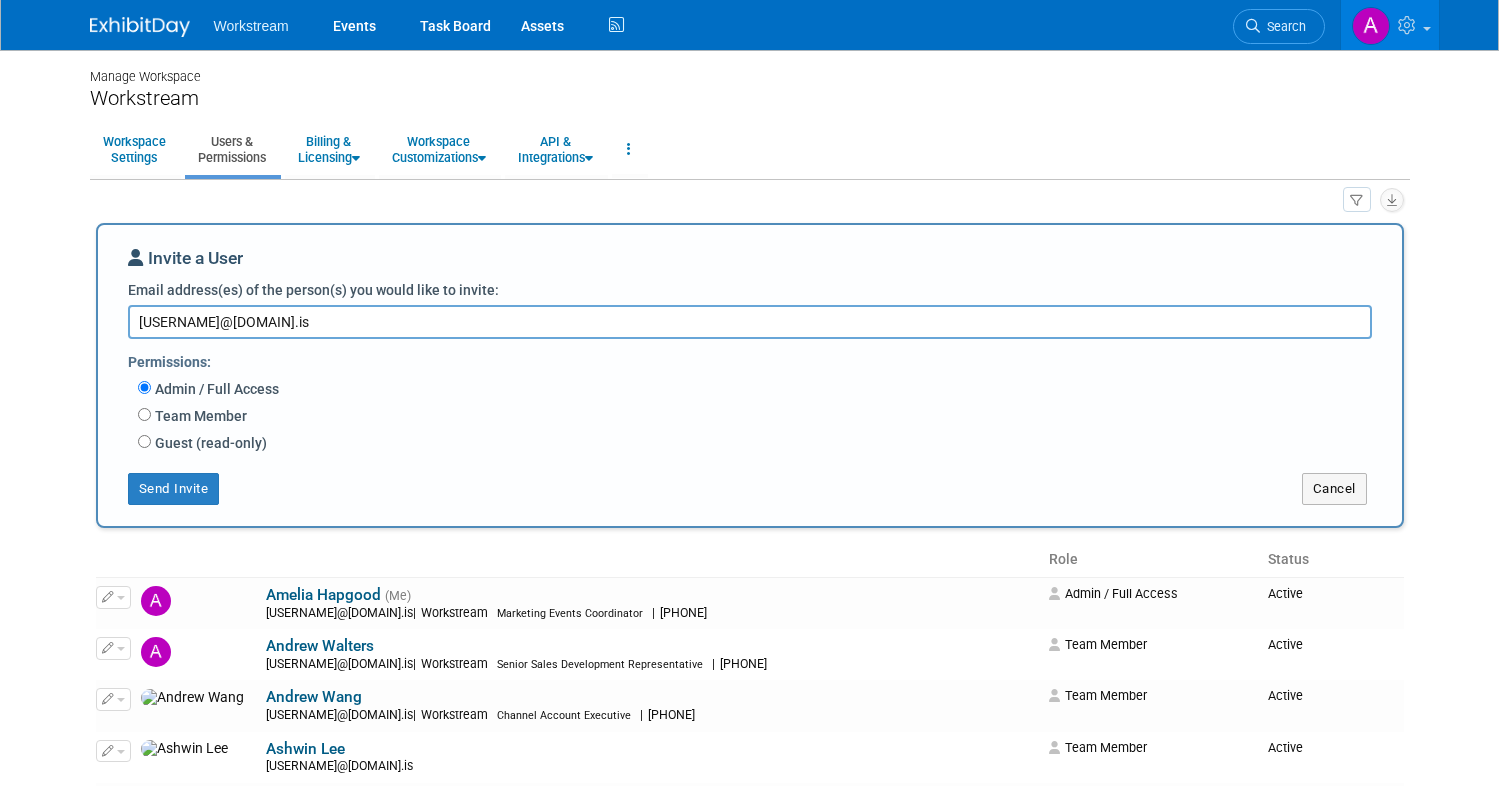 type on "mustafa.hashimi@workstream.is" 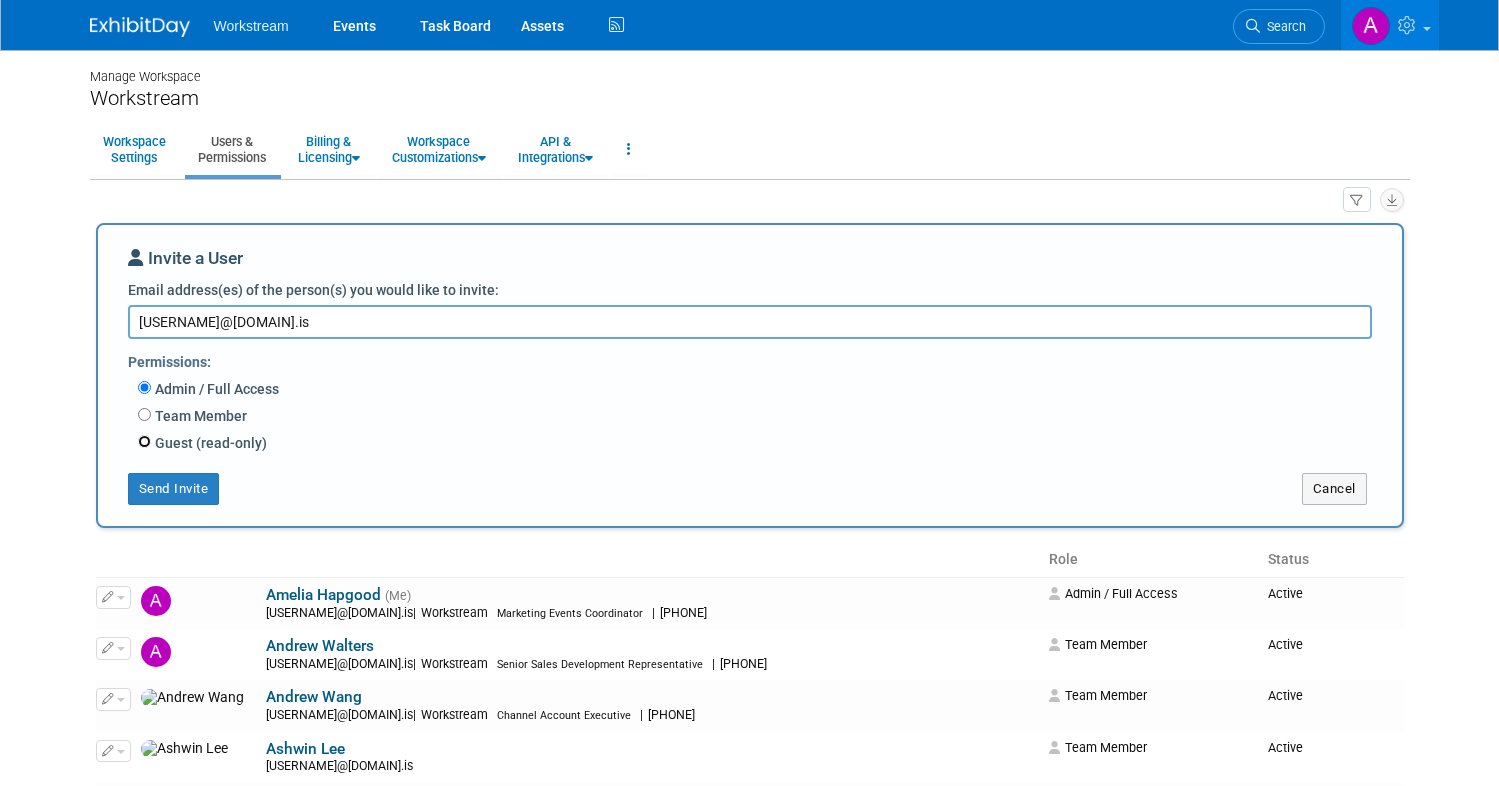 click on "Guest (read-only)" at bounding box center (144, 441) 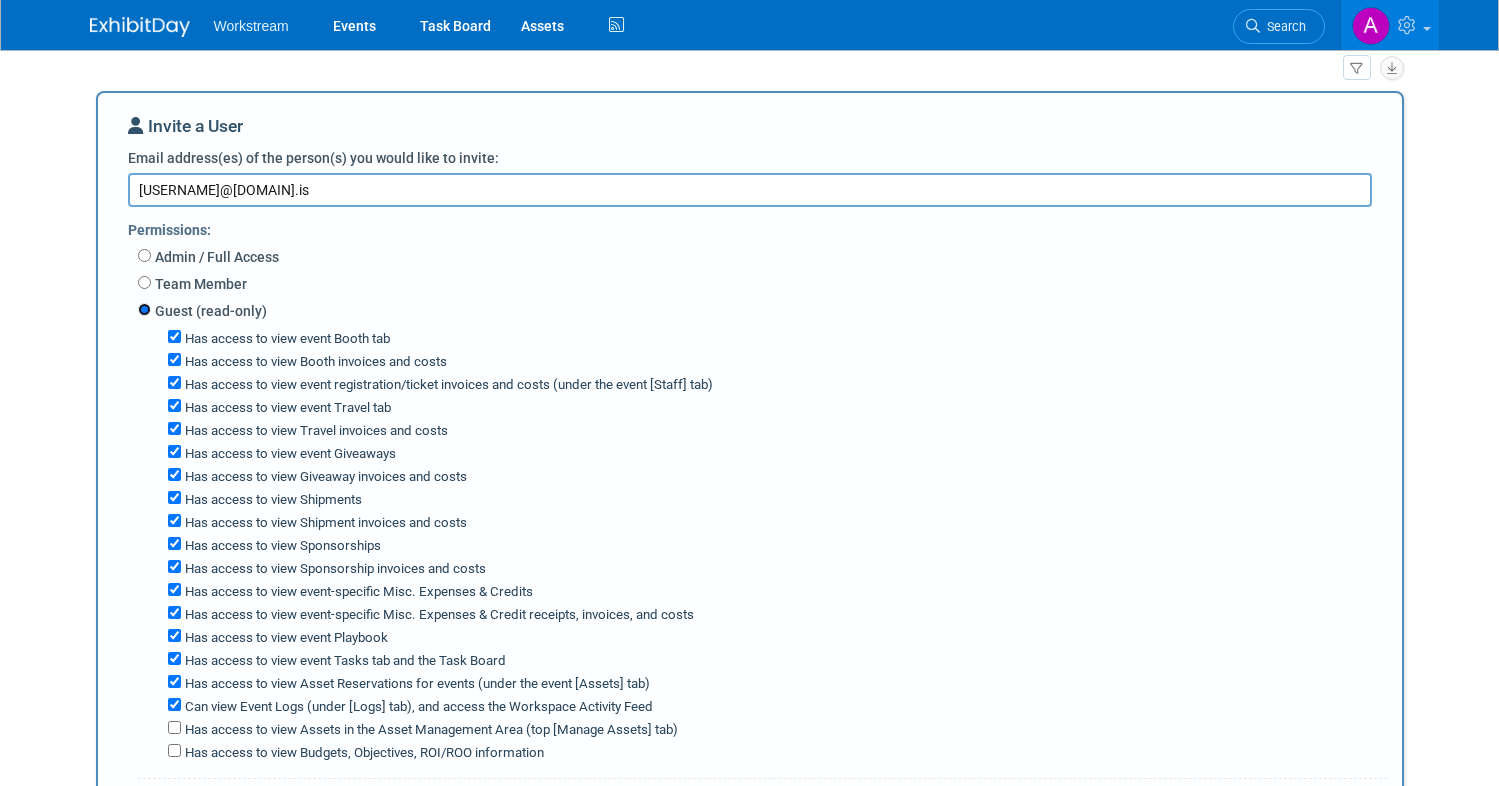 scroll, scrollTop: 130, scrollLeft: 0, axis: vertical 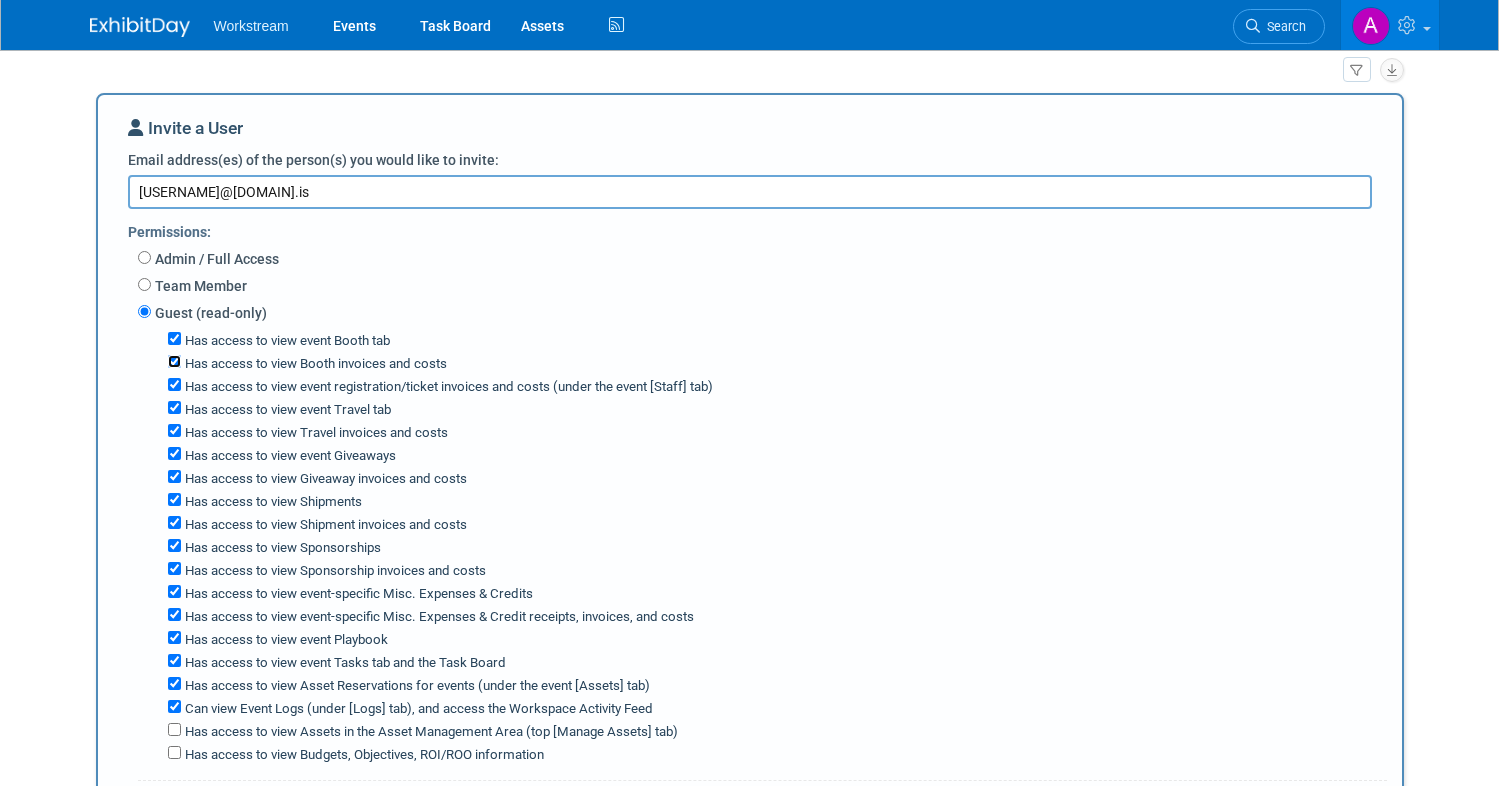click on "Has access to view Booth invoices and costs" at bounding box center [174, 361] 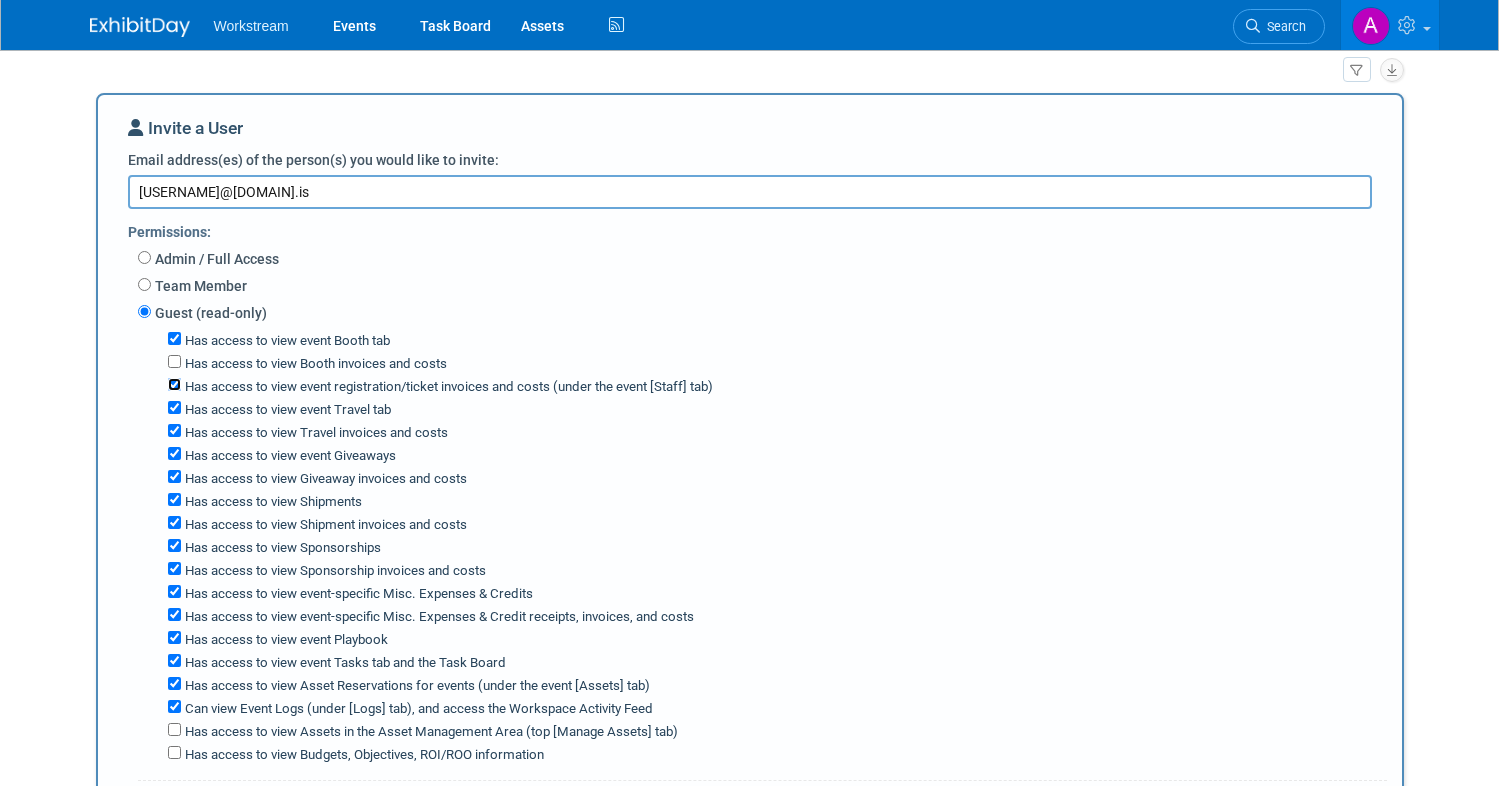 click on "Has access to view event registration/ticket invoices and costs (under the event [Staff] tab)" at bounding box center [174, 384] 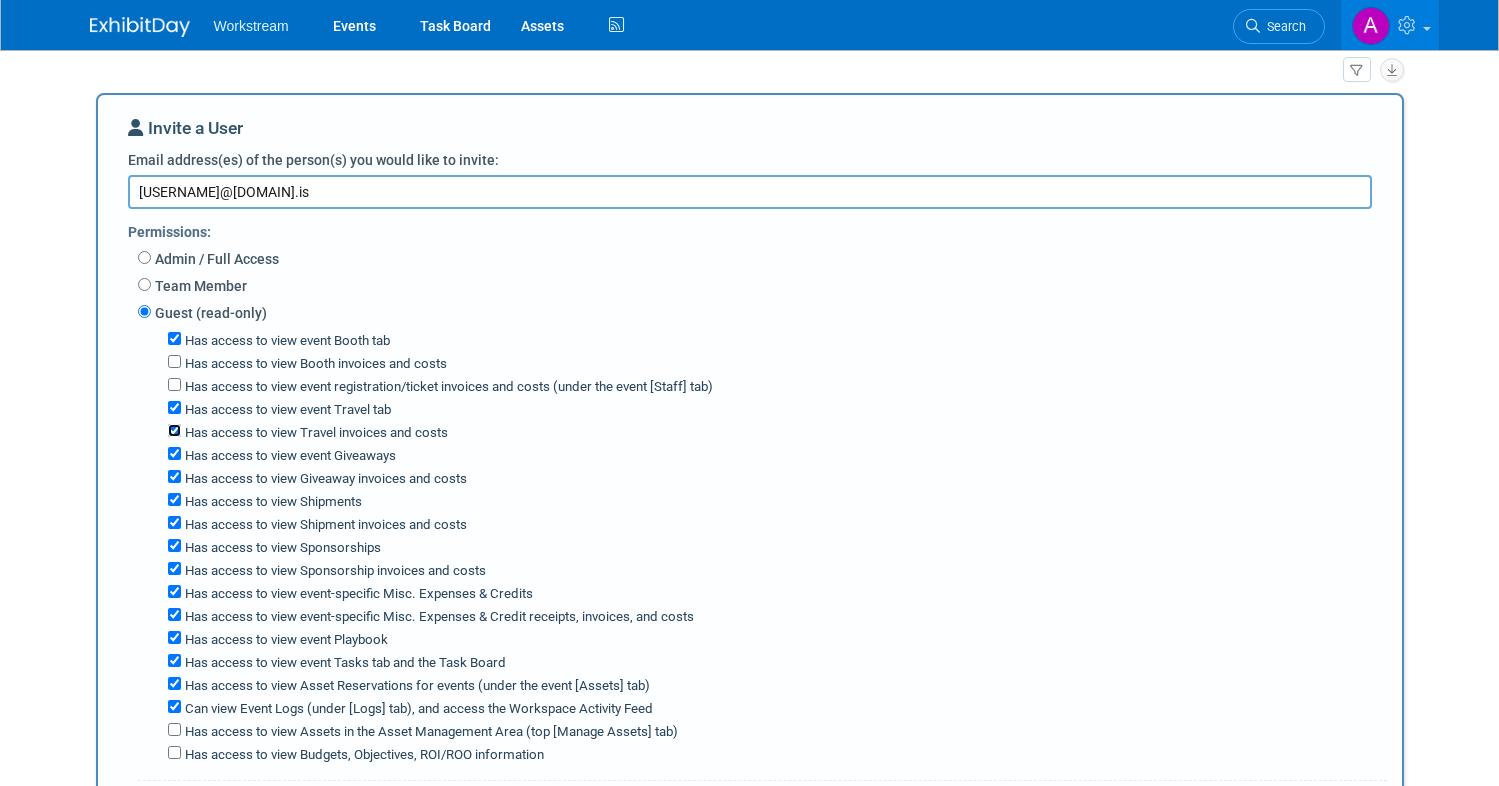 click on "Has access to view Travel invoices and costs" at bounding box center [174, 430] 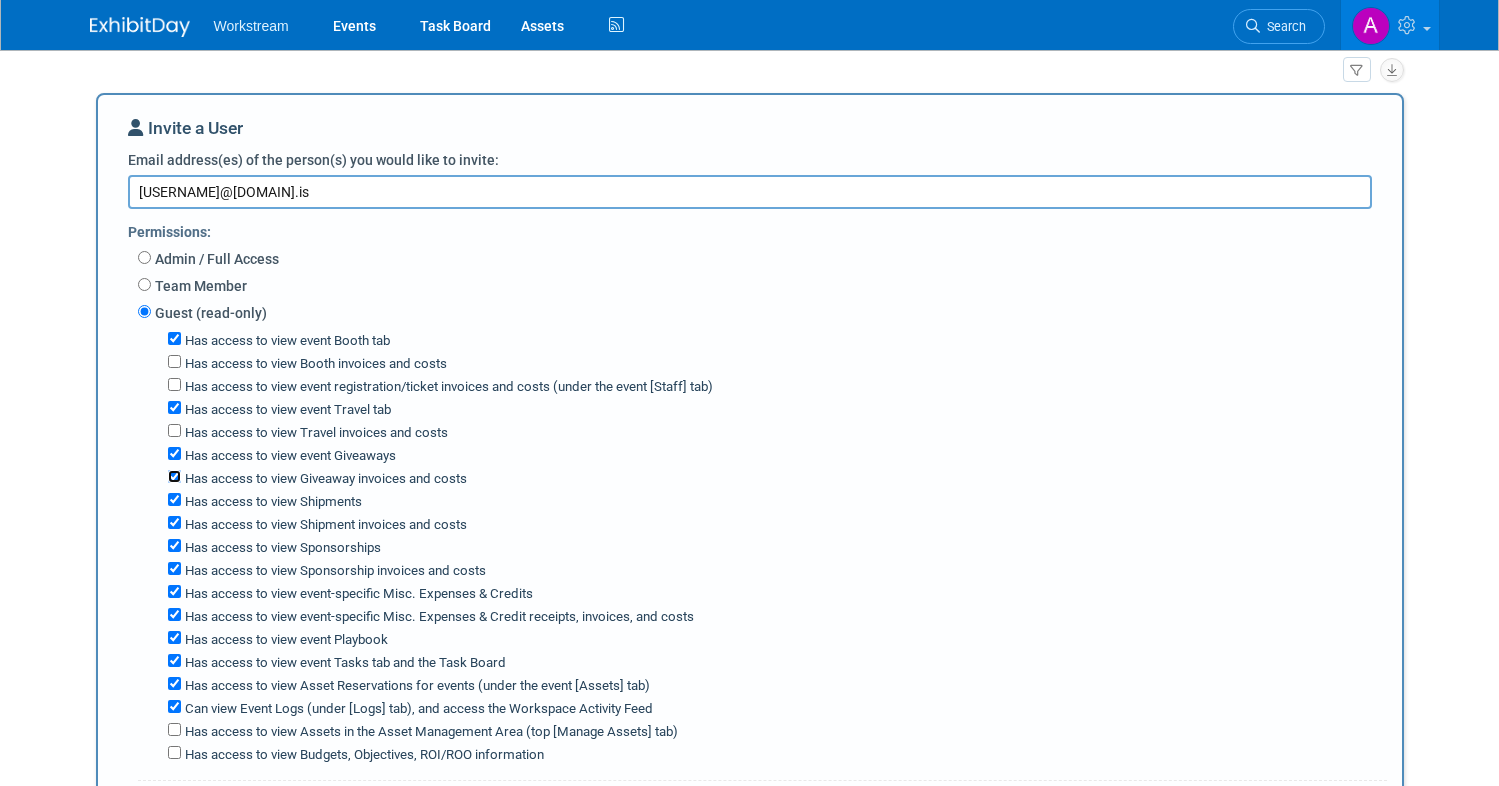 click on "Has access to view Giveaway invoices and costs" at bounding box center (174, 476) 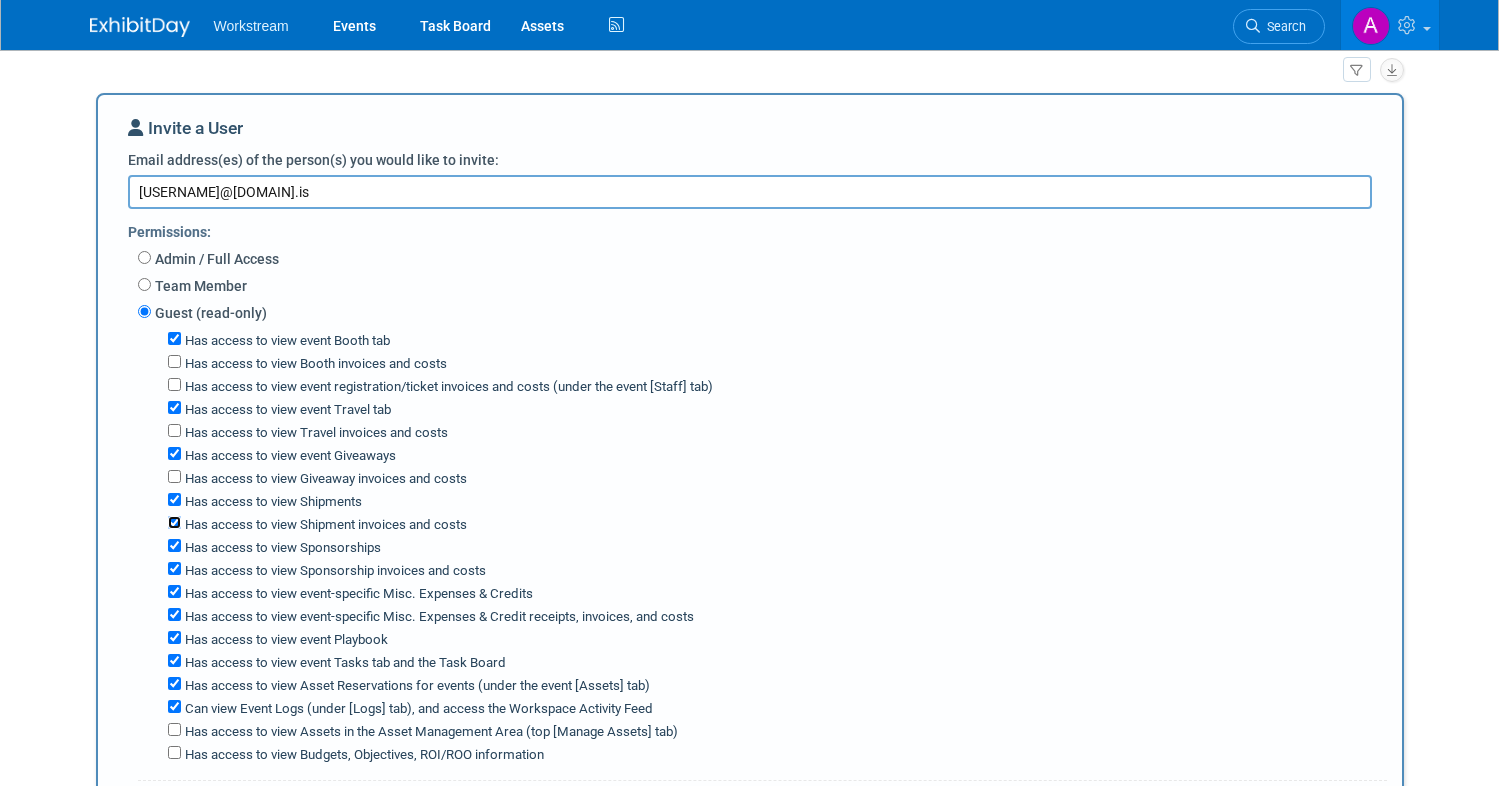 click on "Has access to view Shipment invoices and costs" at bounding box center [174, 522] 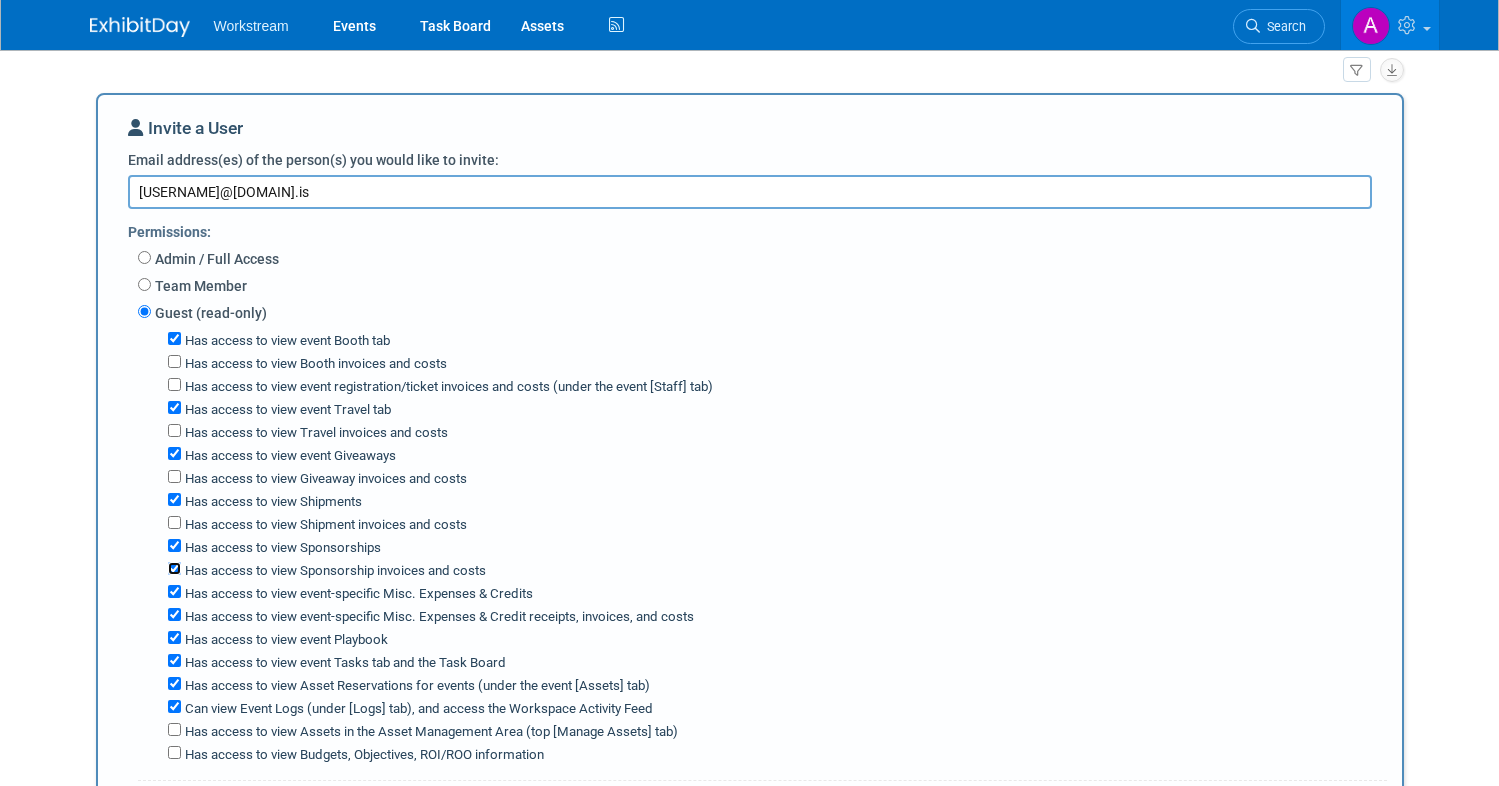 click on "Has access to view Sponsorship invoices and costs" at bounding box center [174, 568] 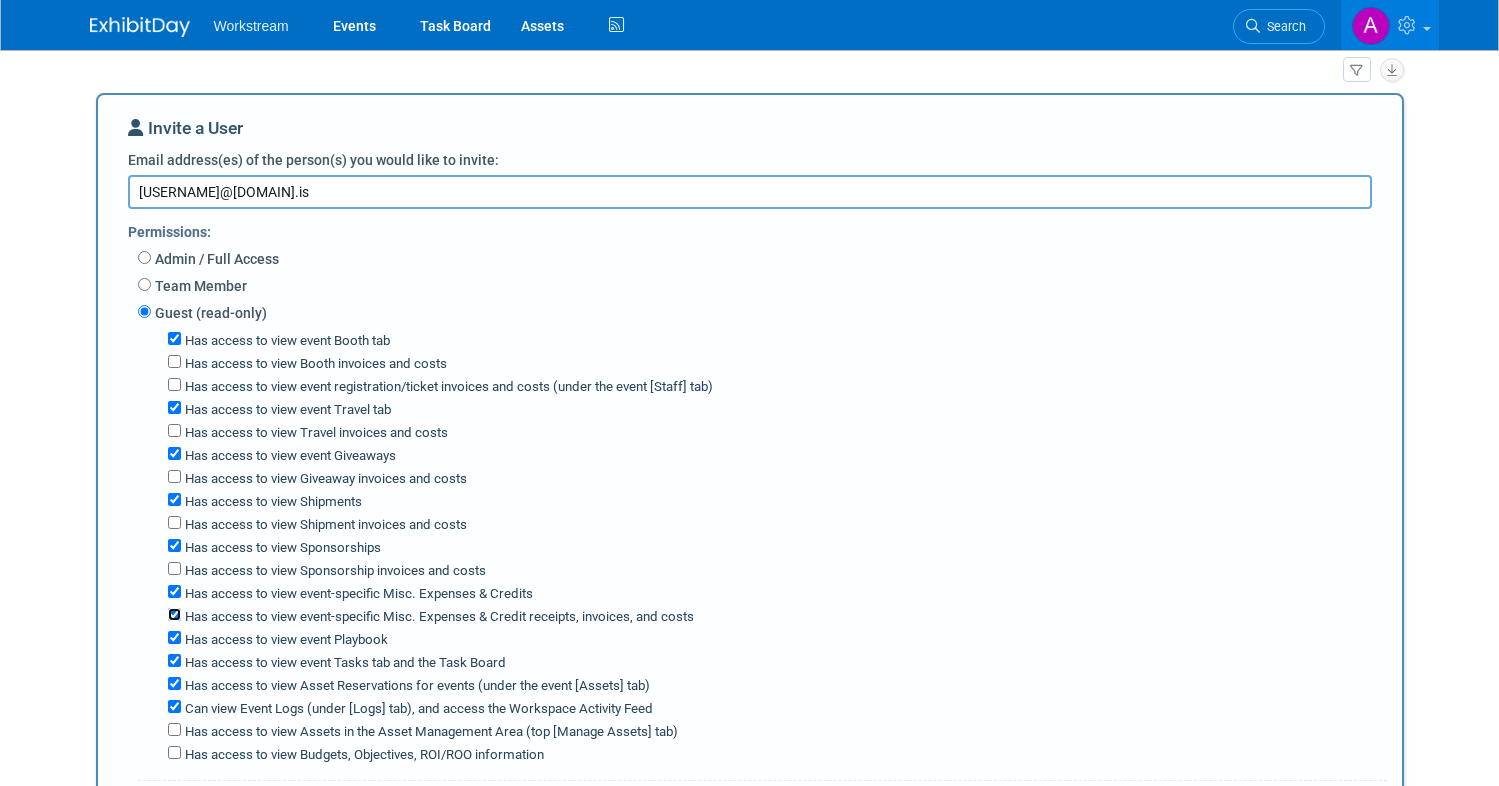 click on "Has access to view event-specific Misc. Expenses & Credit receipts, invoices, and costs" at bounding box center (174, 614) 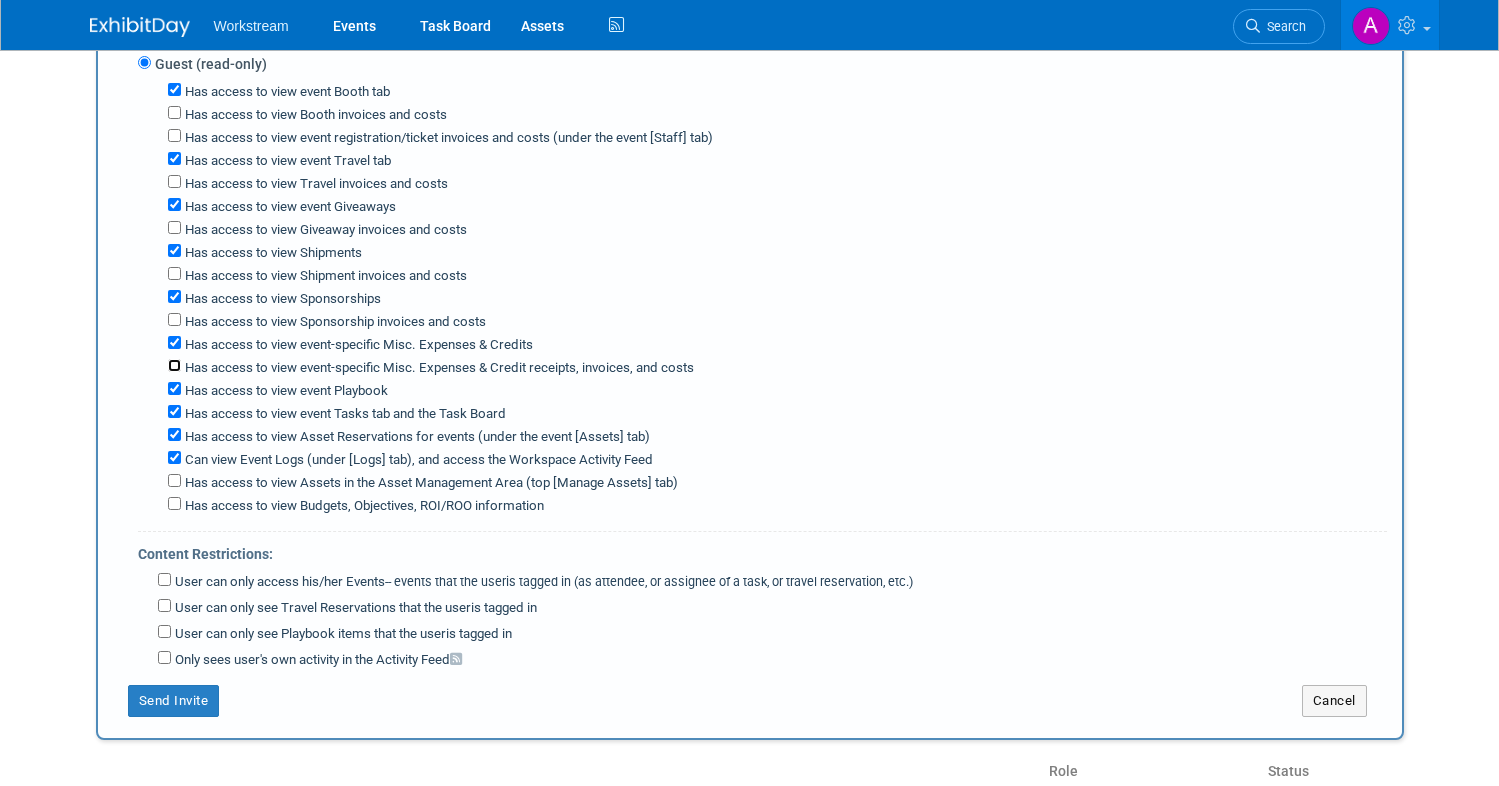 scroll, scrollTop: 383, scrollLeft: 0, axis: vertical 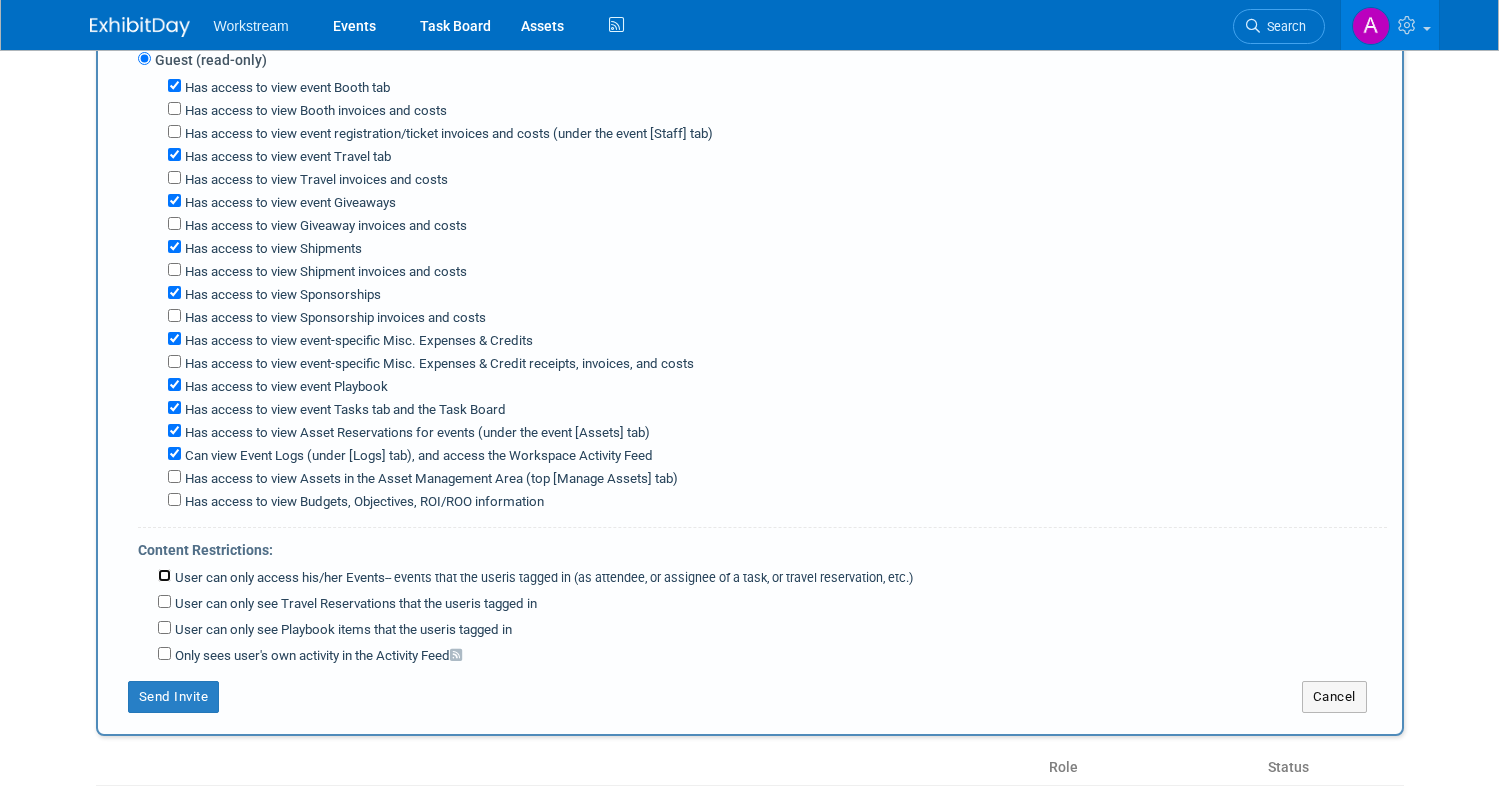 click on "User can only access his/her Events  -- events that the user  either created, or  is tagged in (as attendee, or assignee of a task, or travel reservation, etc.)" at bounding box center (164, 575) 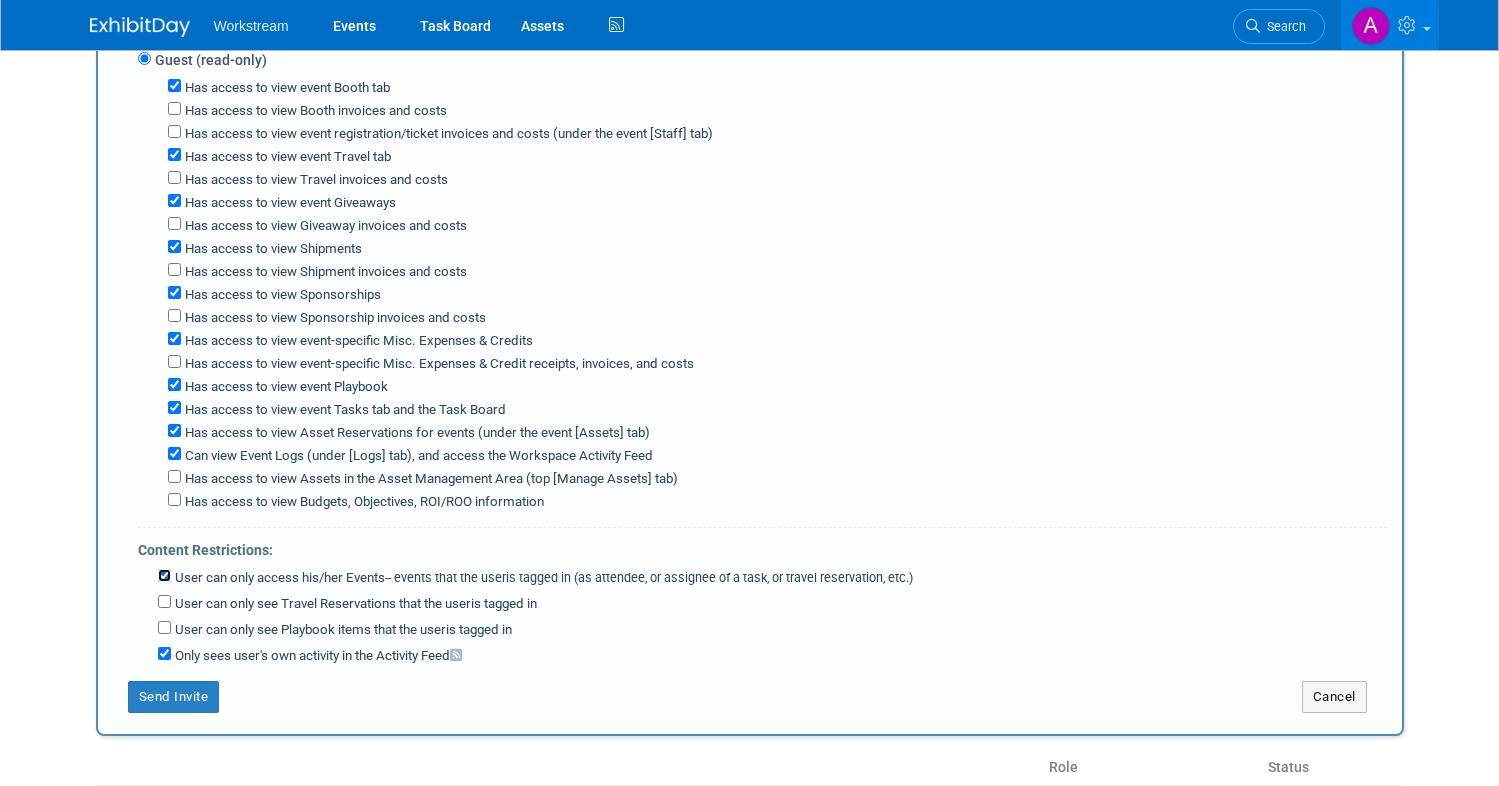 checkbox on "true" 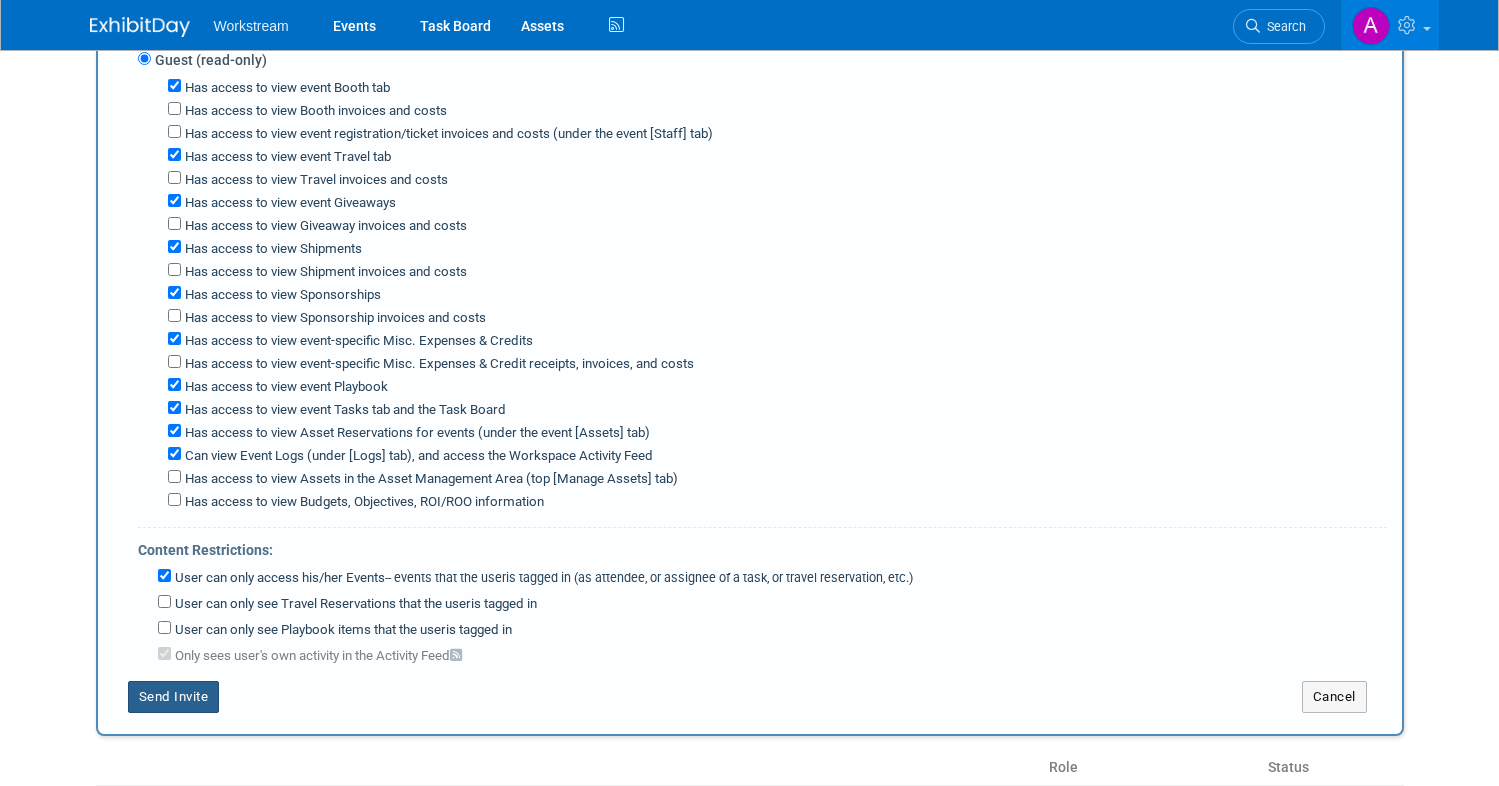 click on "Send Invite" at bounding box center (174, 697) 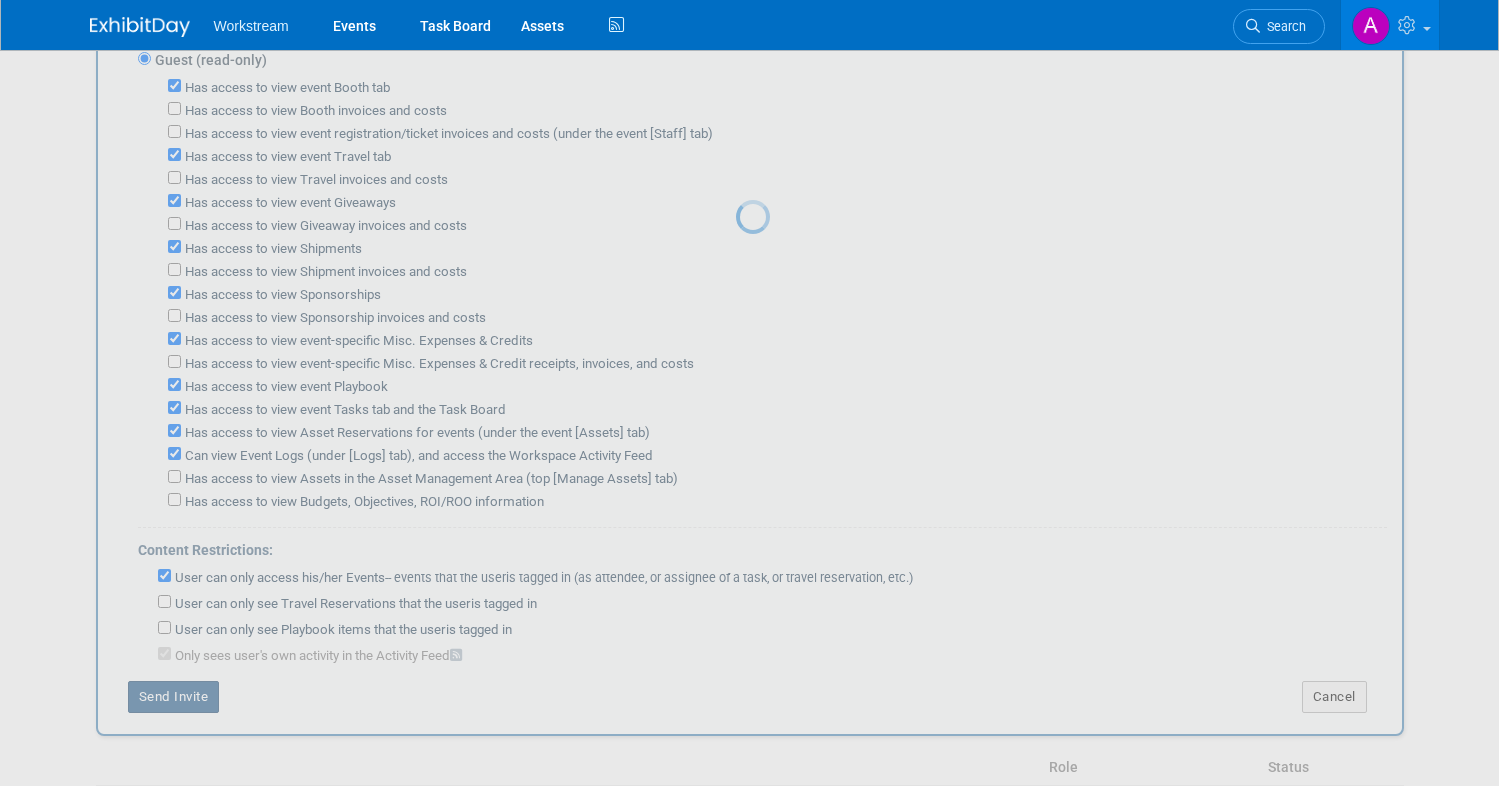 type 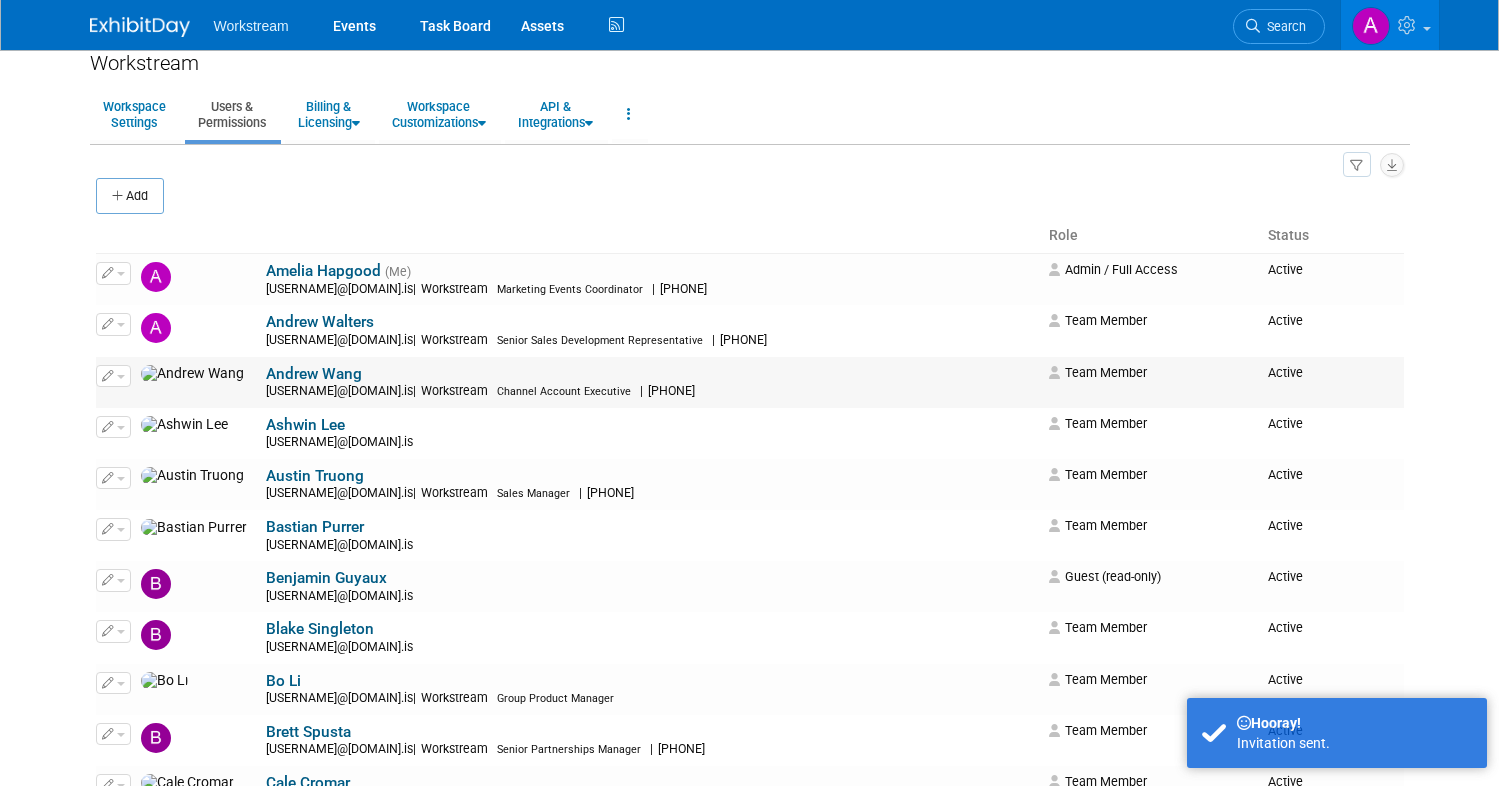 scroll, scrollTop: 0, scrollLeft: 0, axis: both 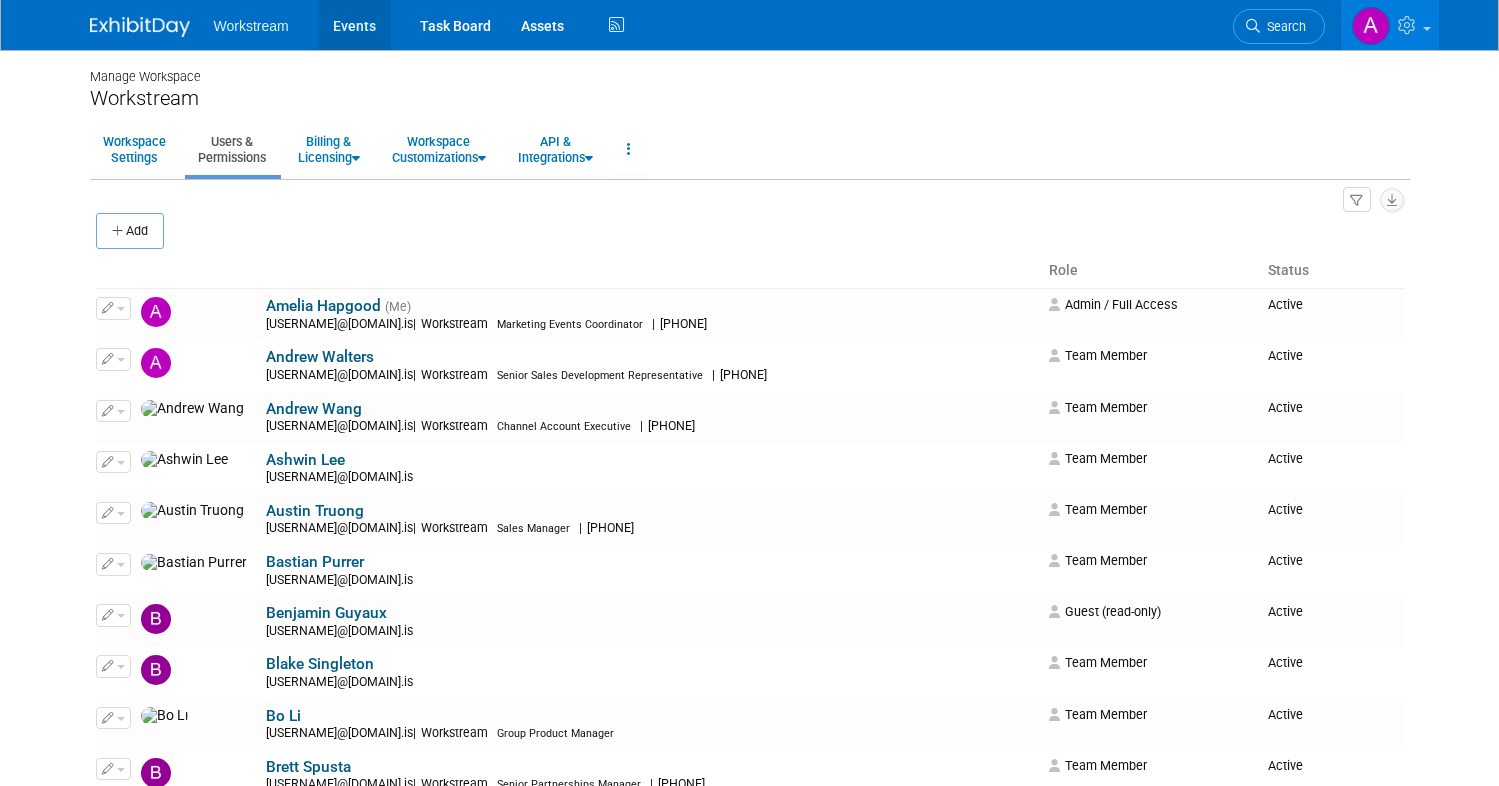 click on "Events" at bounding box center (354, 25) 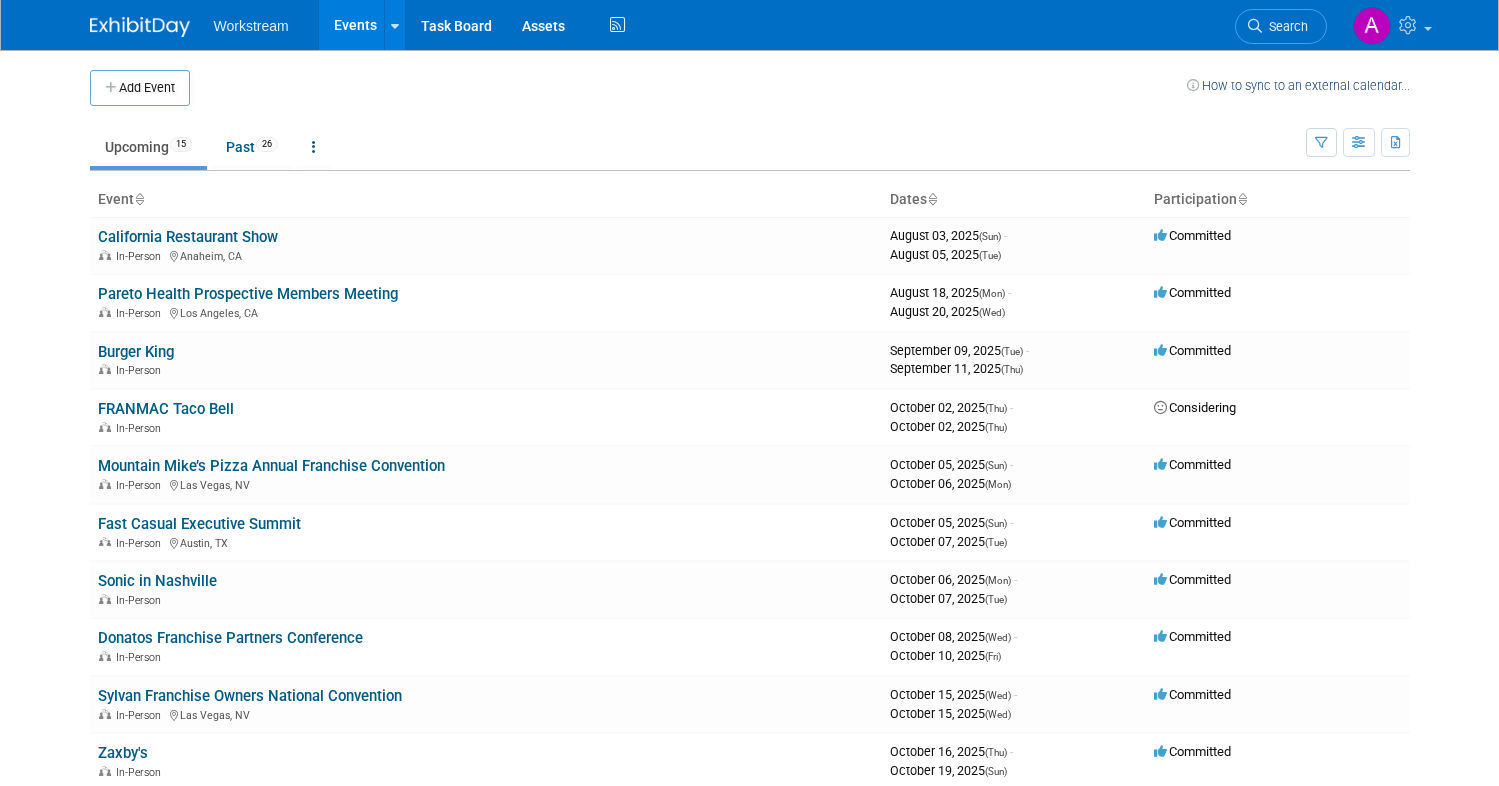 scroll, scrollTop: 0, scrollLeft: 0, axis: both 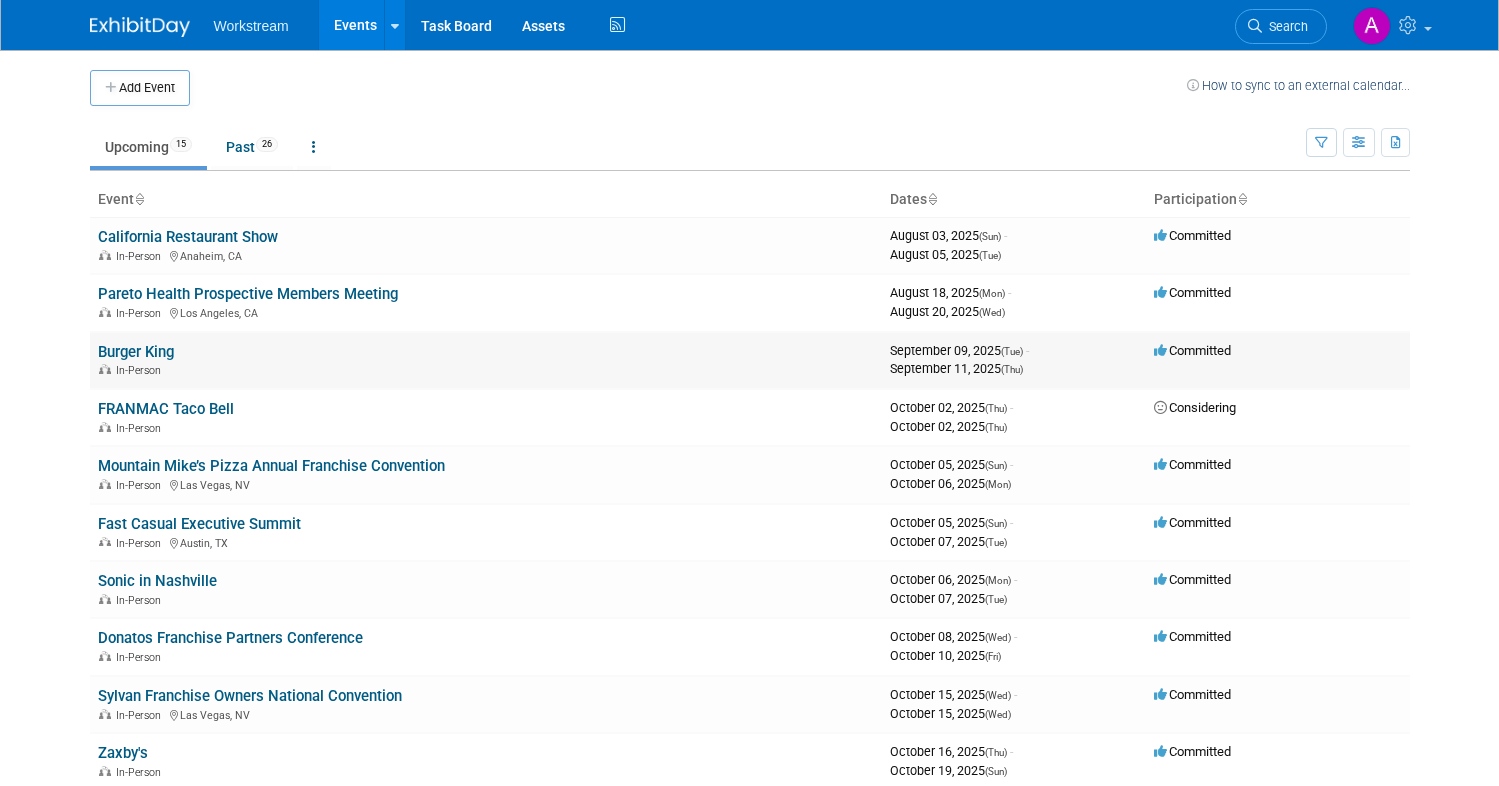 click on "Burger King" at bounding box center [136, 352] 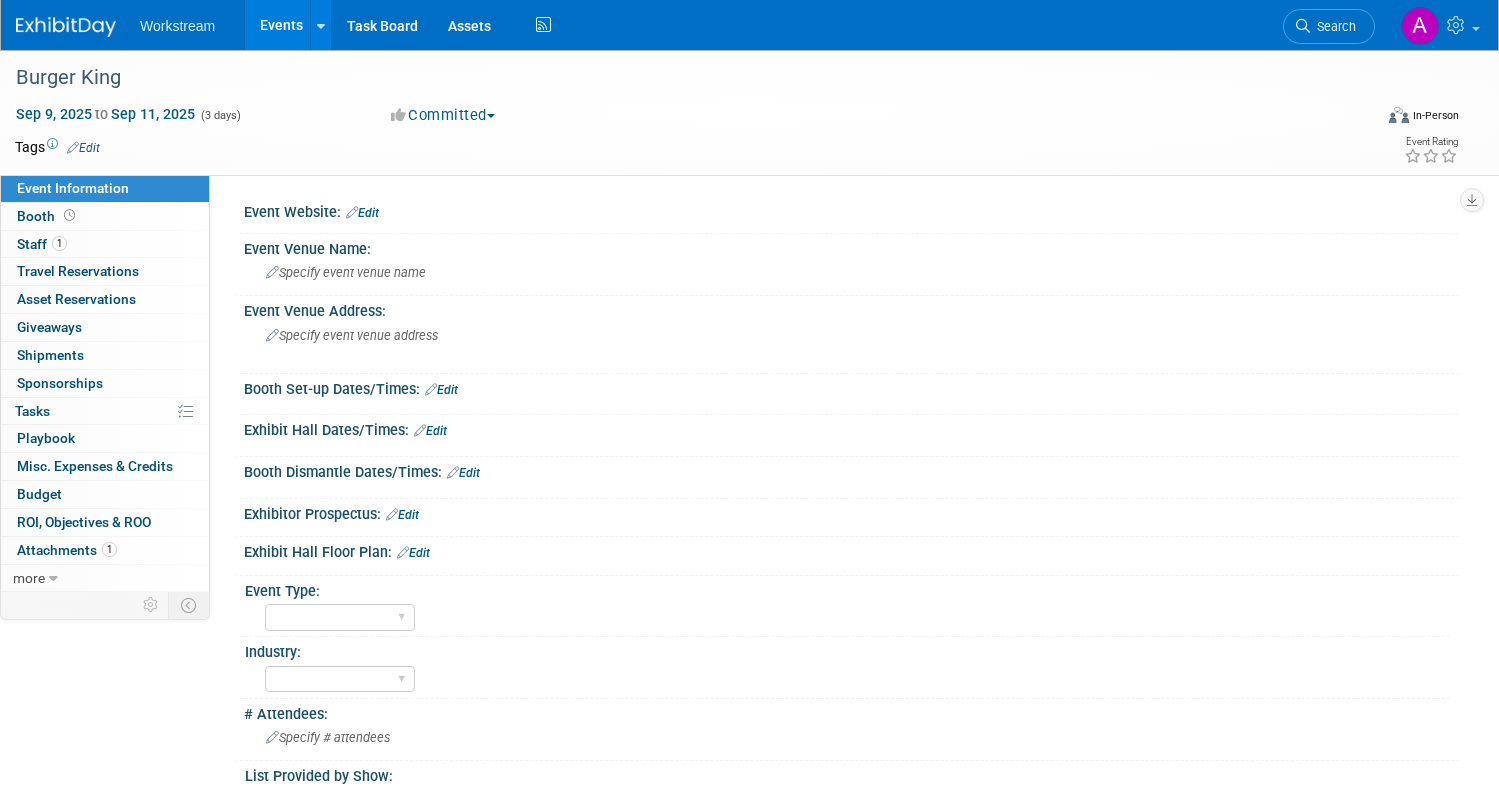 scroll, scrollTop: 0, scrollLeft: 0, axis: both 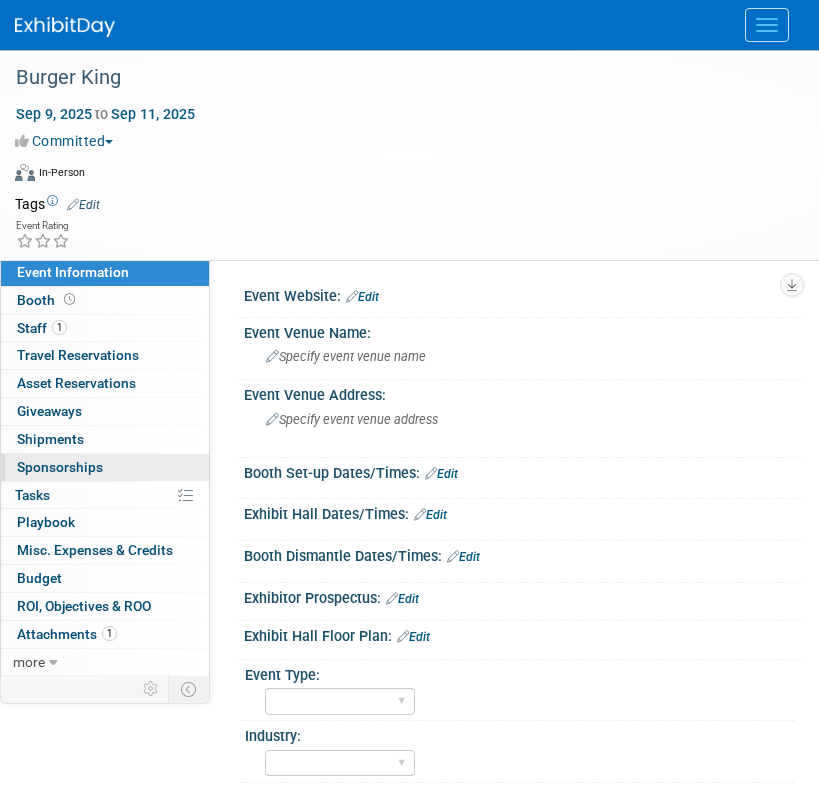 click on "Sponsorships 0" at bounding box center [60, 467] 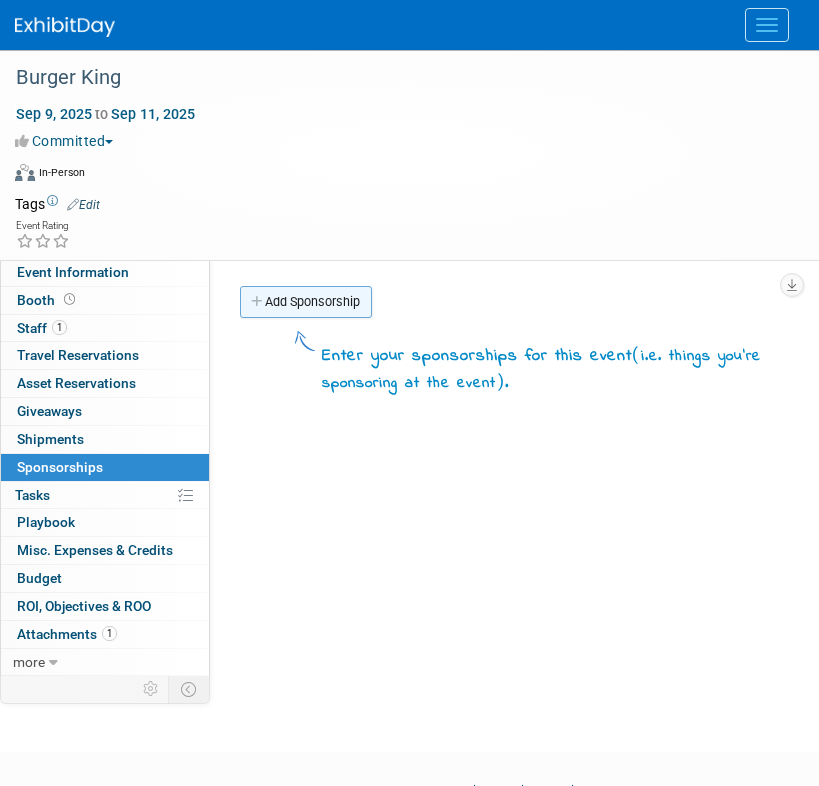 click on "Add Sponsorship" at bounding box center (519, 304) 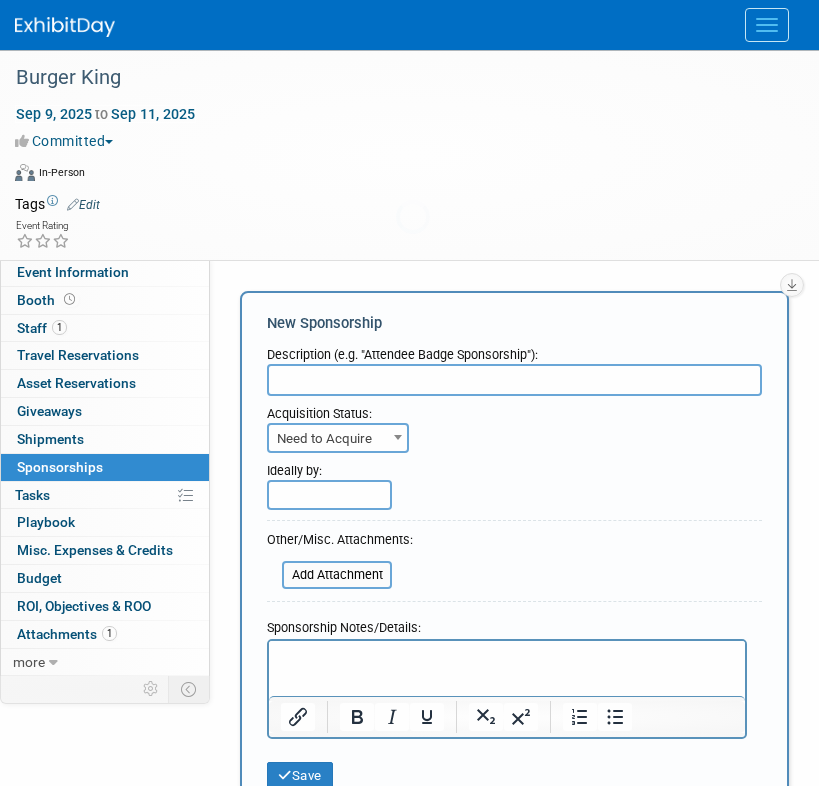 scroll, scrollTop: 0, scrollLeft: 0, axis: both 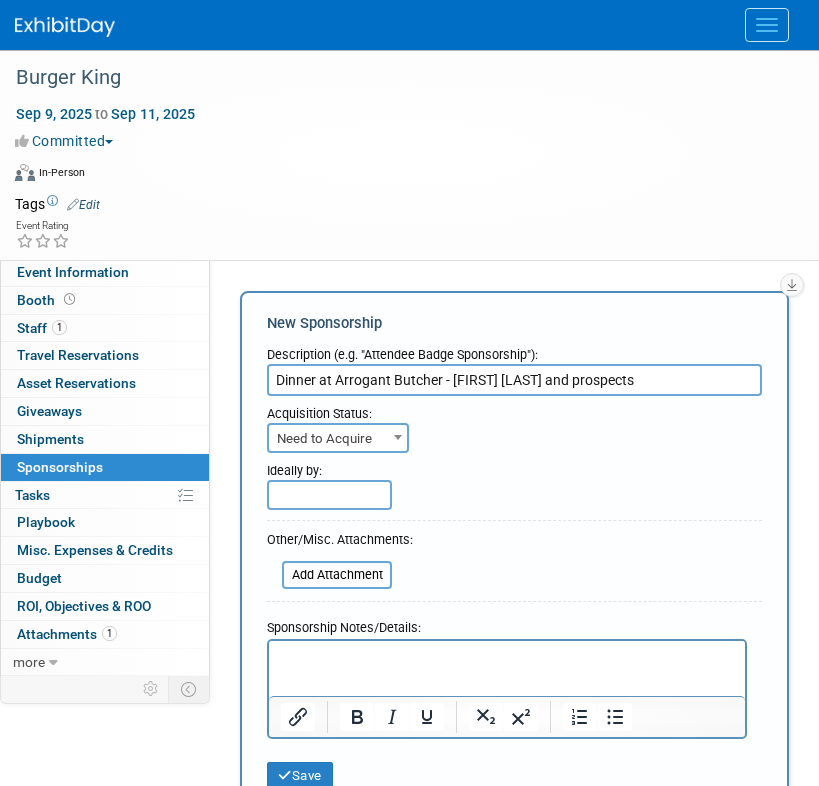type on "Dinner at Arrogant Butcher - Chris Connelly and prospects" 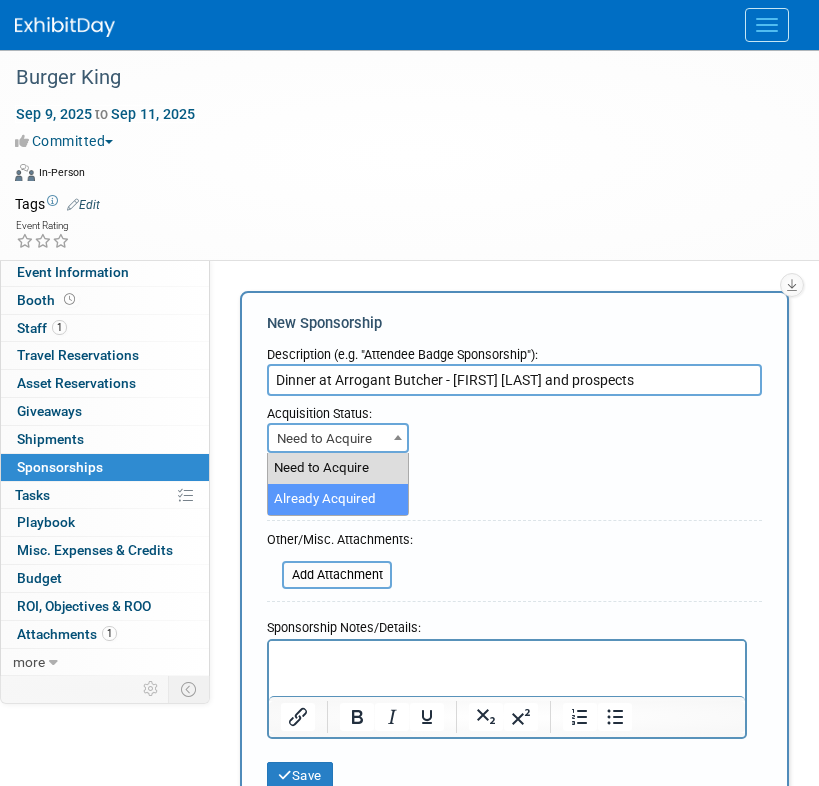select on "2" 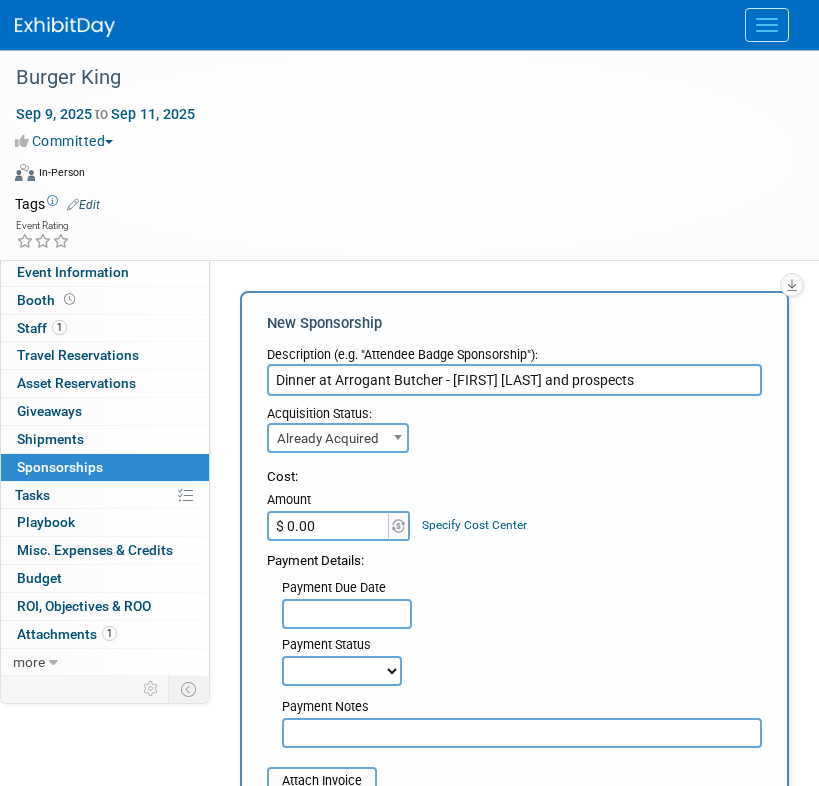 click on "$ 0.00" at bounding box center (329, 526) 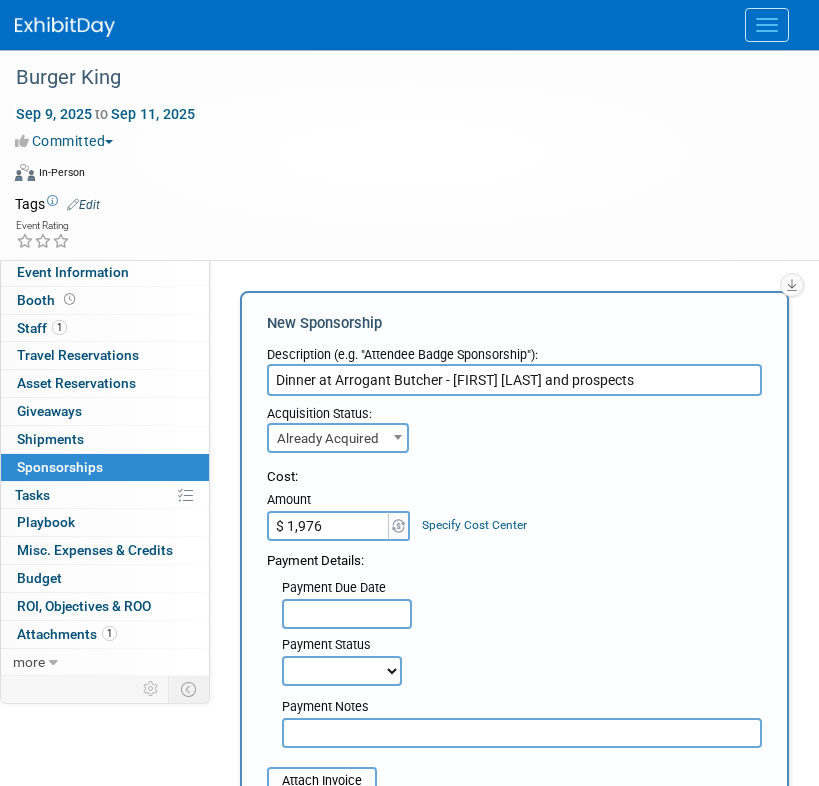 type on "$ 1,976.00" 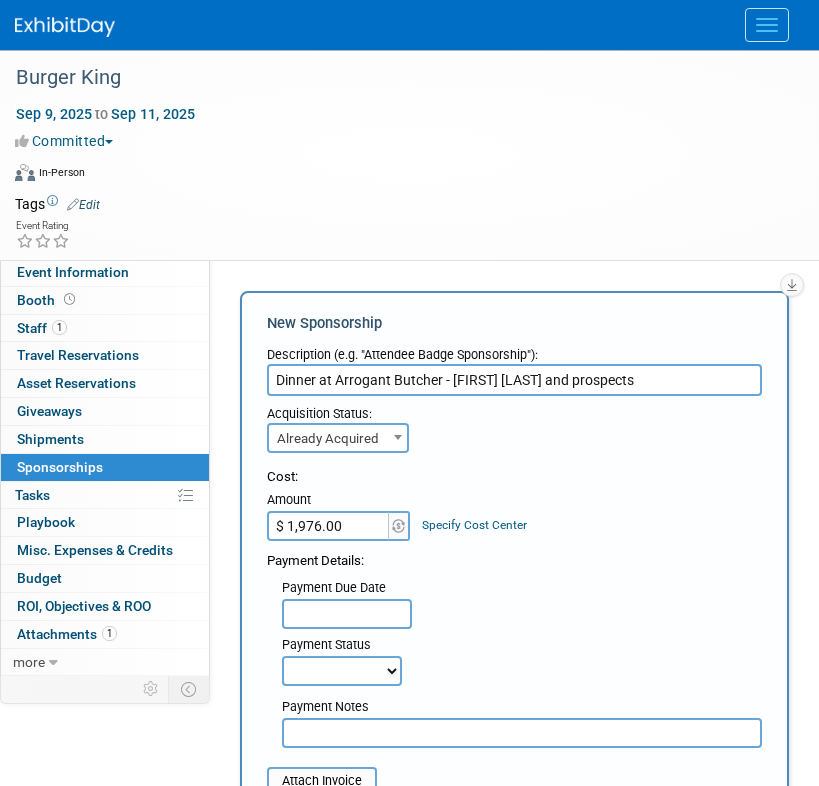 click on "Already Acquired" at bounding box center [338, 439] 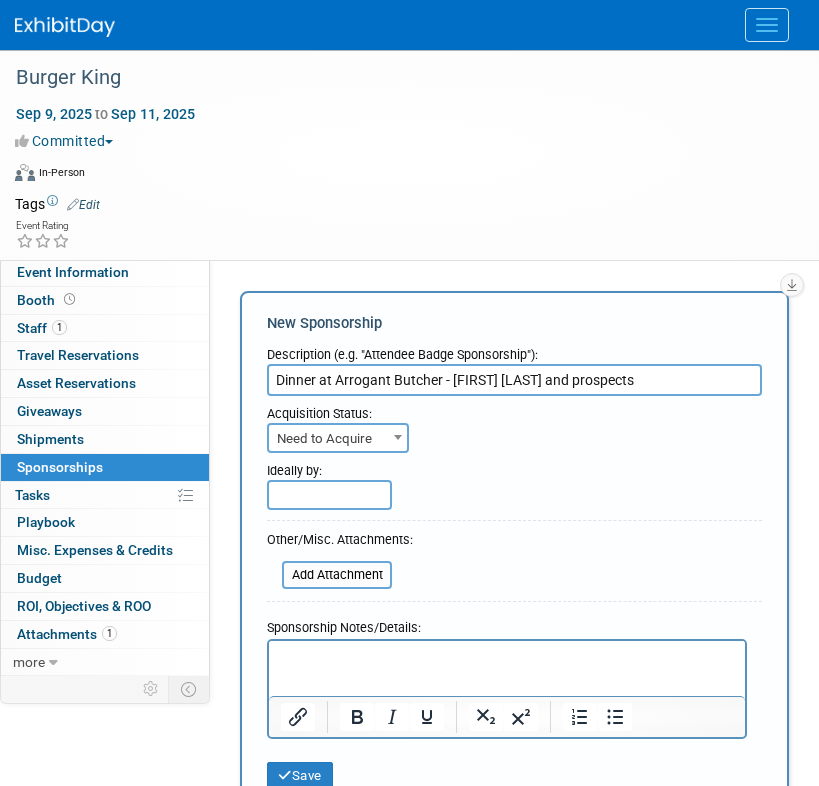 click on "Need to Acquire" at bounding box center [338, 439] 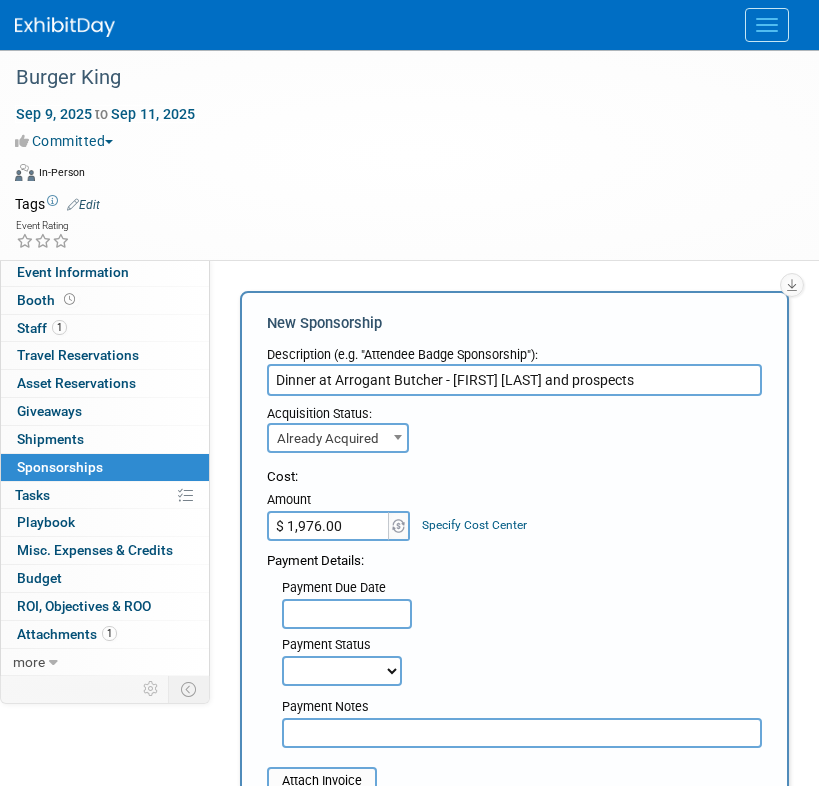 select on "2" 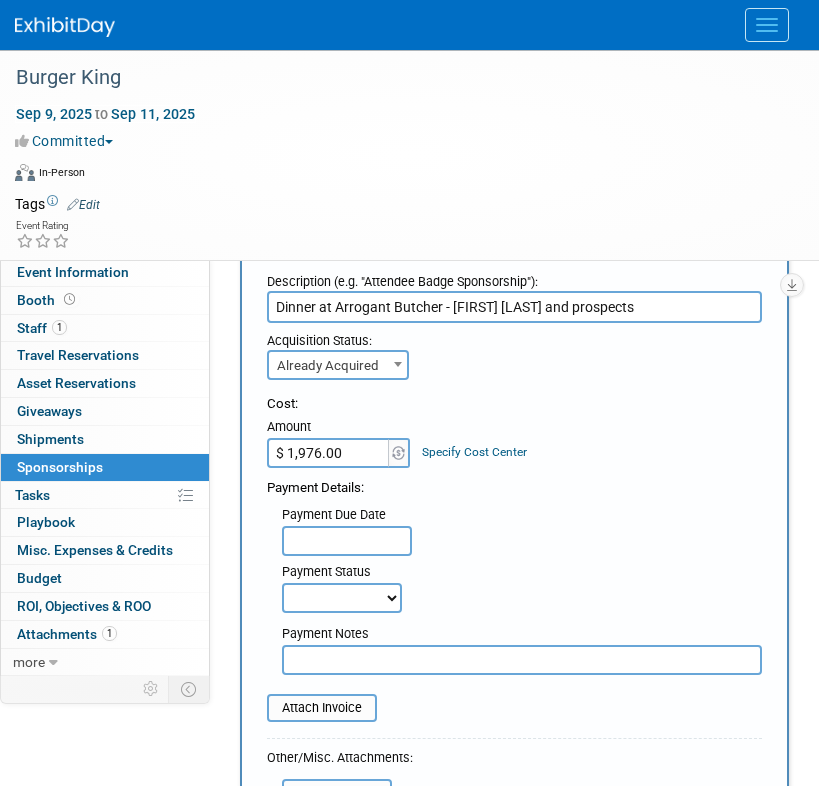 scroll, scrollTop: 110, scrollLeft: 0, axis: vertical 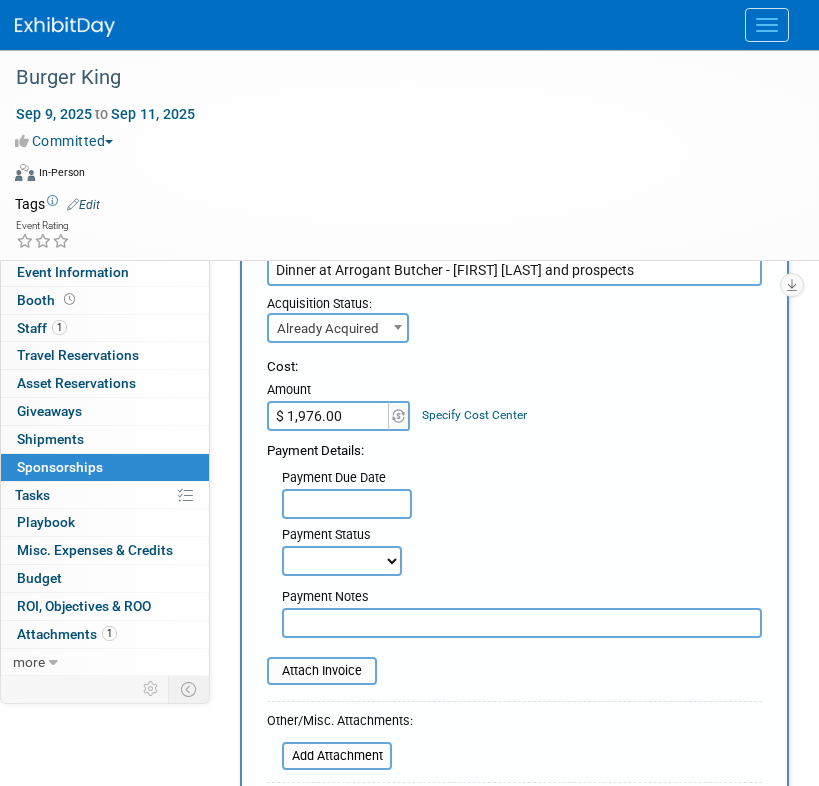 click on "Not Paid Yet
Partially Paid
Paid in Full" at bounding box center (342, 561) 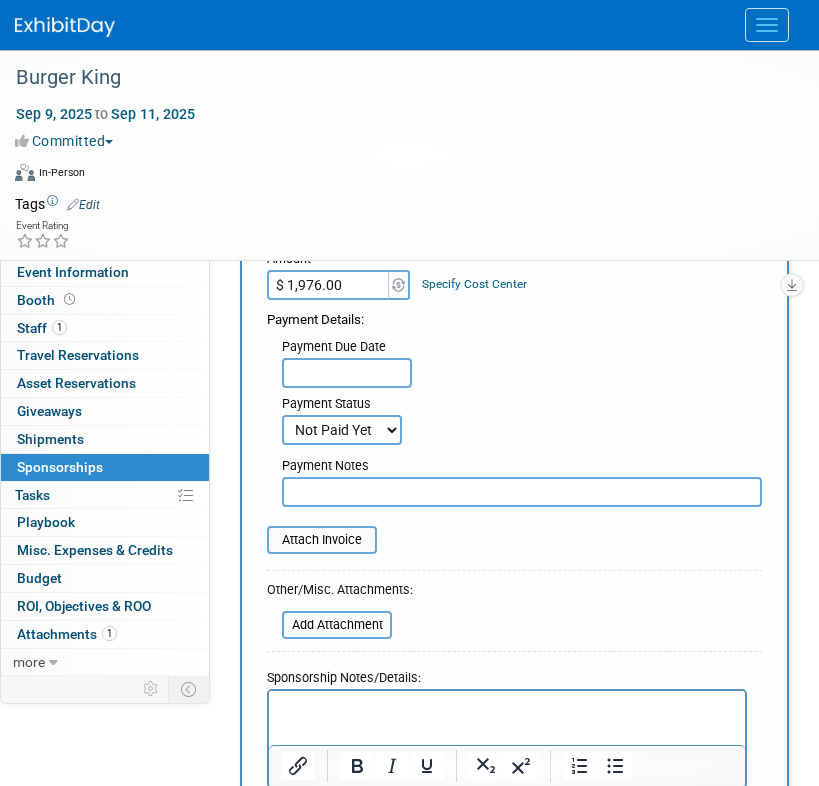 scroll, scrollTop: 311, scrollLeft: 0, axis: vertical 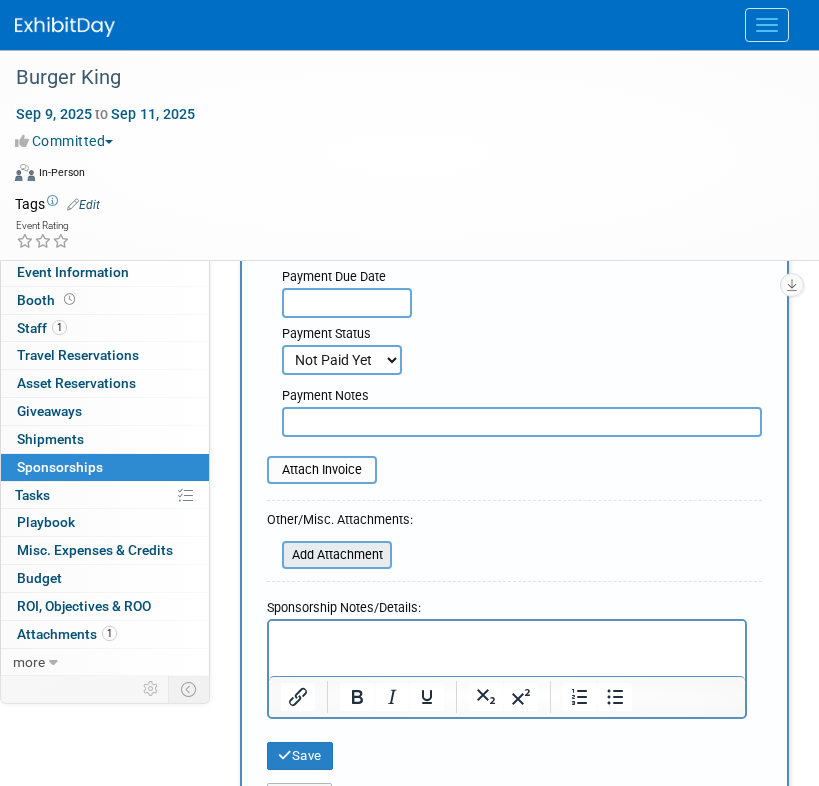 click at bounding box center (271, 555) 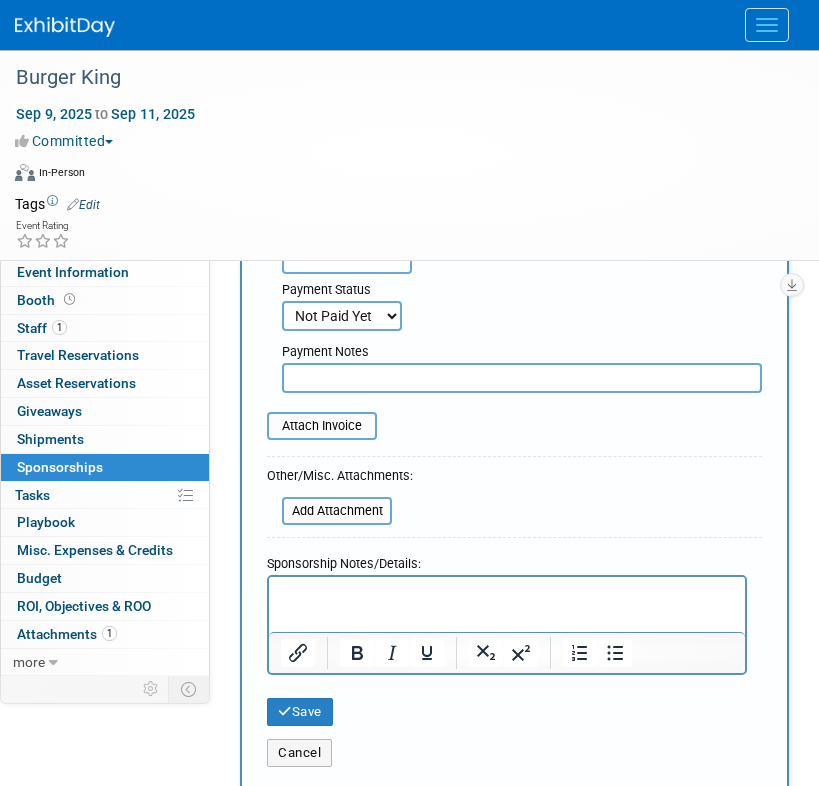 scroll, scrollTop: 370, scrollLeft: 0, axis: vertical 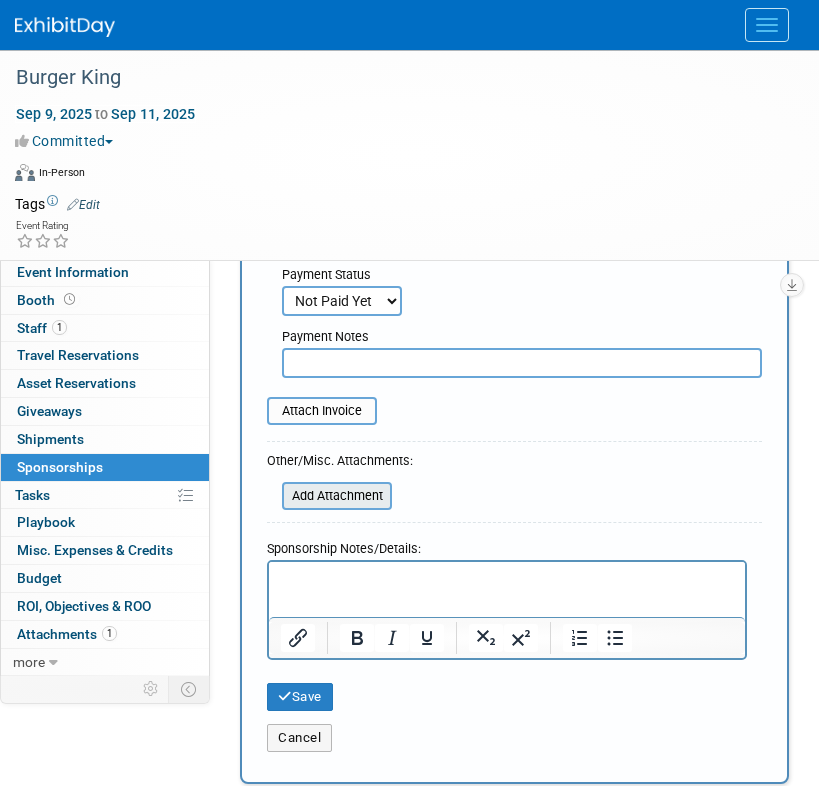 click on "Add Attachment" at bounding box center [337, 496] 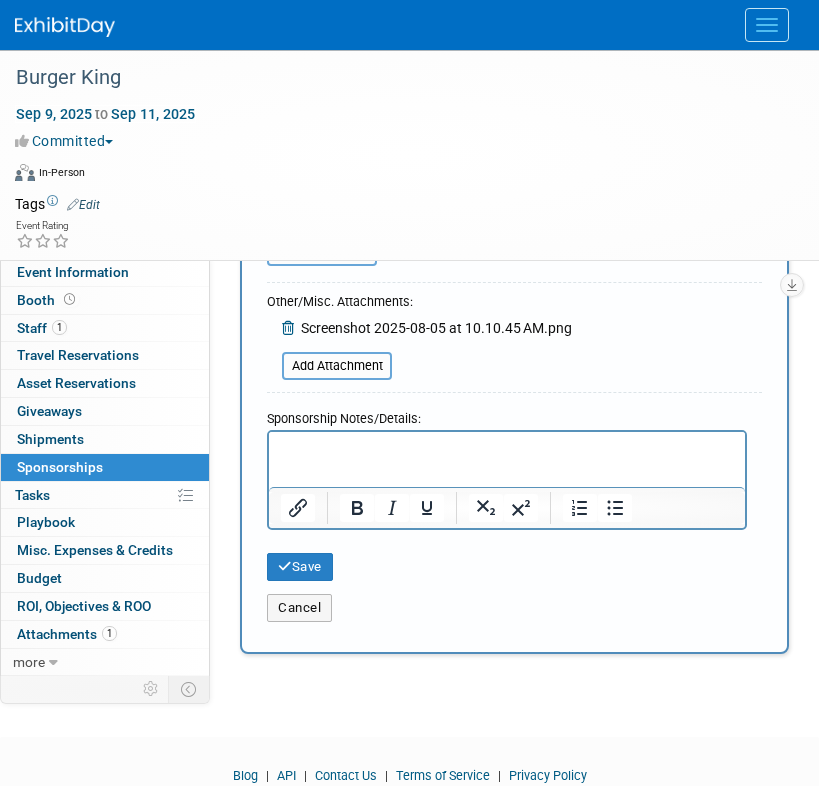 scroll, scrollTop: 586, scrollLeft: 0, axis: vertical 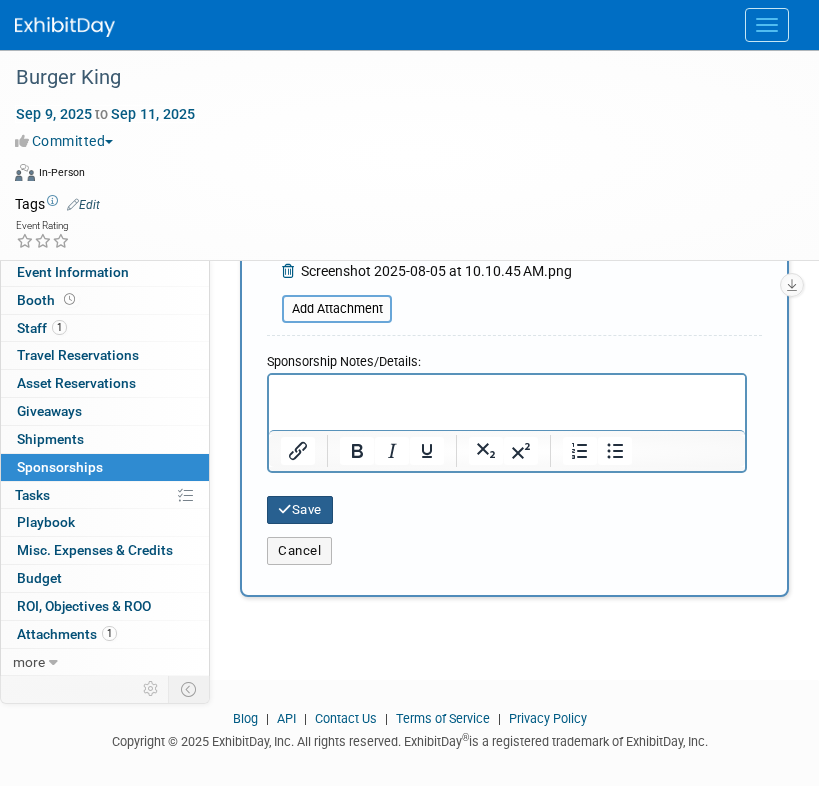 click on "Save" at bounding box center (300, 510) 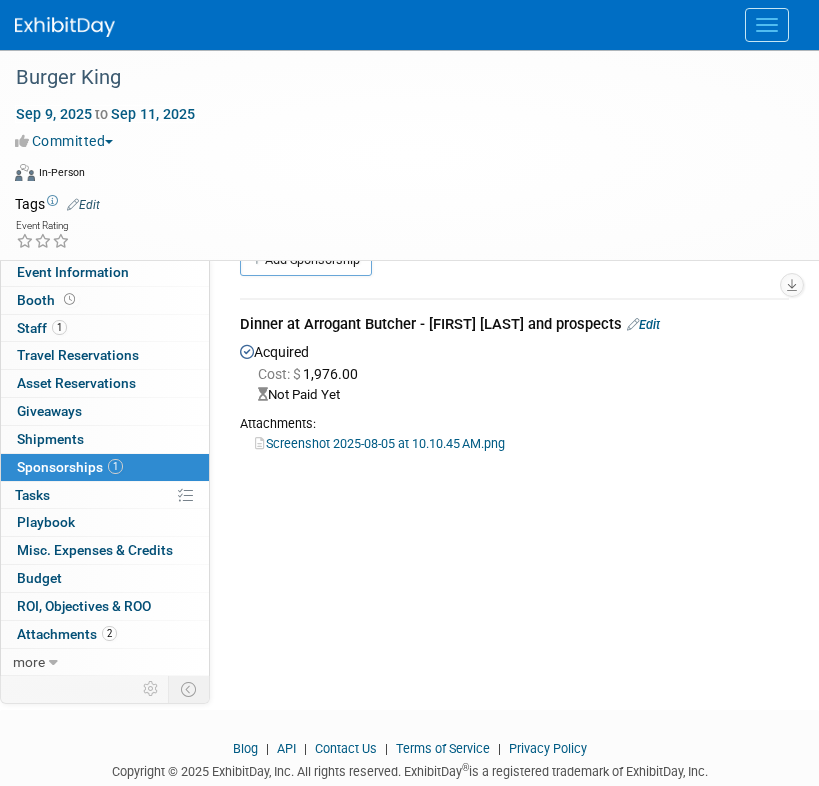 scroll, scrollTop: 0, scrollLeft: 0, axis: both 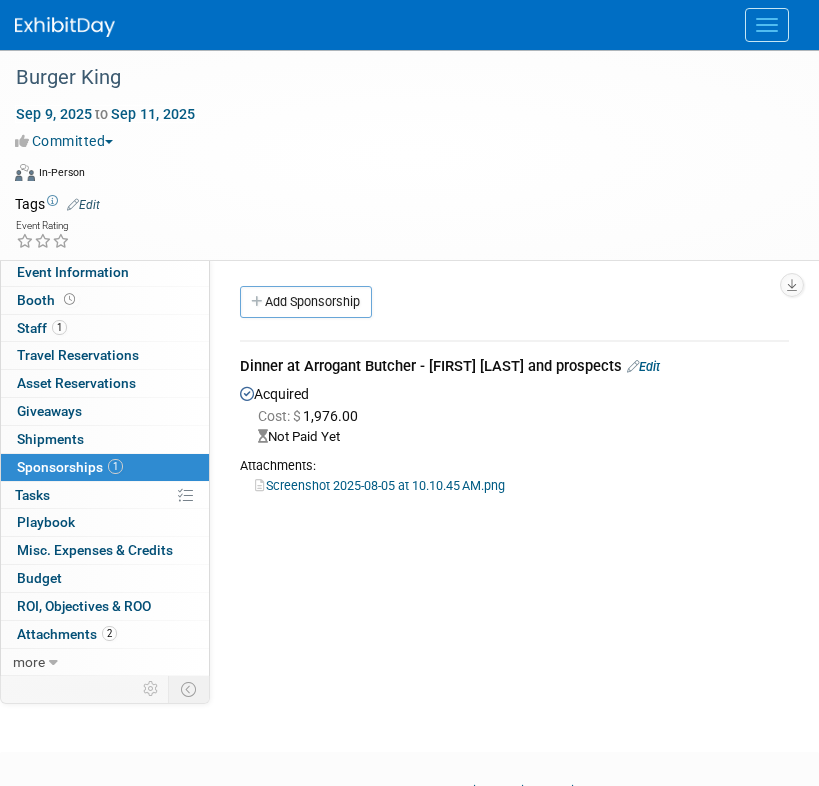 click on "Edit" at bounding box center (643, 366) 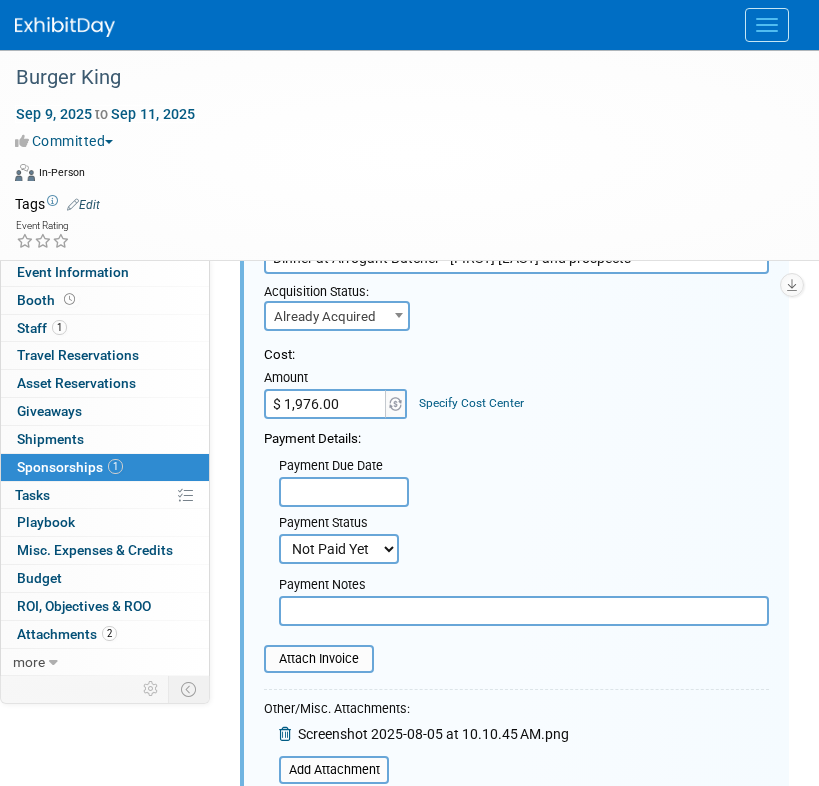 scroll, scrollTop: 151, scrollLeft: 0, axis: vertical 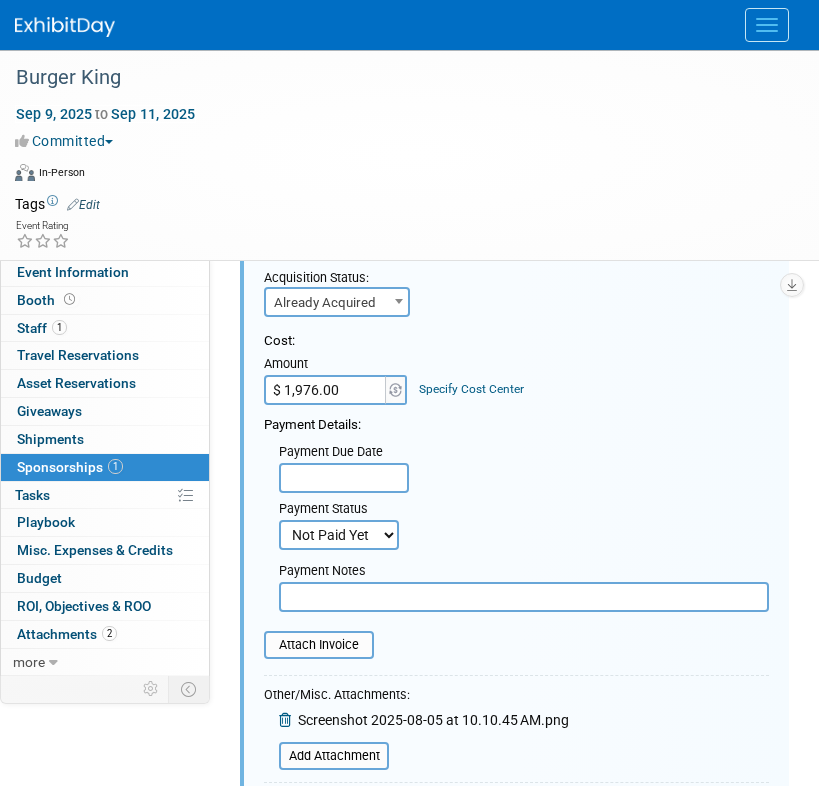 click at bounding box center (524, 597) 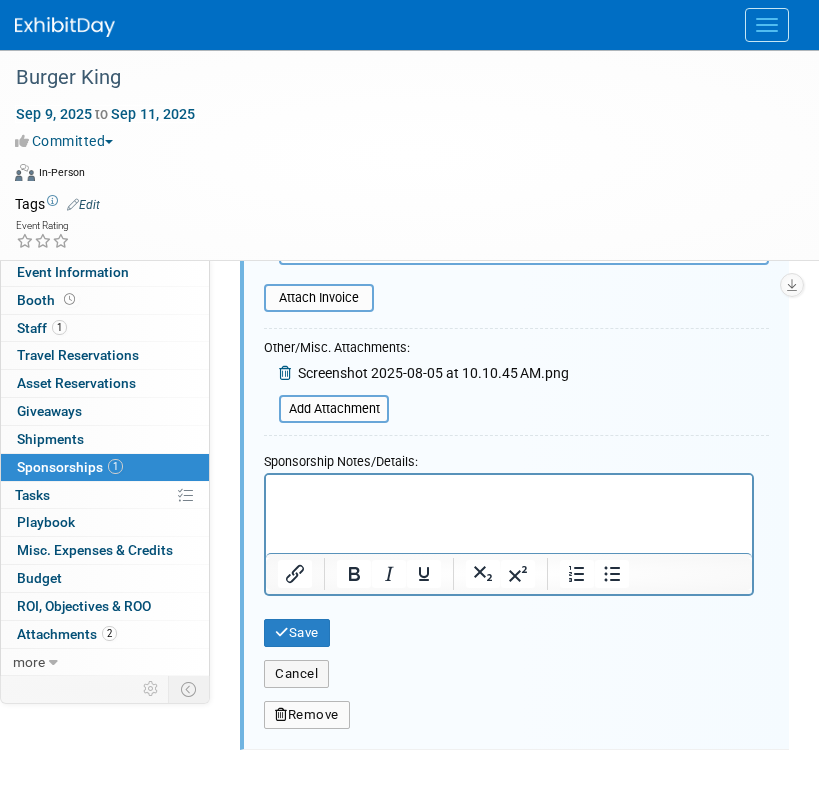 scroll, scrollTop: 512, scrollLeft: 0, axis: vertical 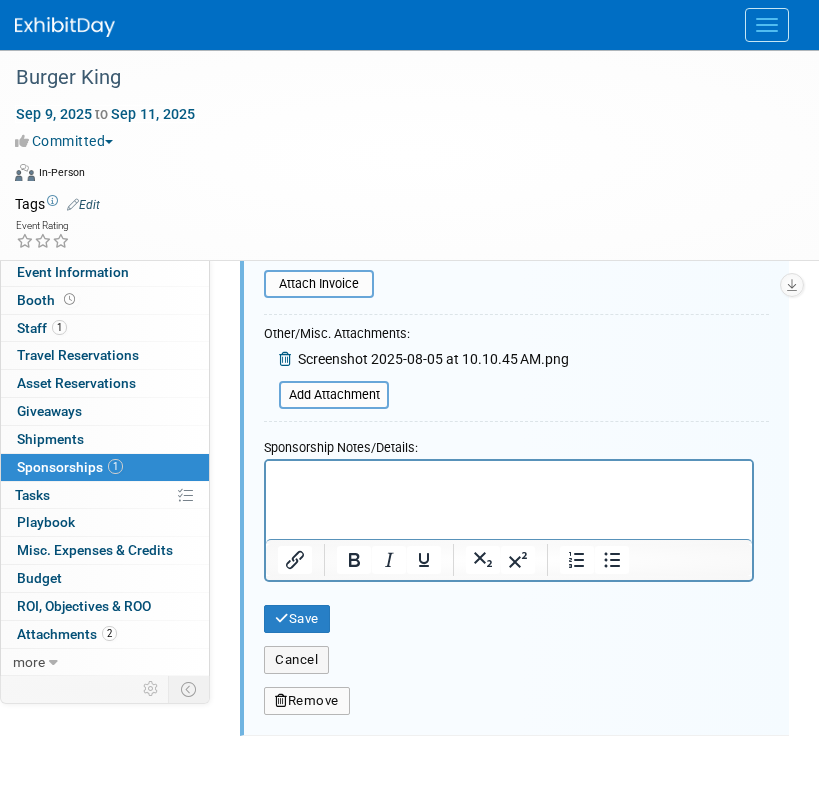 click at bounding box center (509, 474) 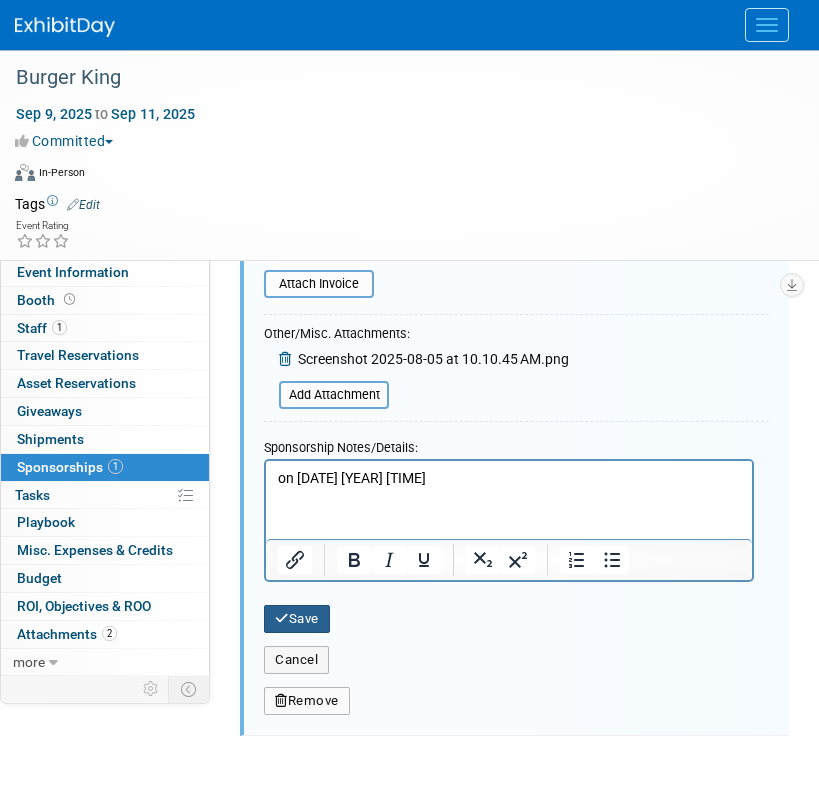 click on "Save" at bounding box center [297, 619] 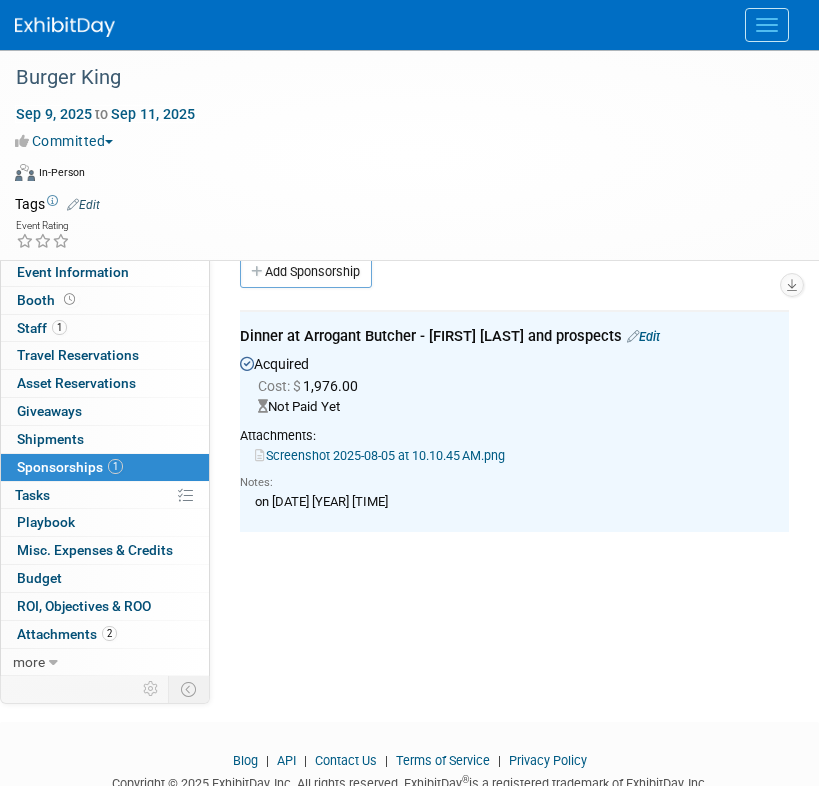 scroll, scrollTop: 0, scrollLeft: 0, axis: both 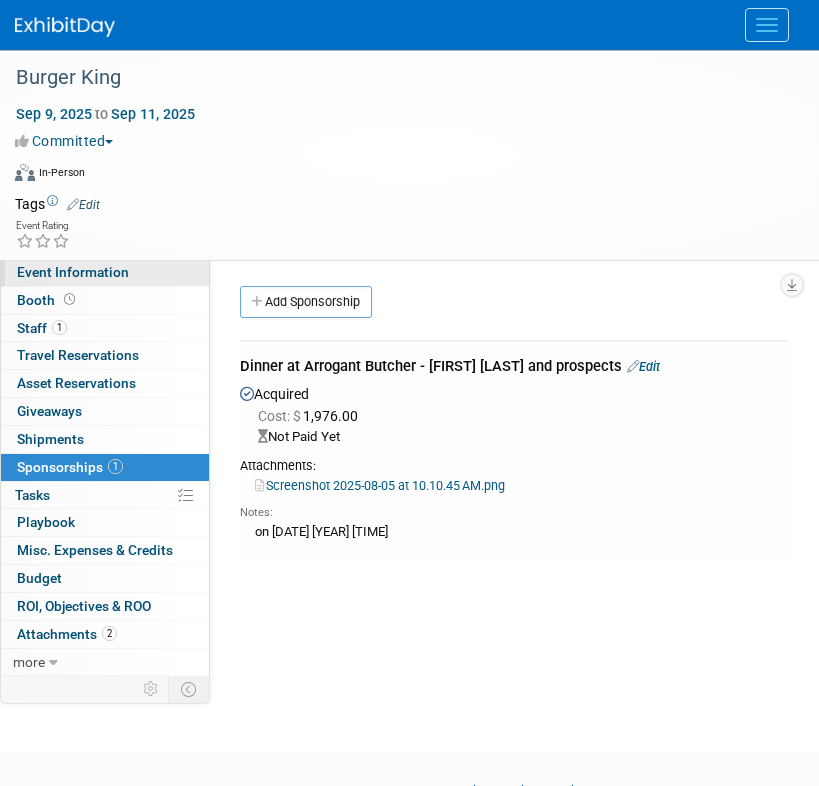 click on "Event Information" at bounding box center (73, 272) 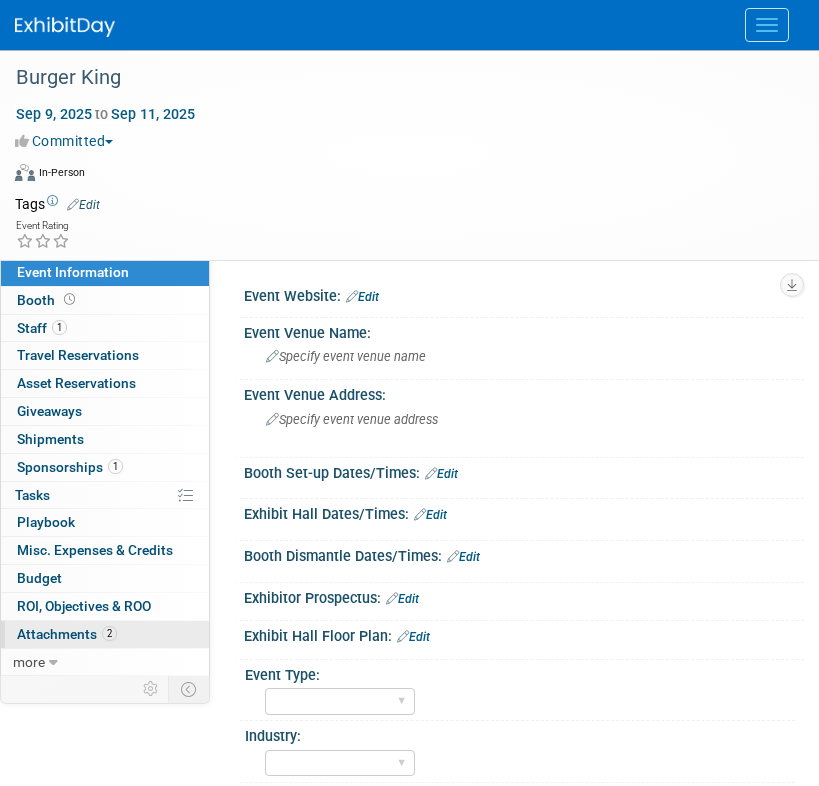 click on "Attachments 2" at bounding box center [67, 634] 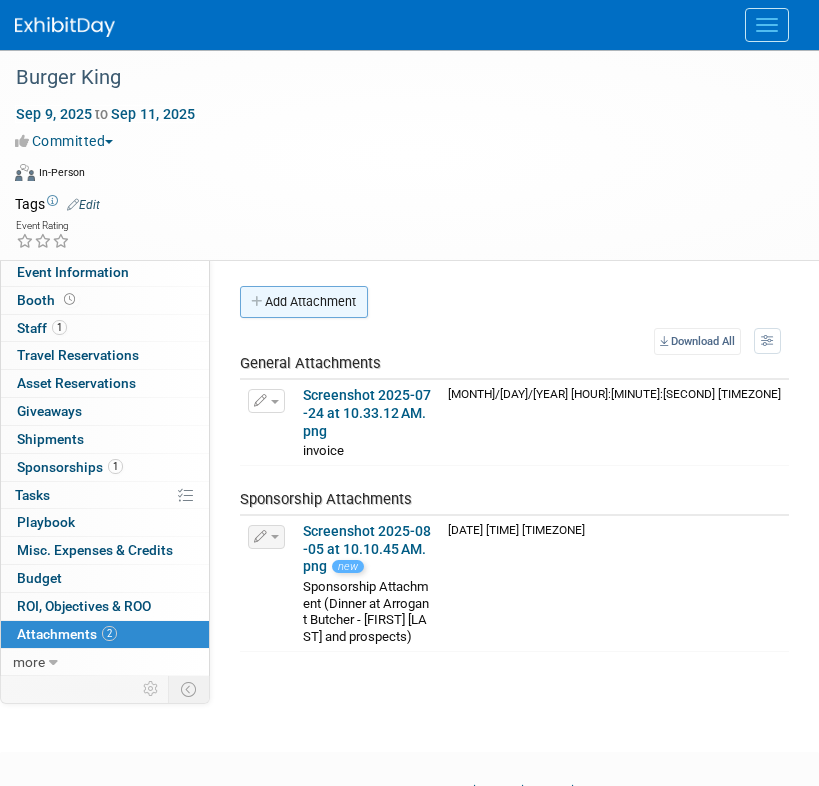 click on "Add Attachment" at bounding box center (304, 302) 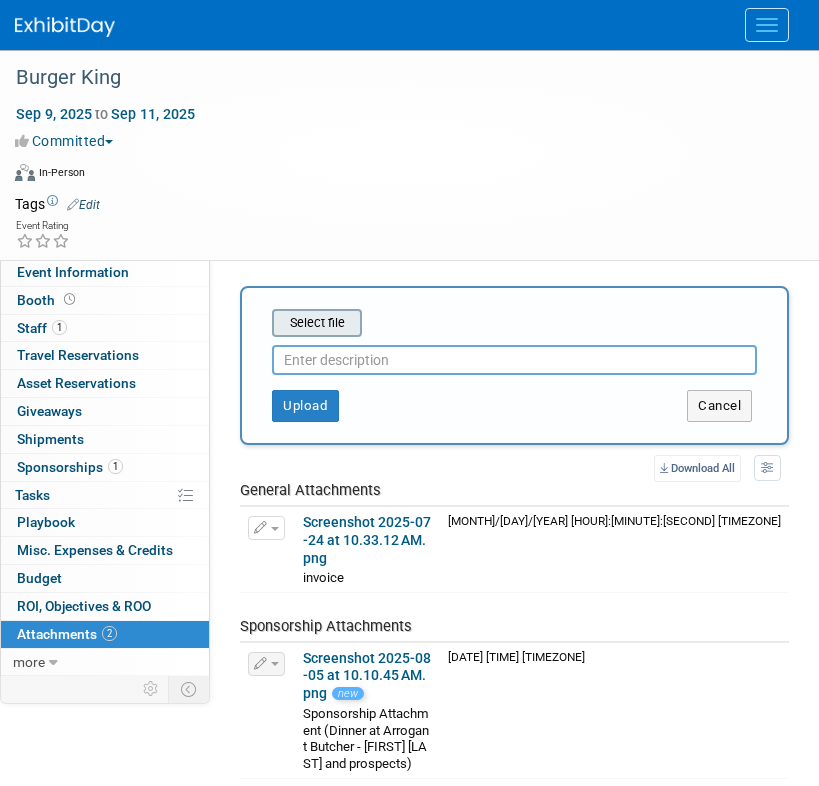 click at bounding box center [241, 323] 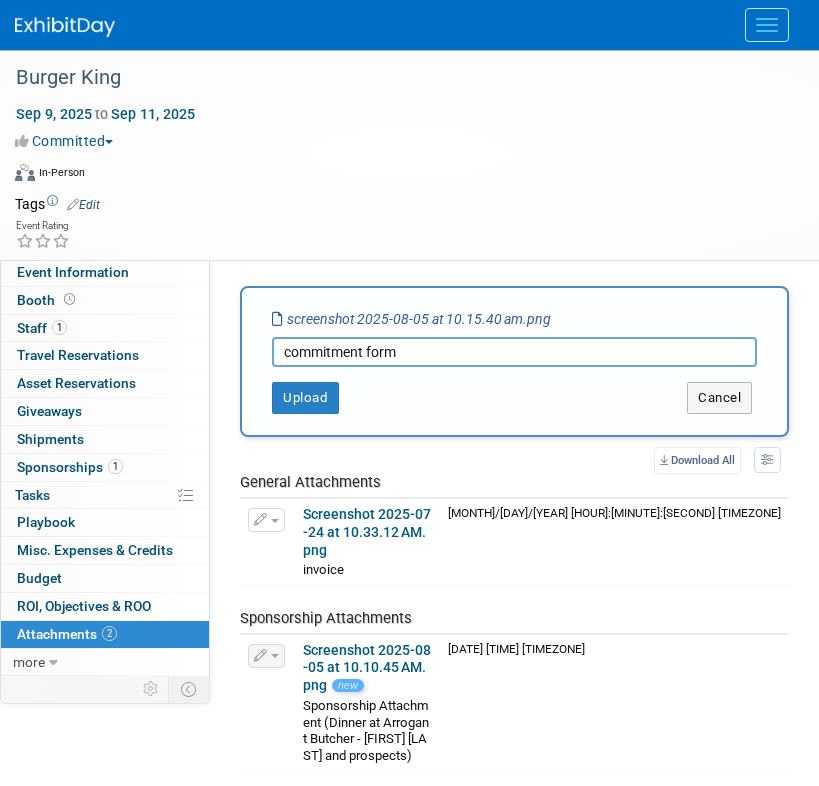 type on "commitment form" 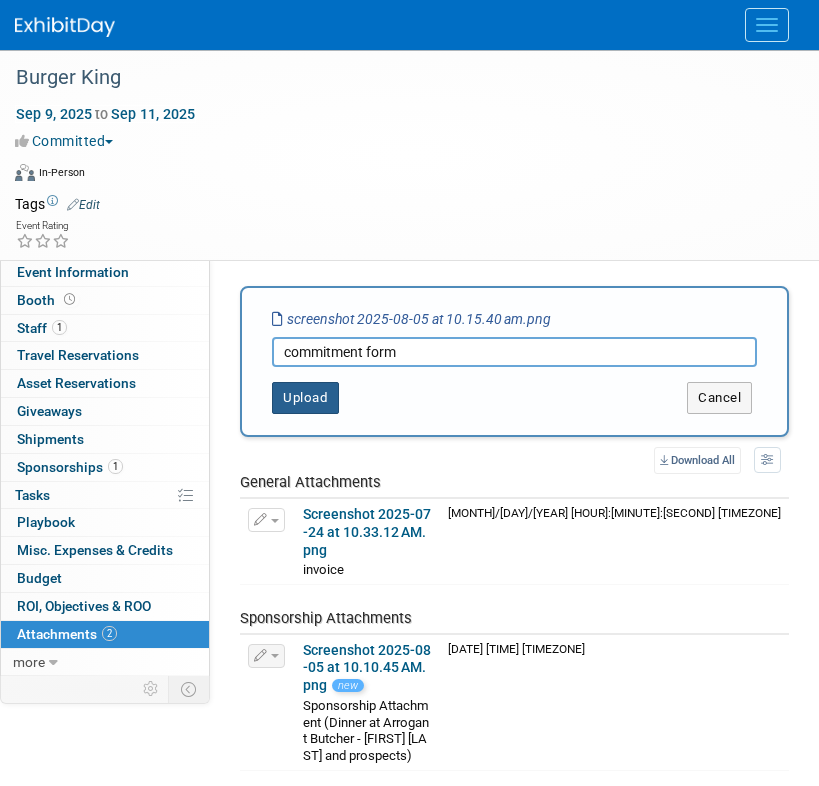 click on "Upload" at bounding box center [305, 398] 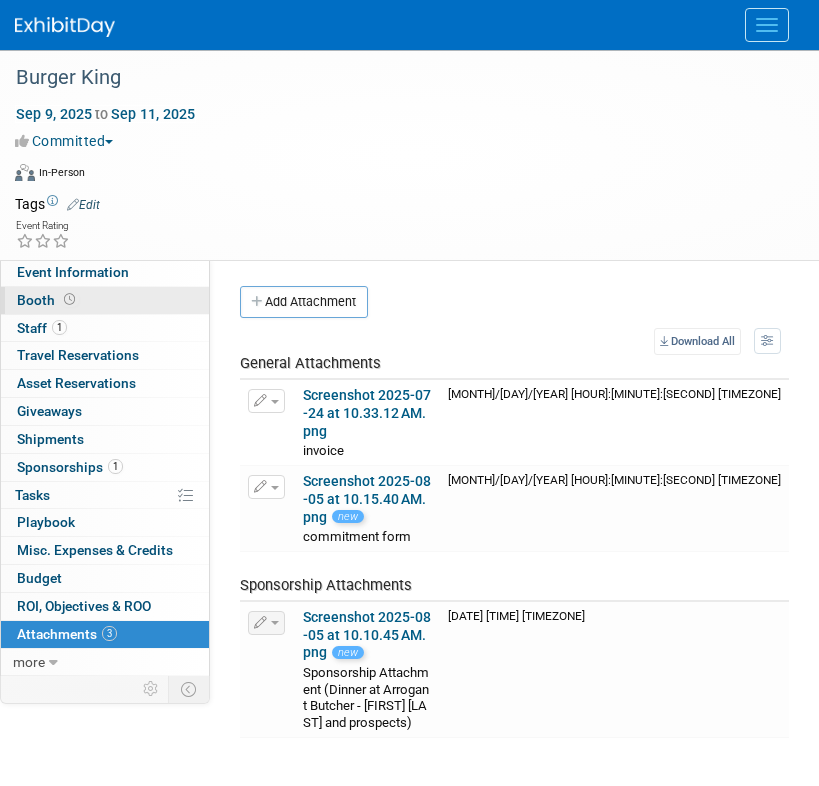 click on "Booth" at bounding box center (105, 300) 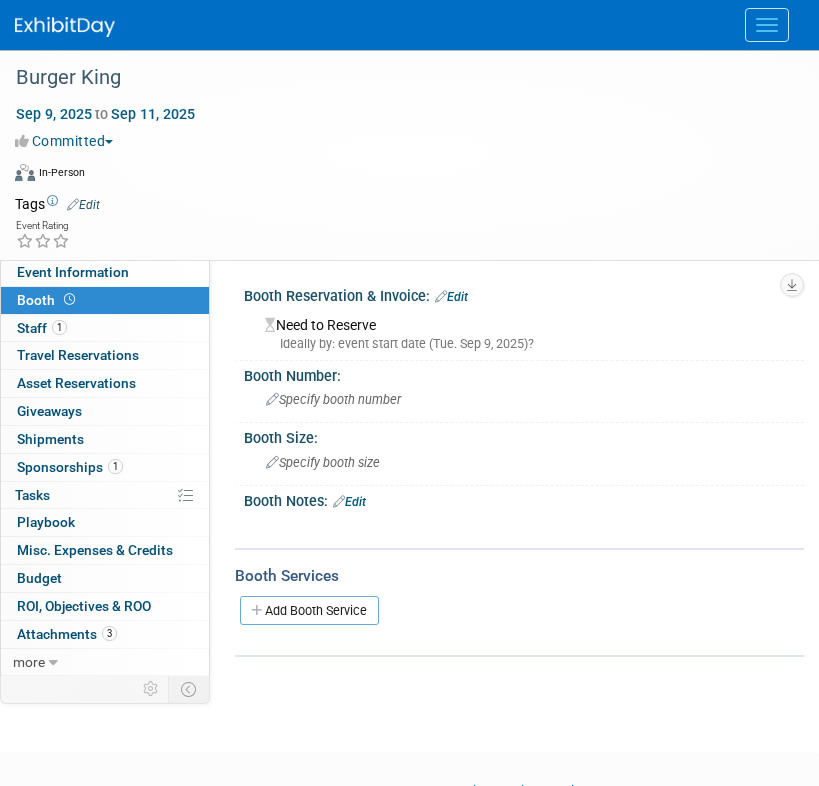 click on "Booth Reservation & Invoice:
Edit" at bounding box center [524, 294] 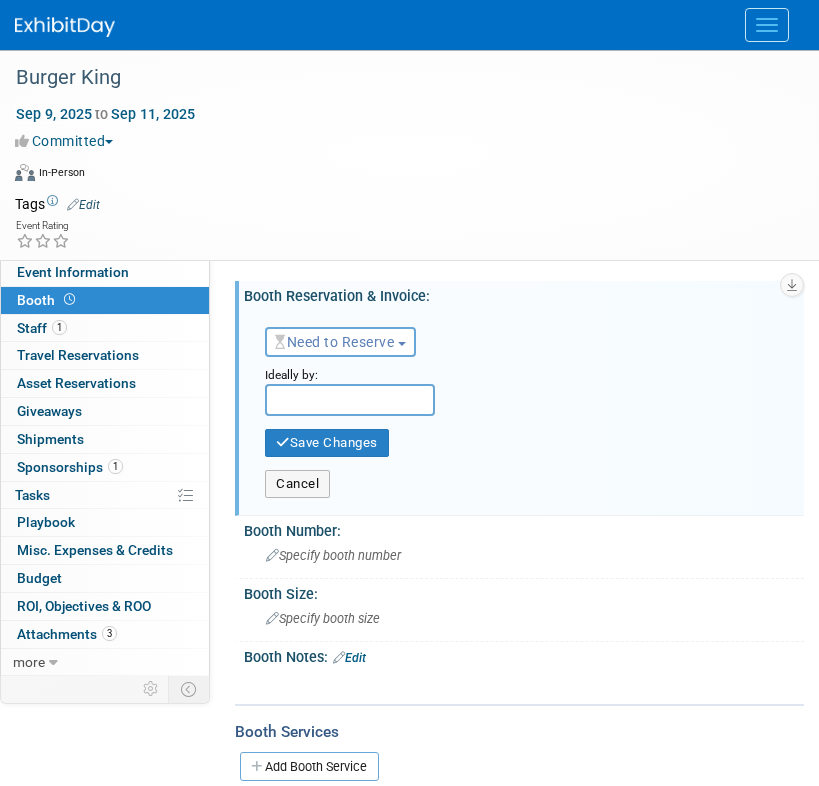 click on "Need to Reserve" at bounding box center [340, 342] 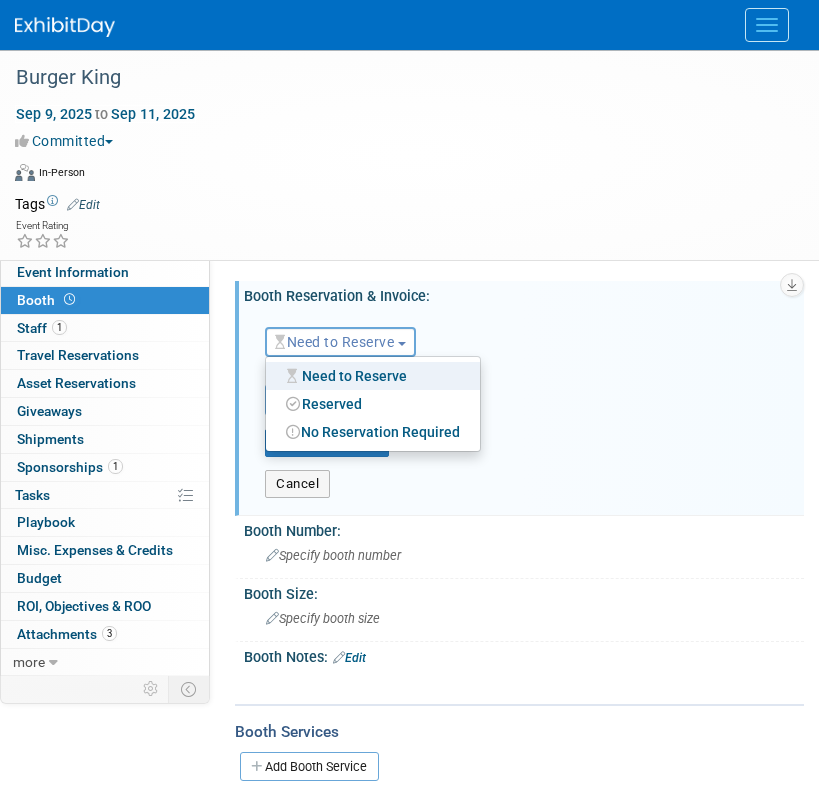 click on "Reserved" at bounding box center (373, 404) 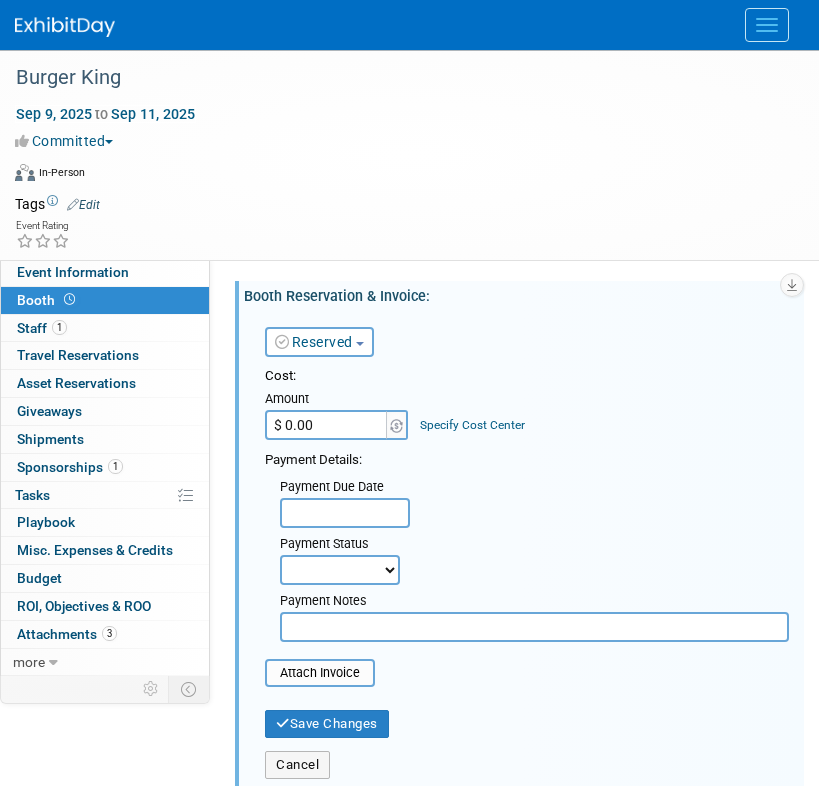 click on "Cost:
Amount
$ 0.00
Specify Cost Center
Cost Center
-- Not Specified --" at bounding box center (527, 504) 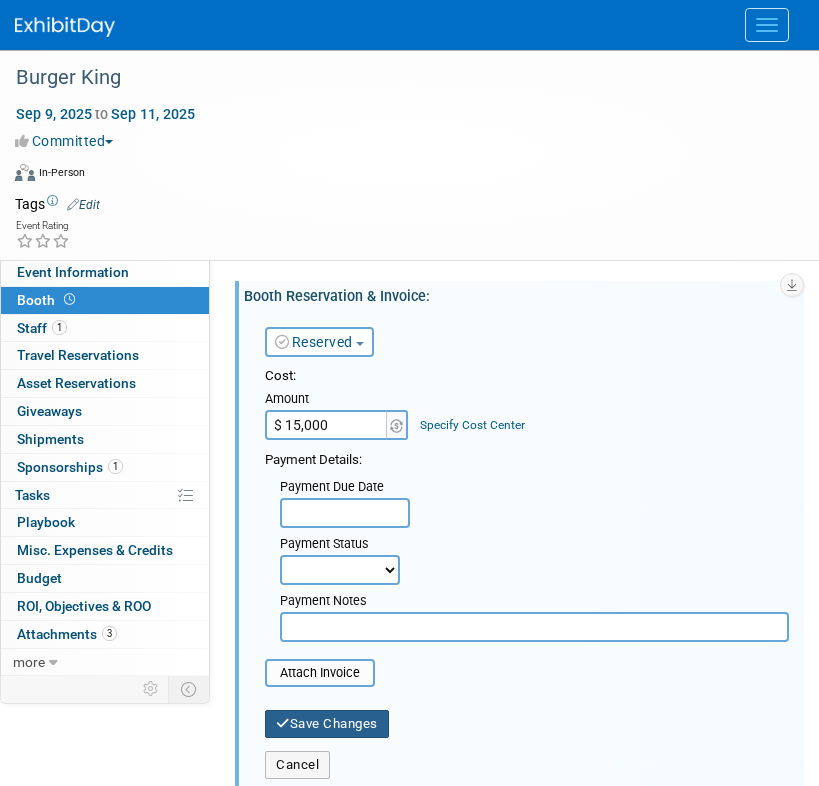 type on "$ 15,000.00" 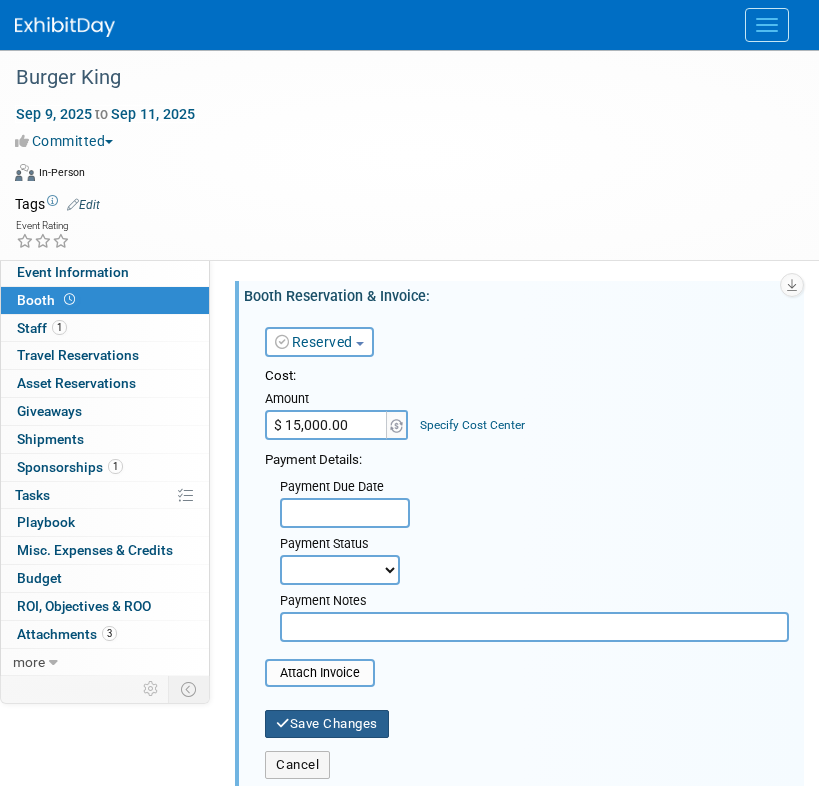 click on "Save Changes" at bounding box center [327, 724] 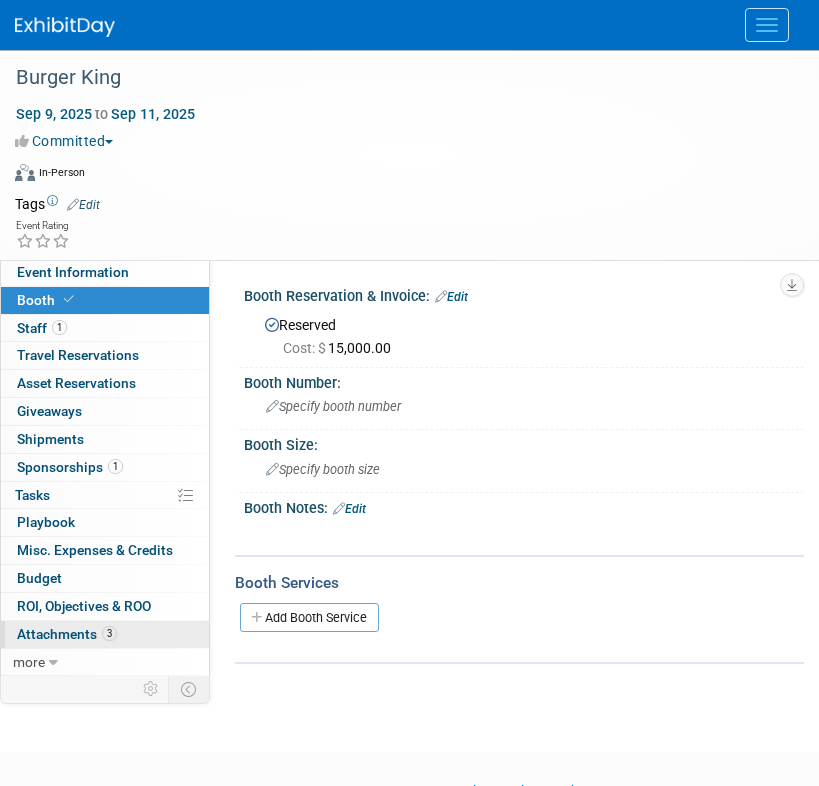 click on "3
Attachments 3" at bounding box center (105, 634) 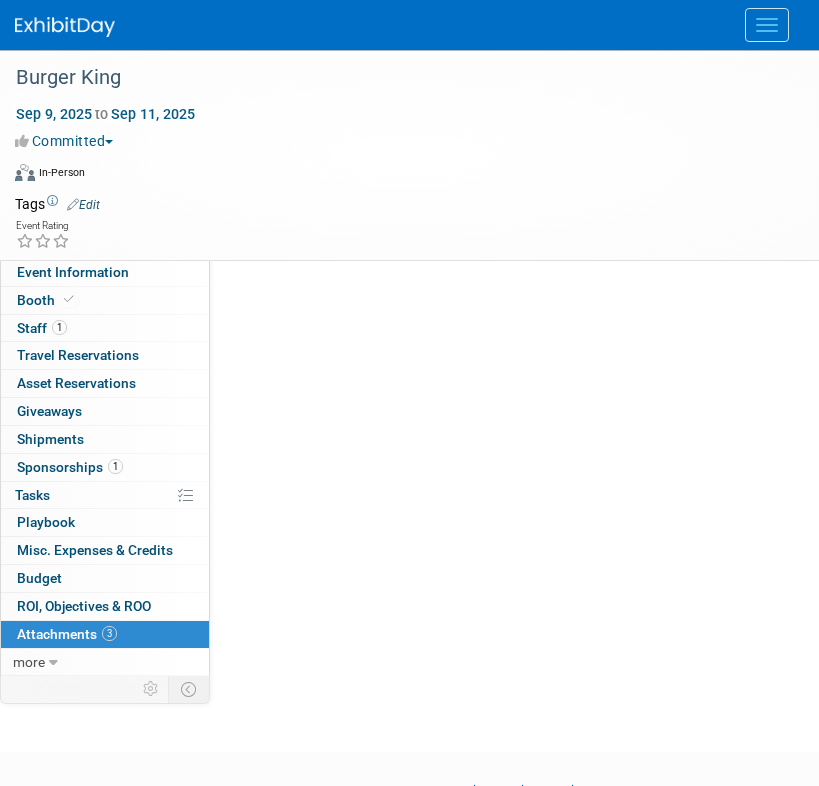 click on "3
Attachments 3" at bounding box center [105, 634] 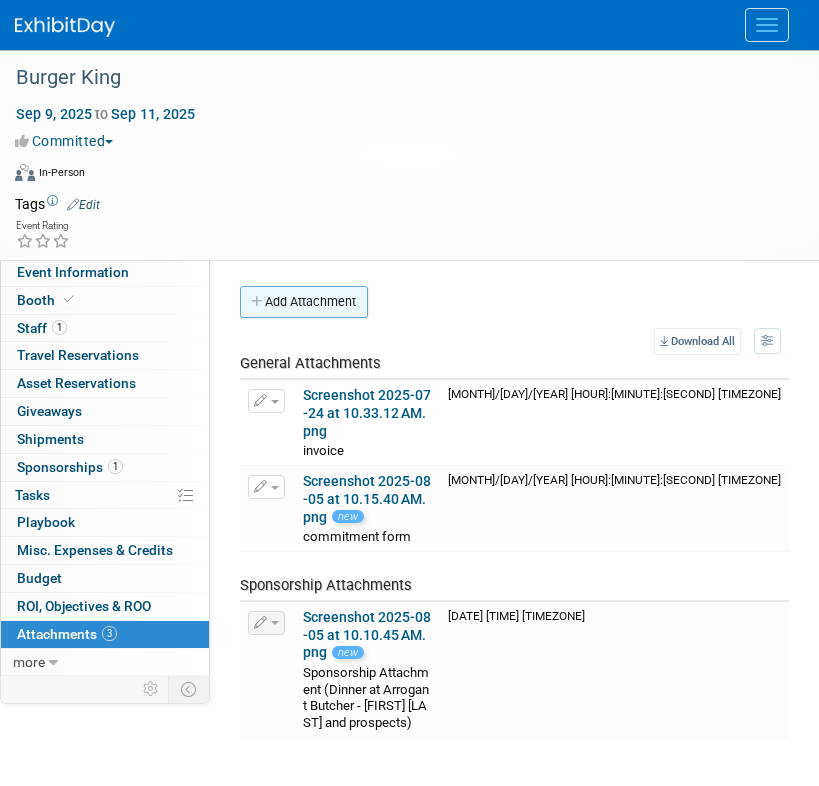 click on "Add Attachment" at bounding box center [304, 302] 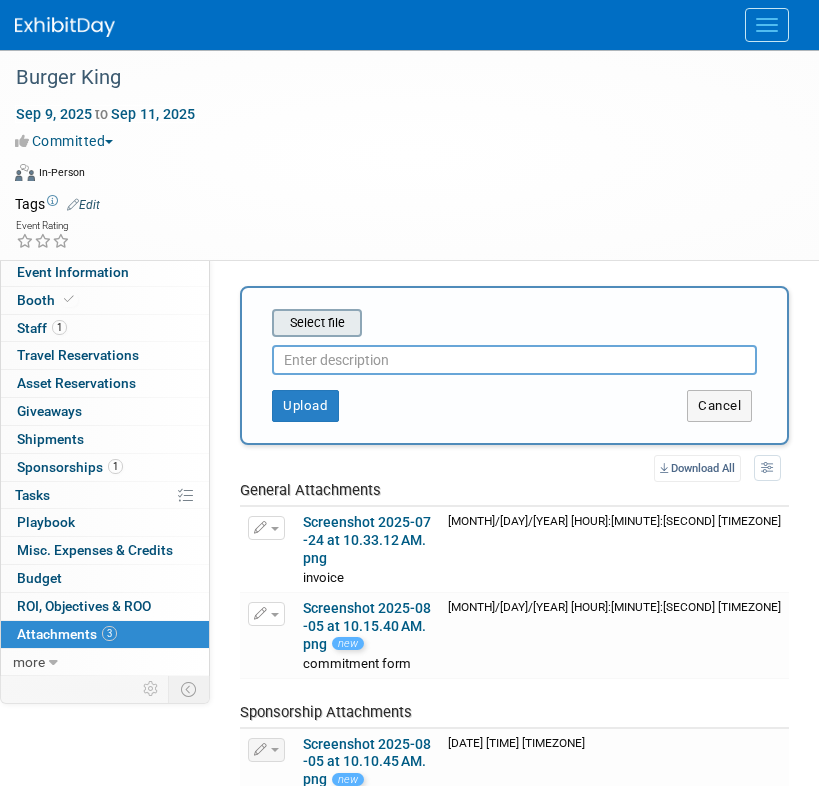 click at bounding box center (241, 323) 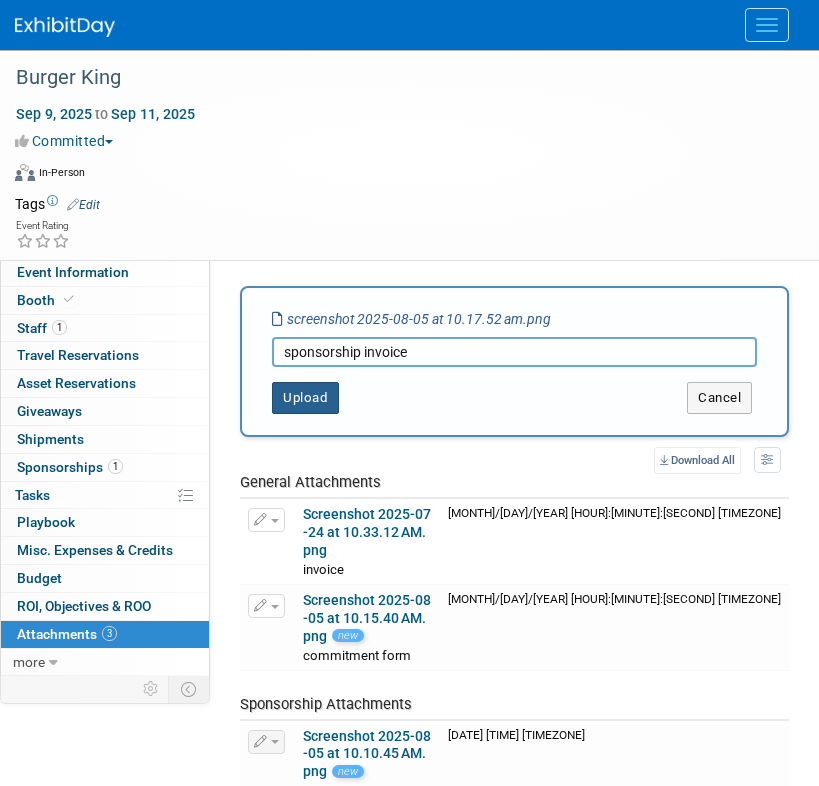 type on "sponsorship invoice" 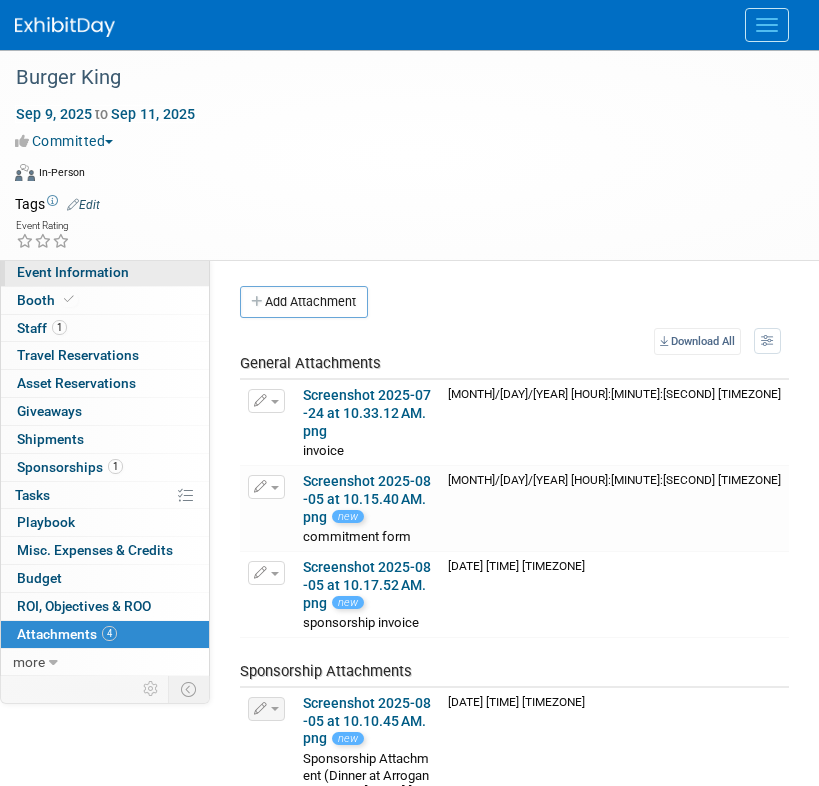 click on "Event Information" at bounding box center (73, 272) 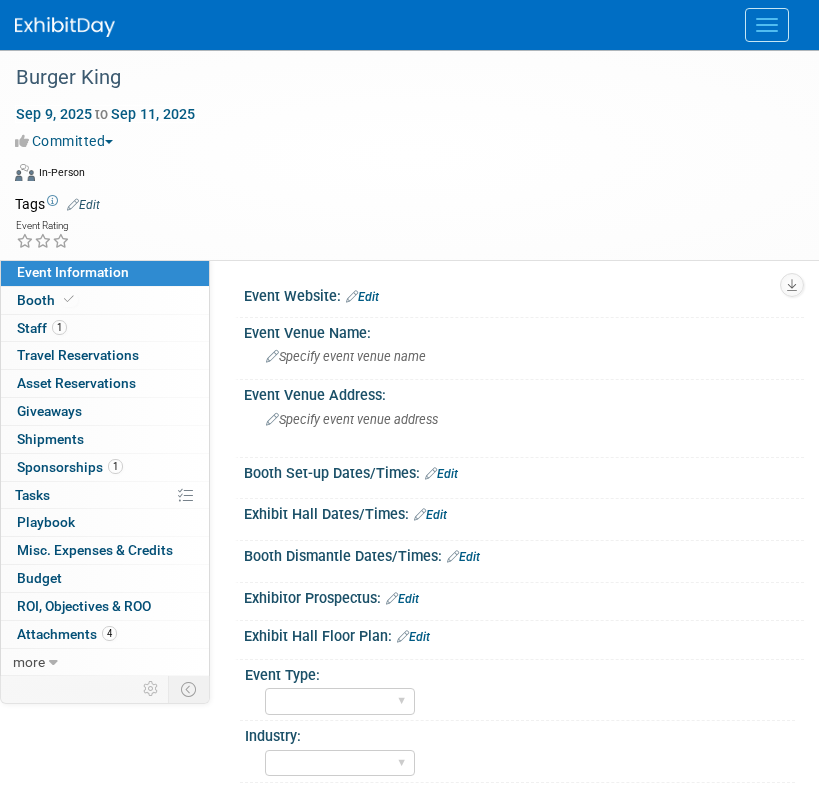 click on "Edit" at bounding box center (362, 297) 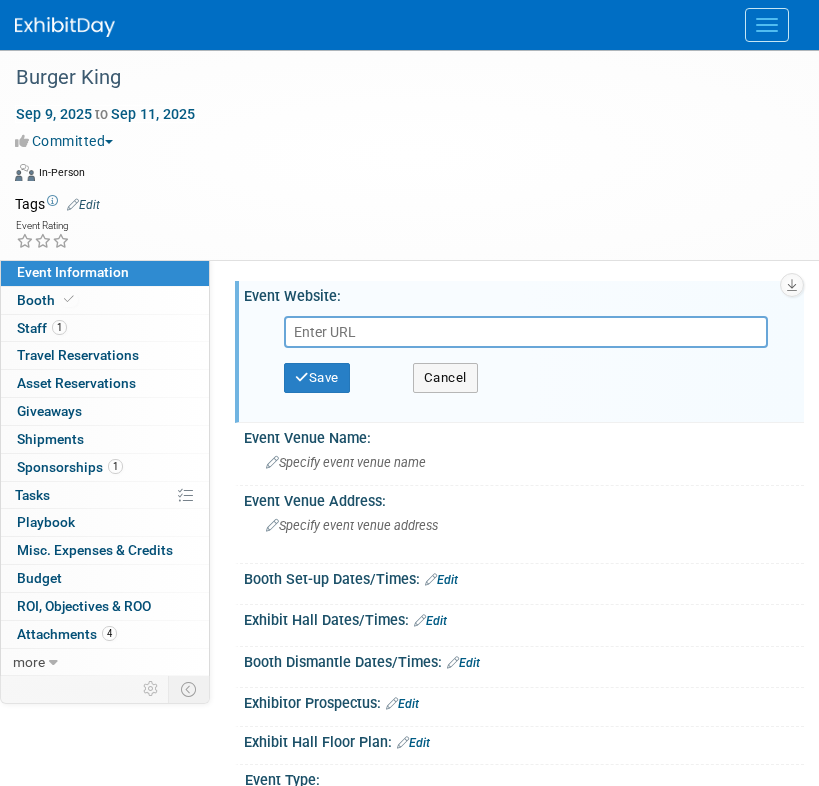 click at bounding box center [526, 332] 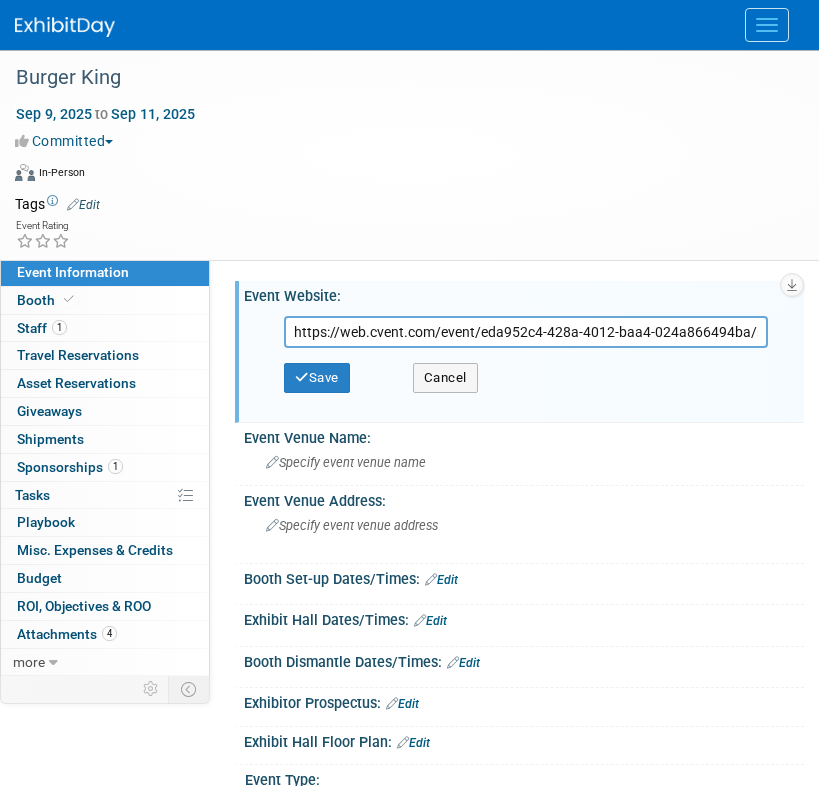 scroll, scrollTop: 0, scrollLeft: 373, axis: horizontal 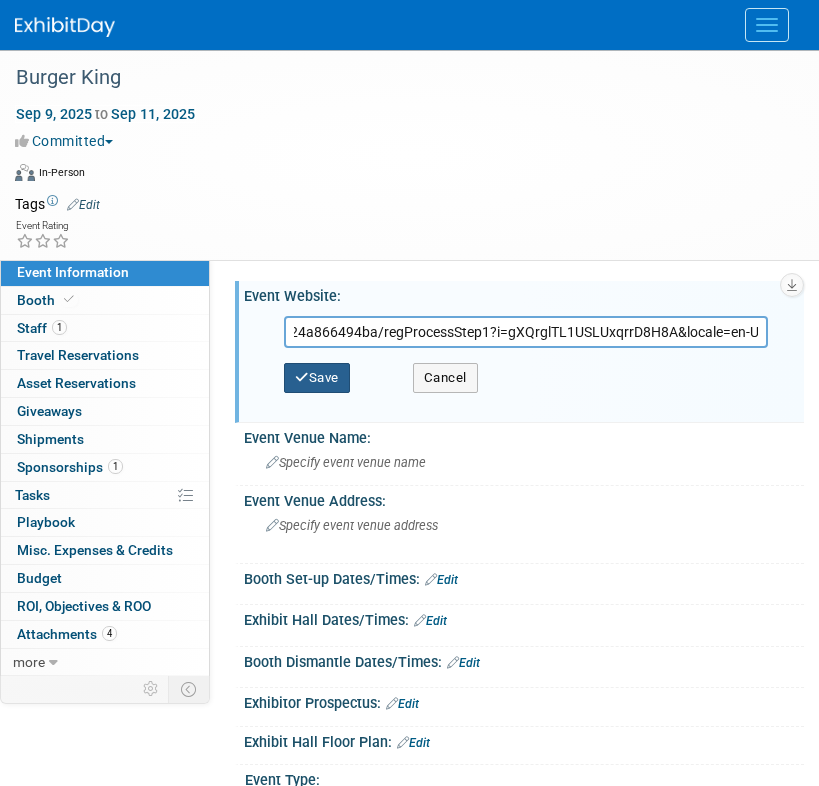 type on "https://web.cvent.com/event/eda952c4-428a-4012-baa4-024a866494ba/regProcessStep1?i=gXQrglTL1USLUxqrrD8H8A&locale=en-US" 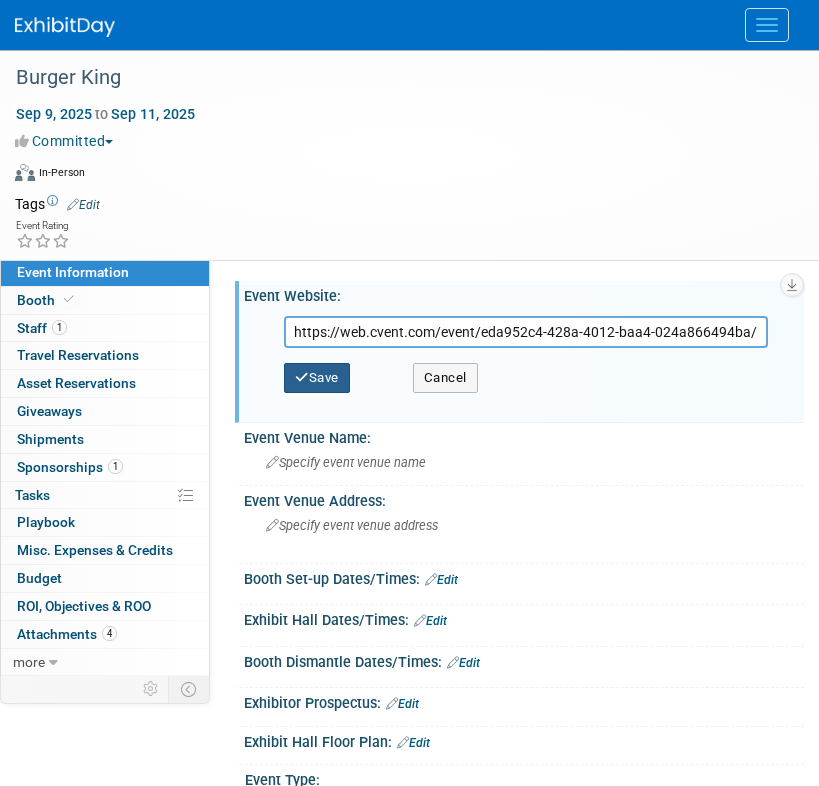 click on "Save" at bounding box center [317, 378] 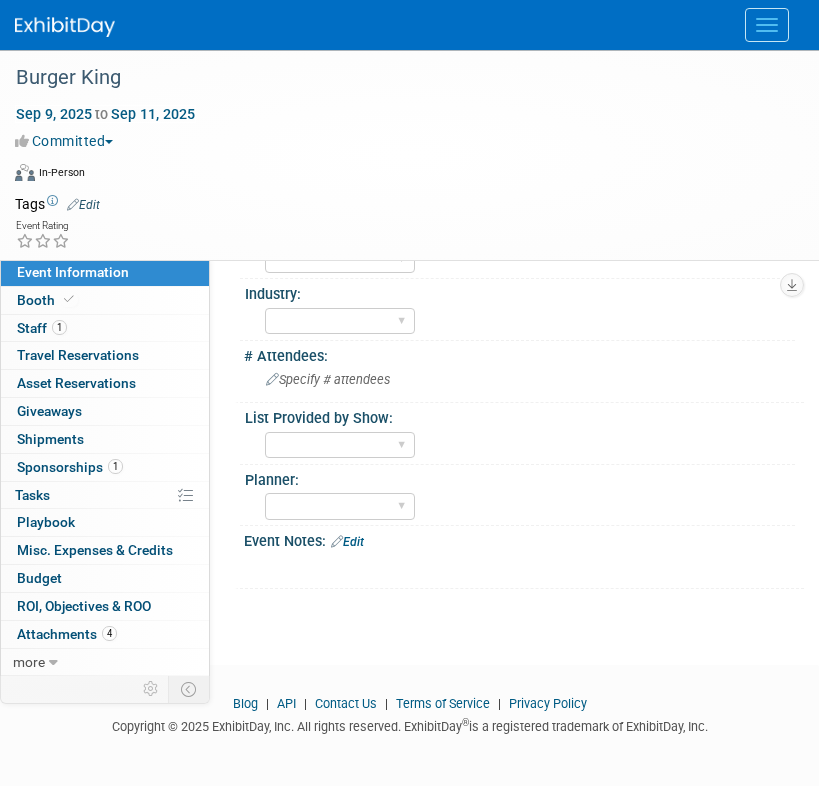 scroll, scrollTop: 503, scrollLeft: 0, axis: vertical 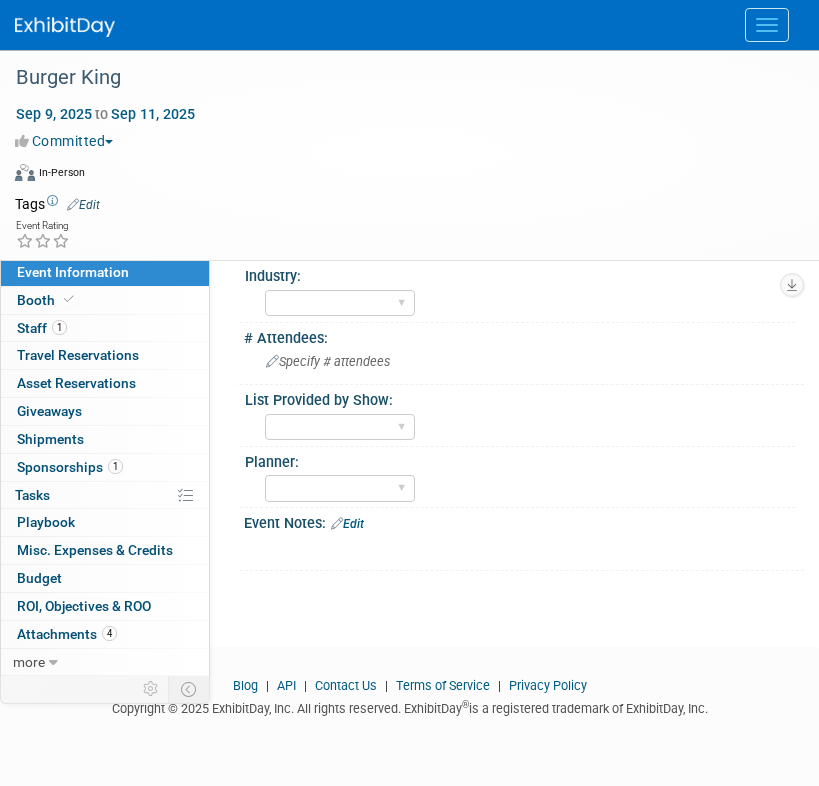 click on "Edit" at bounding box center (347, 524) 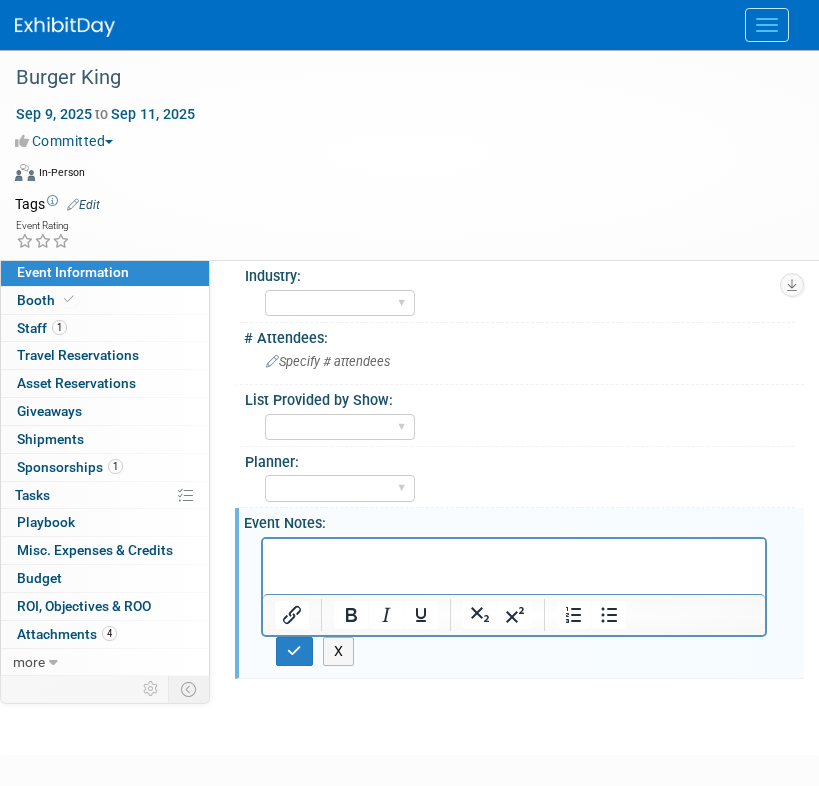 scroll, scrollTop: 0, scrollLeft: 0, axis: both 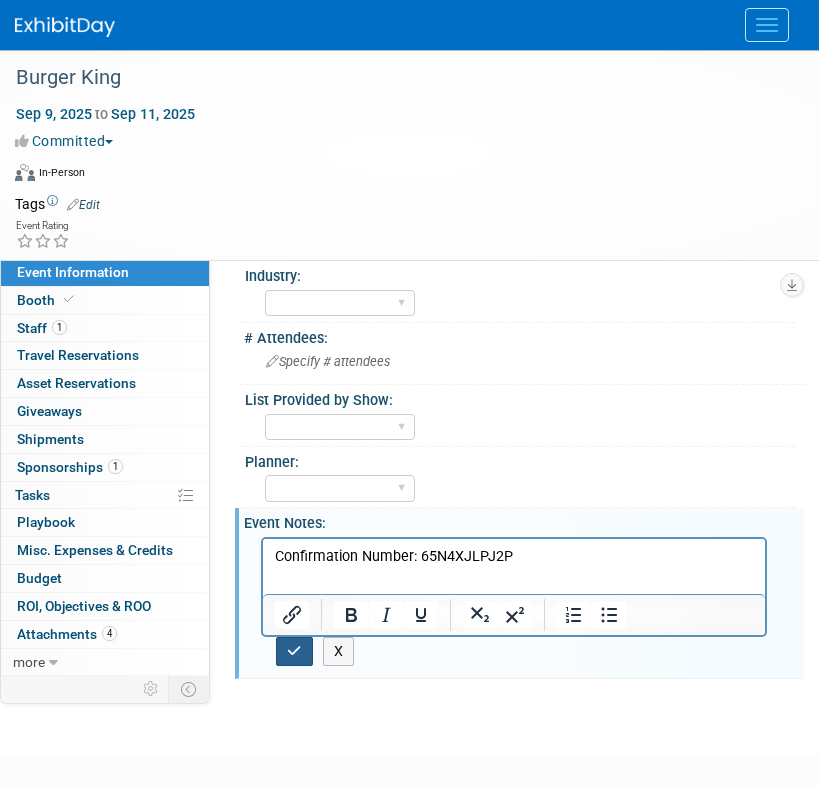 click at bounding box center (294, 651) 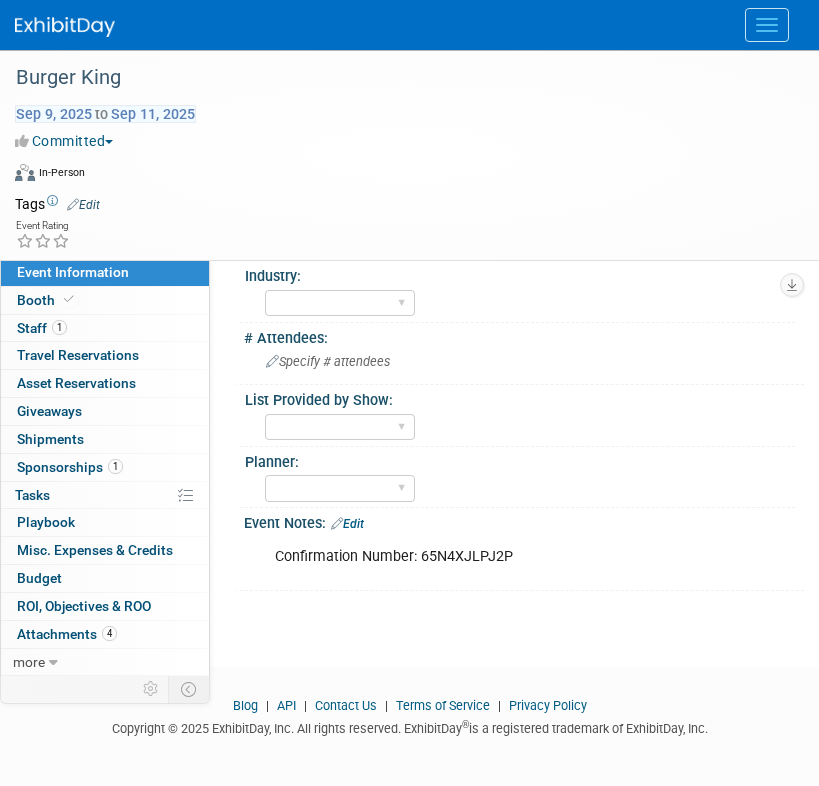 click on "Sep 9, 2025  to  Sep 11, 2025" at bounding box center [105, 114] 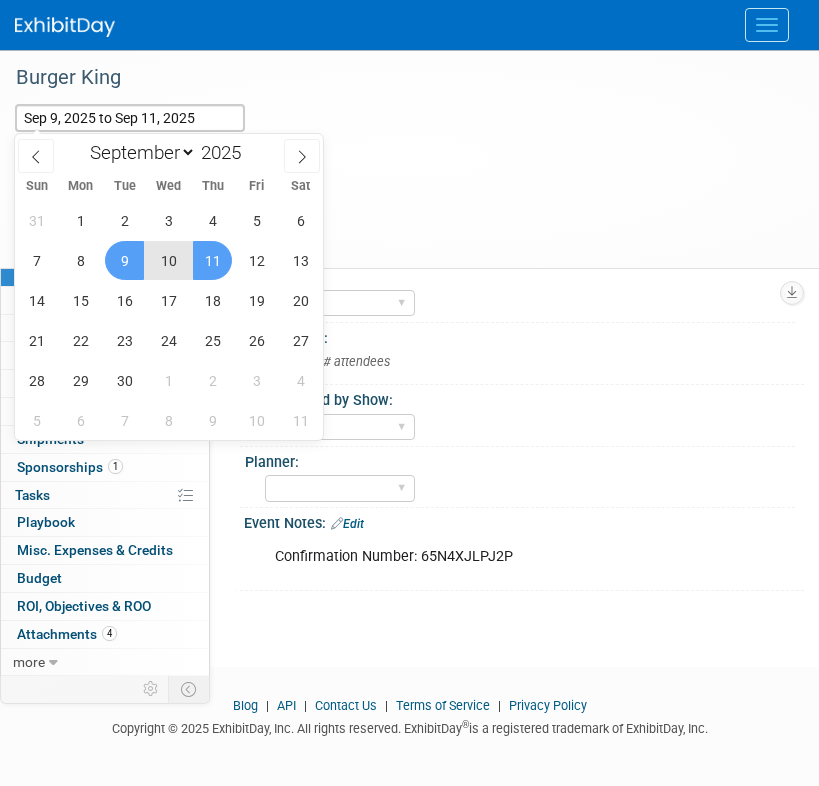 click on "10" at bounding box center [168, 260] 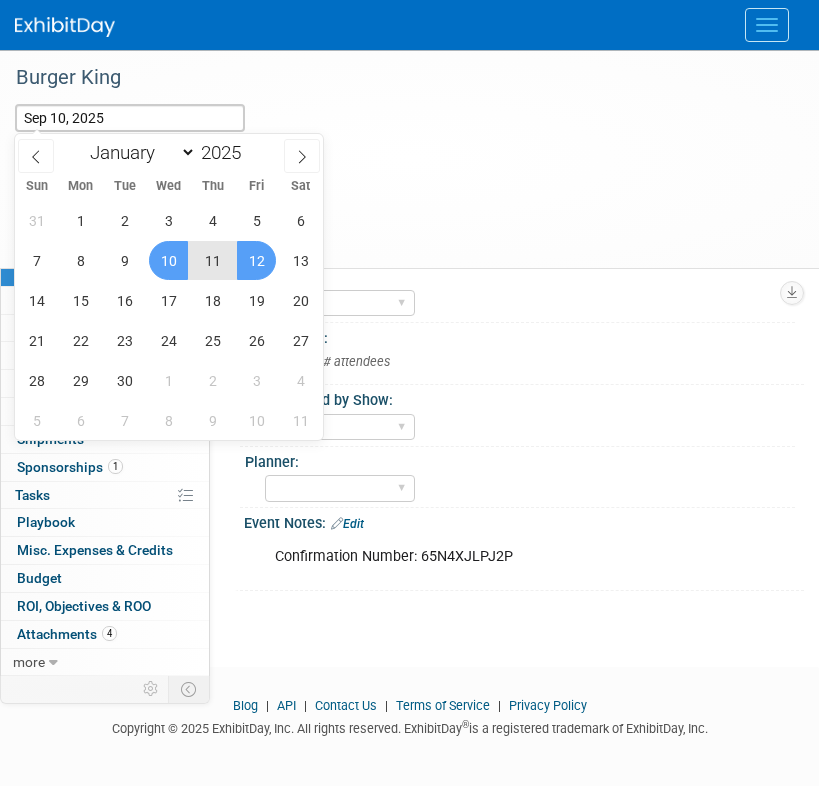 click on "12" at bounding box center (256, 260) 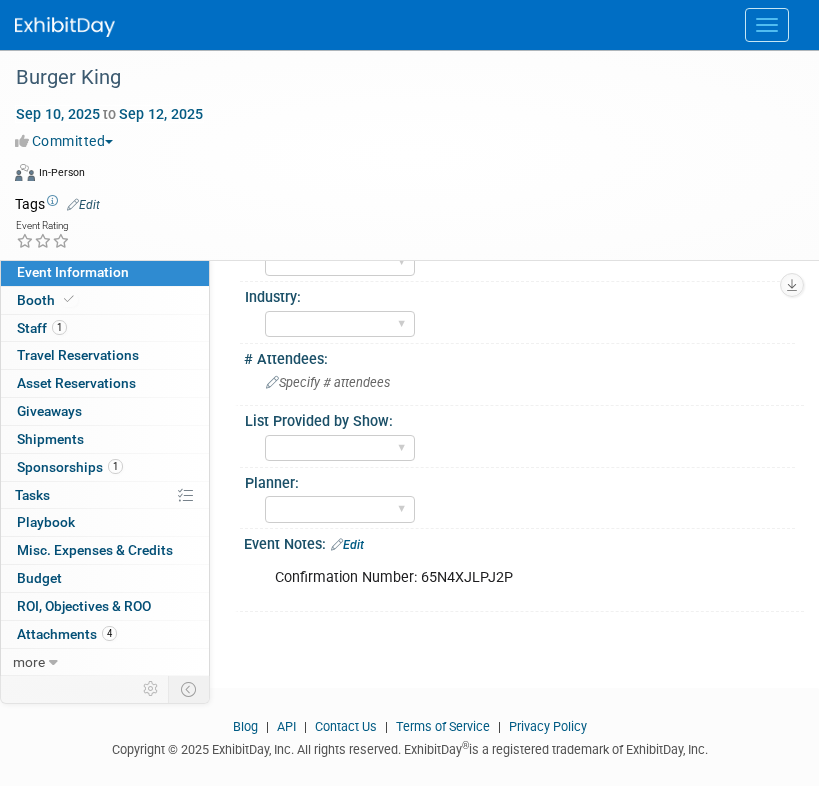 scroll, scrollTop: 393, scrollLeft: 0, axis: vertical 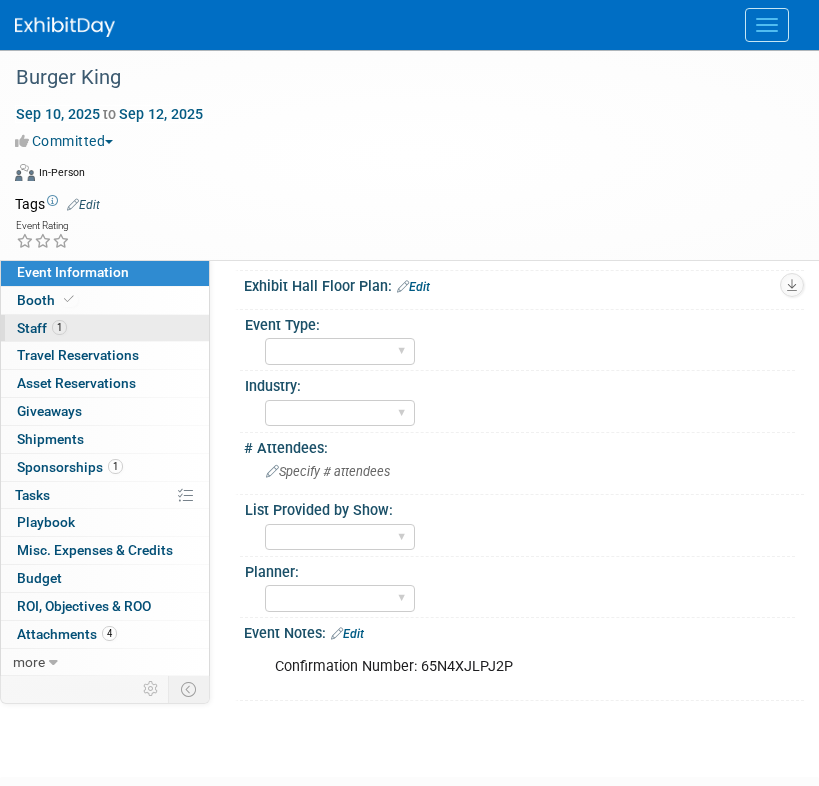 click on "1
Staff 1" at bounding box center [105, 328] 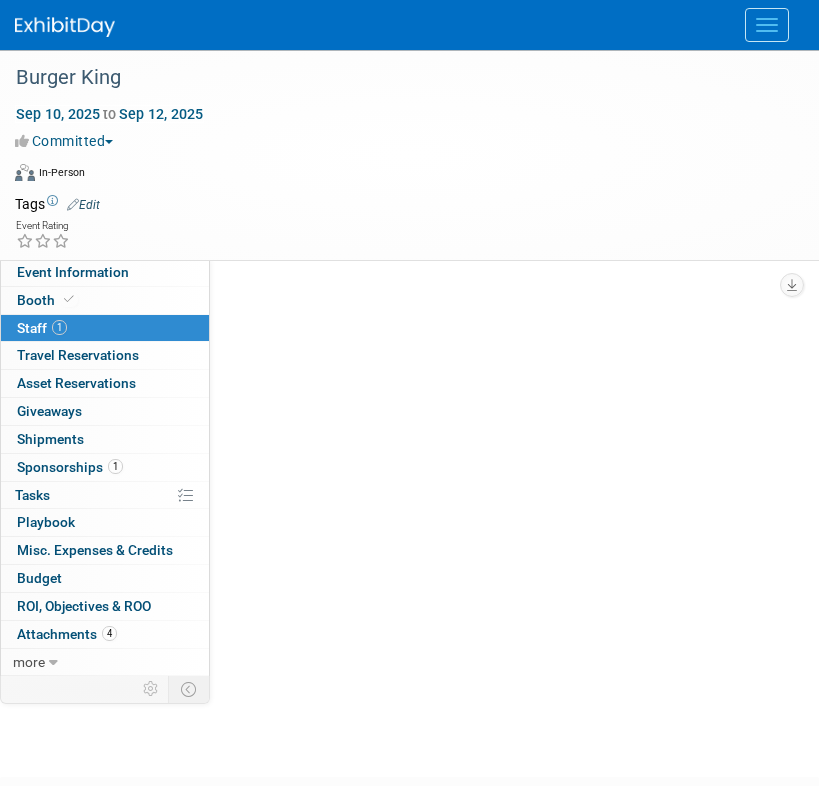 scroll, scrollTop: 0, scrollLeft: 0, axis: both 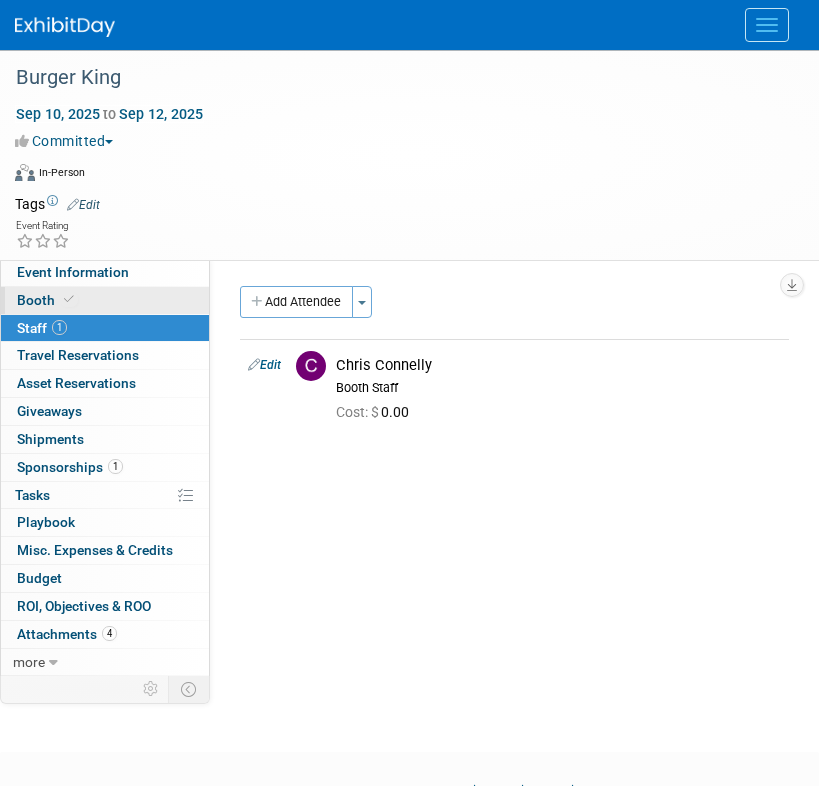 click on "Booth" at bounding box center (105, 300) 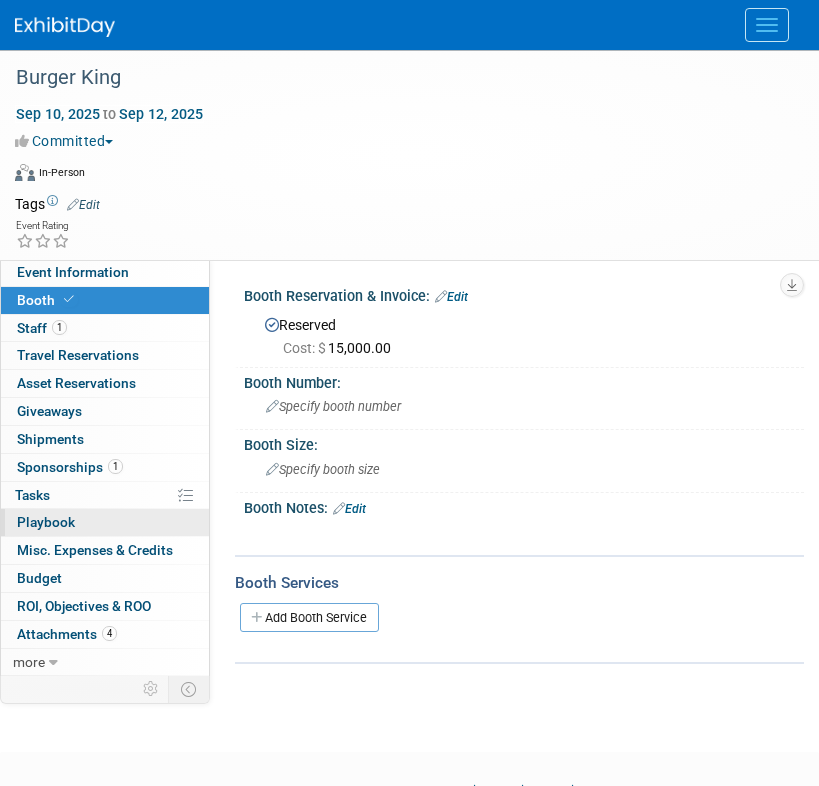 scroll, scrollTop: 20, scrollLeft: 0, axis: vertical 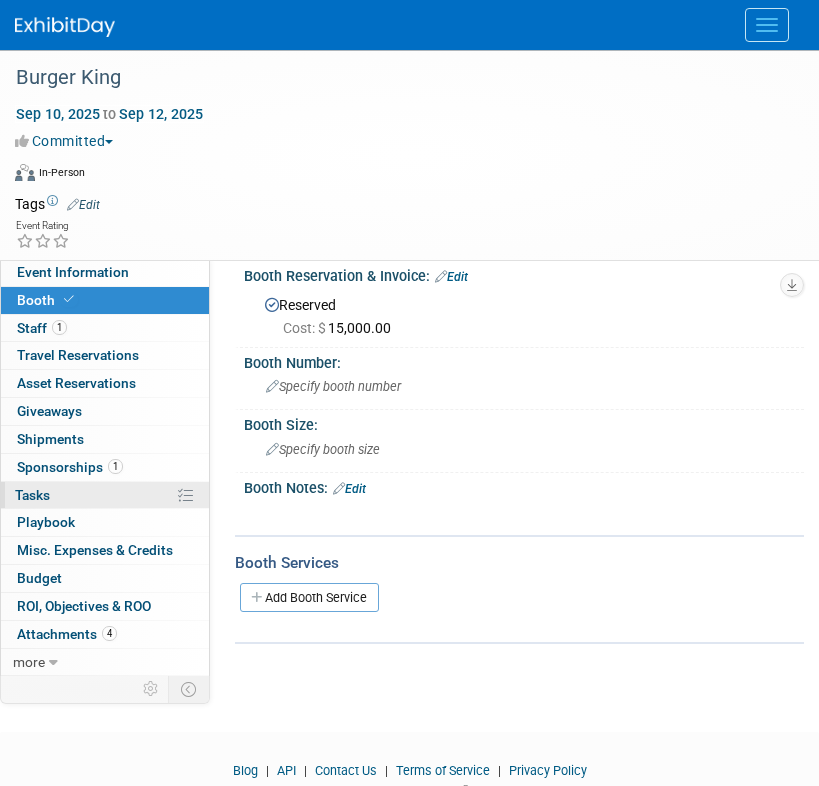 click on "0%
Tasks 0%" at bounding box center [105, 495] 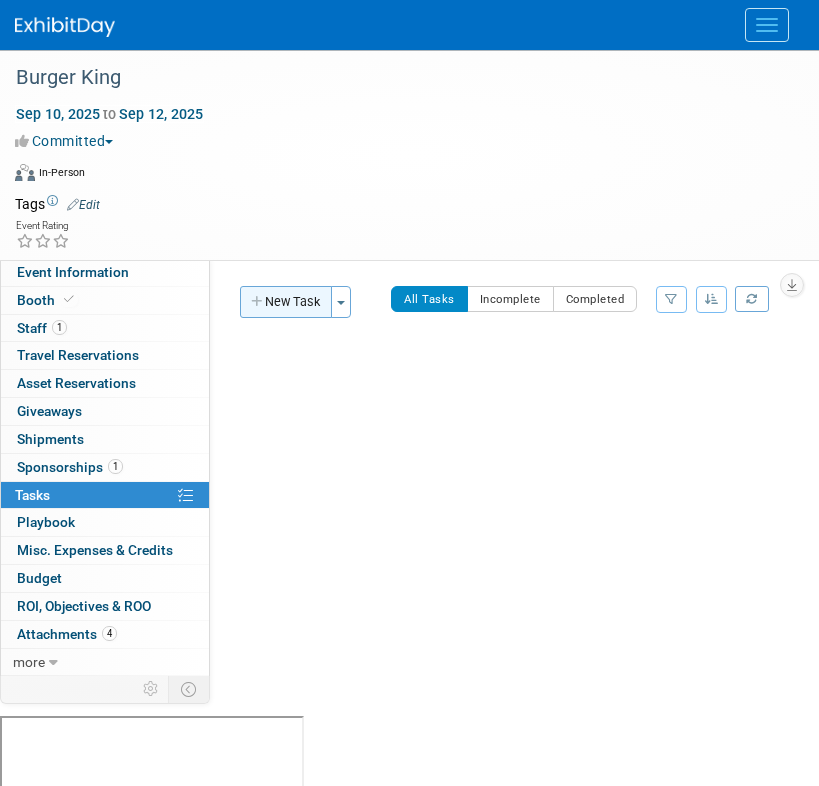 click on "New Task" at bounding box center [286, 302] 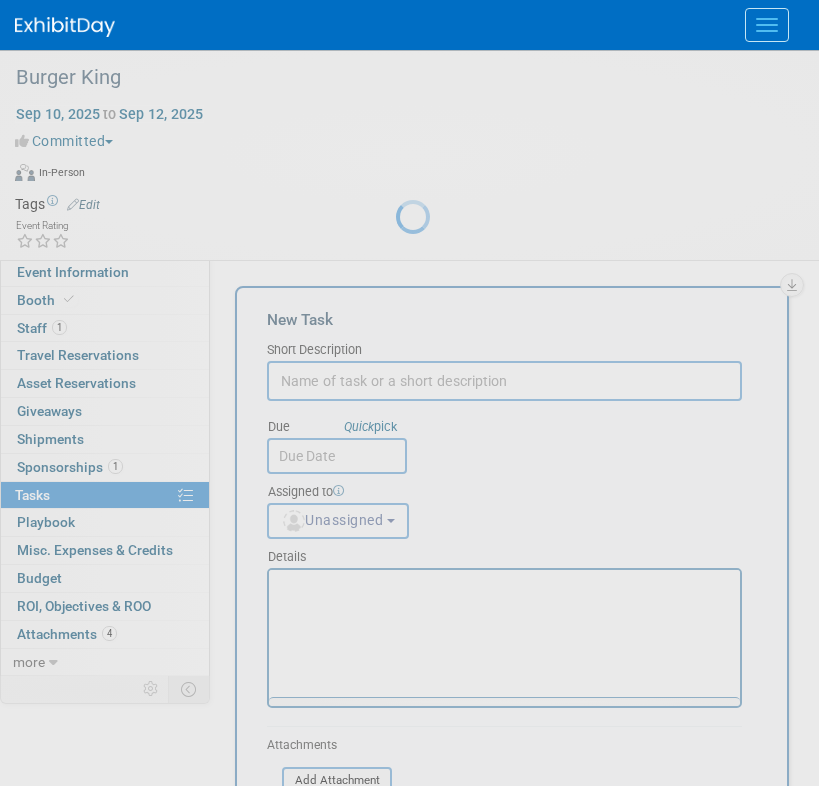 scroll, scrollTop: 0, scrollLeft: 0, axis: both 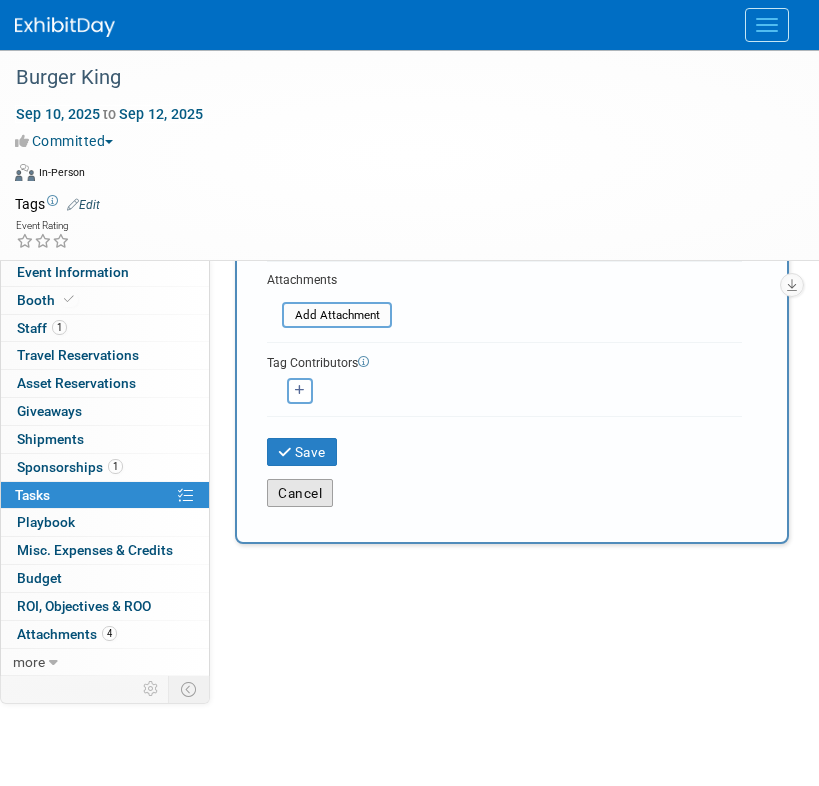 click on "Cancel" at bounding box center (300, 493) 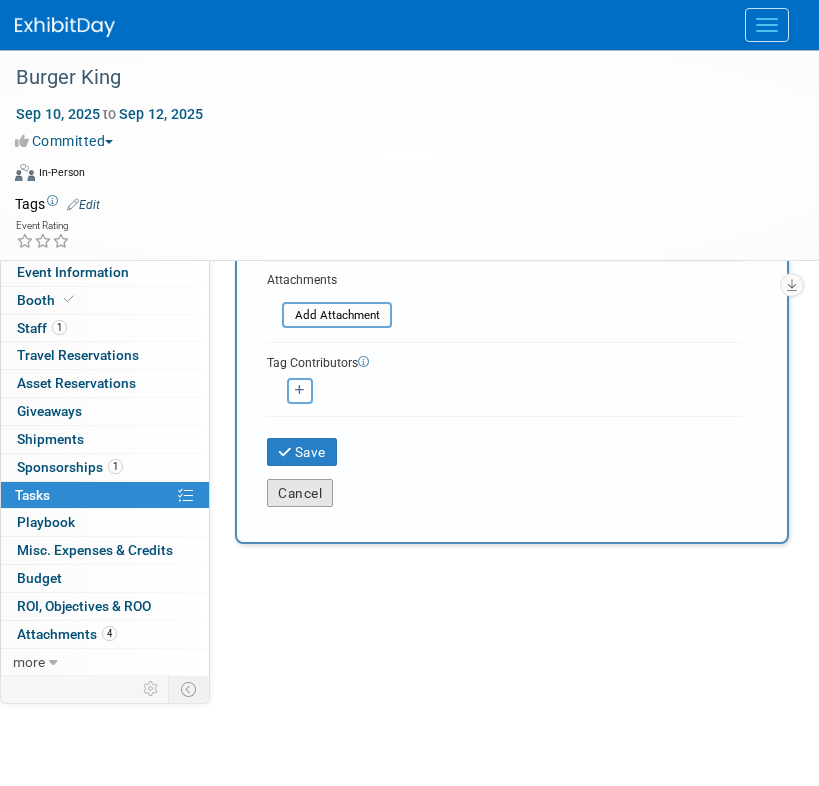 scroll, scrollTop: 0, scrollLeft: 0, axis: both 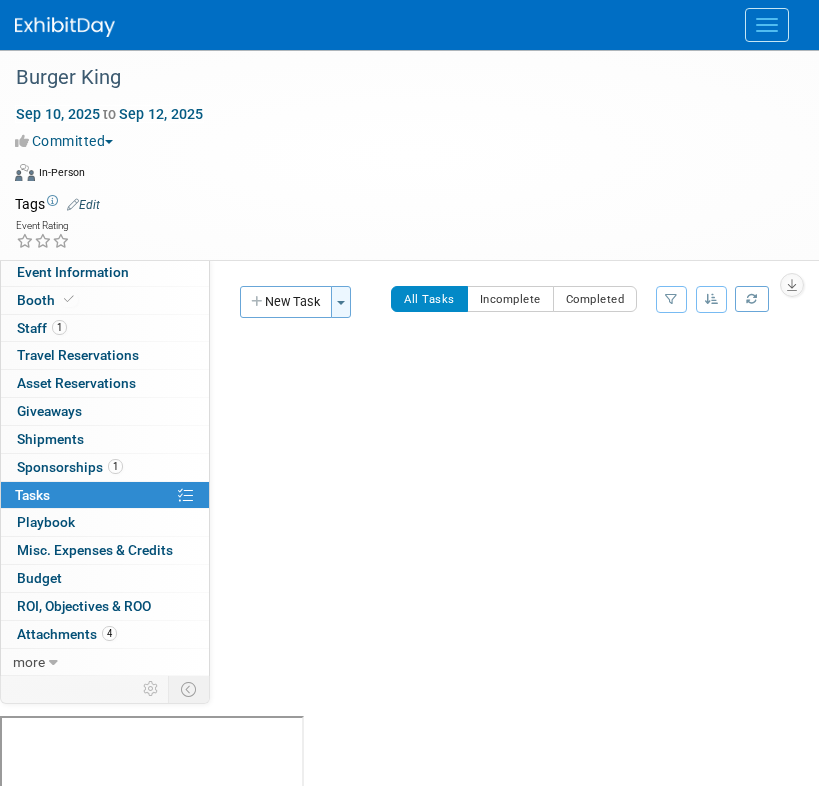 click at bounding box center (341, 303) 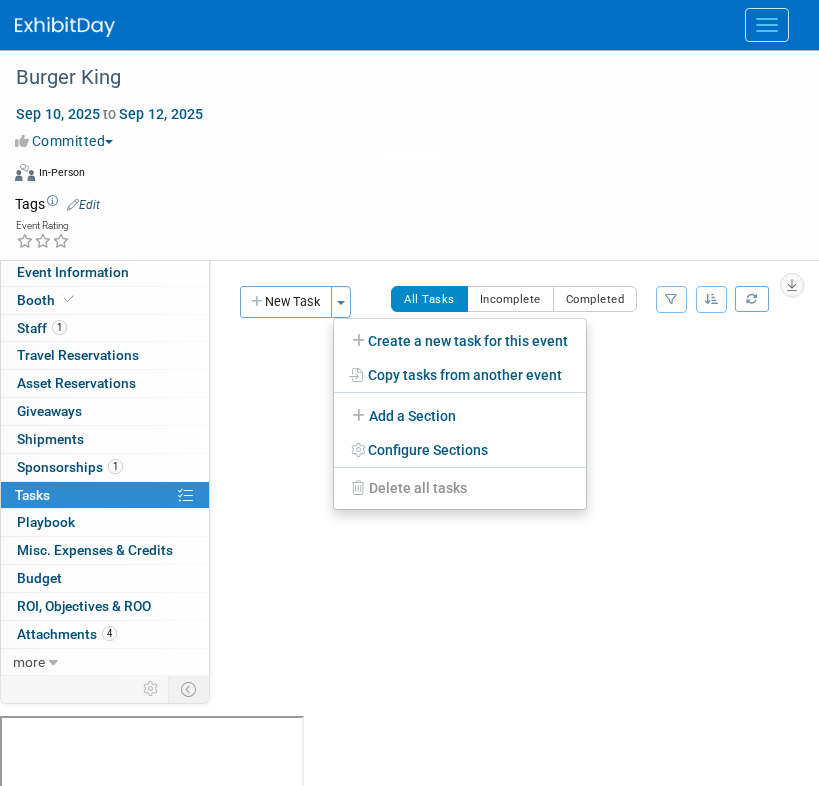 click on "Copy tasks from another event" at bounding box center [460, 375] 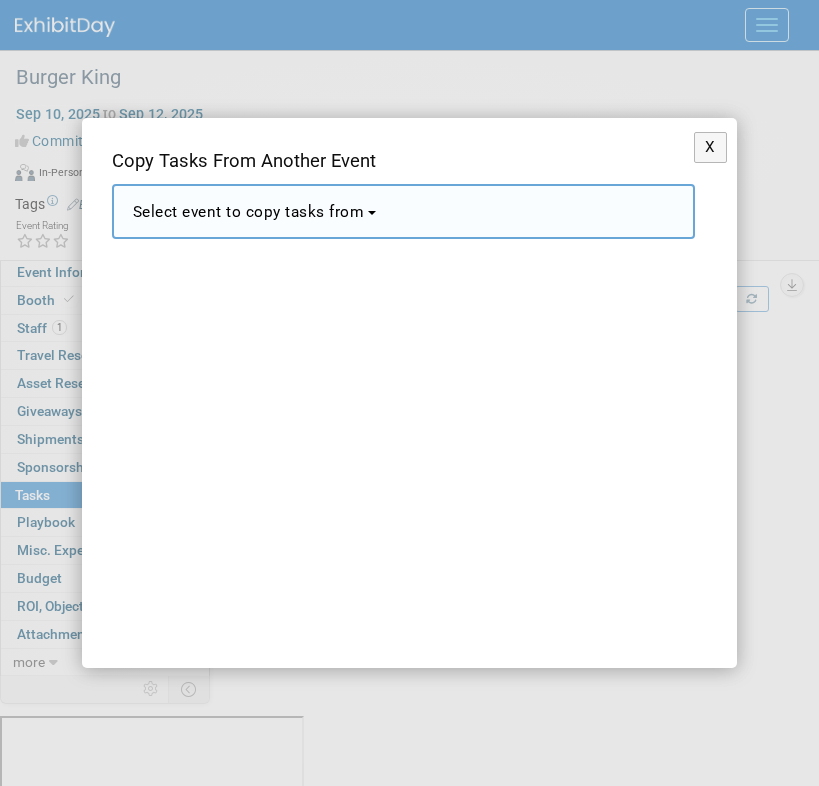 click on "Select event to copy tasks from" at bounding box center (403, 211) 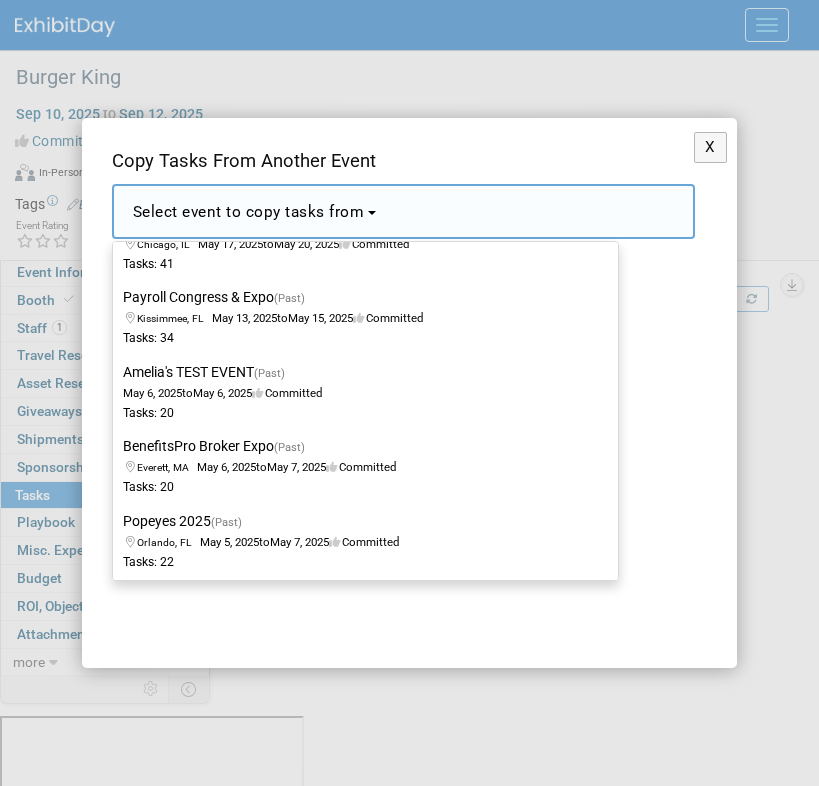 scroll, scrollTop: 1504, scrollLeft: 0, axis: vertical 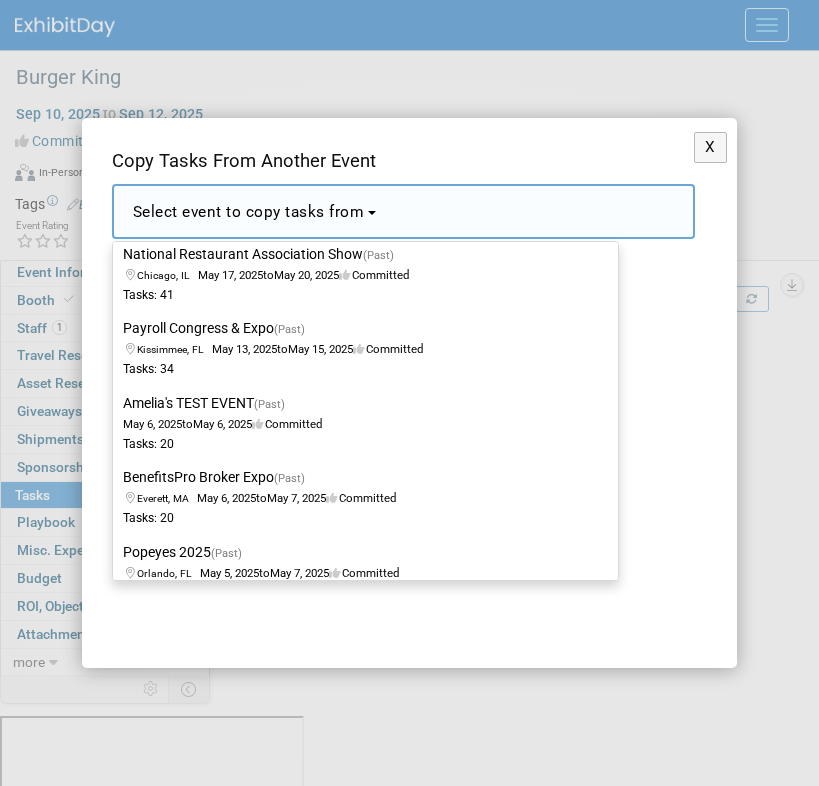click on "May 6, 2025   to   May 6, 2025       Committed" at bounding box center (222, 414) 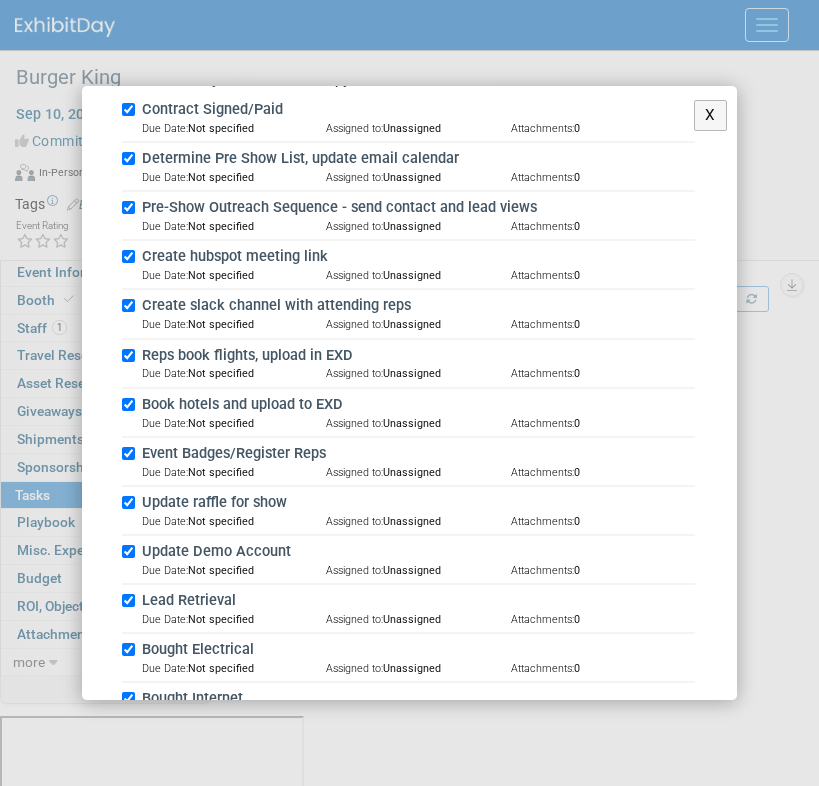 scroll, scrollTop: 827, scrollLeft: 0, axis: vertical 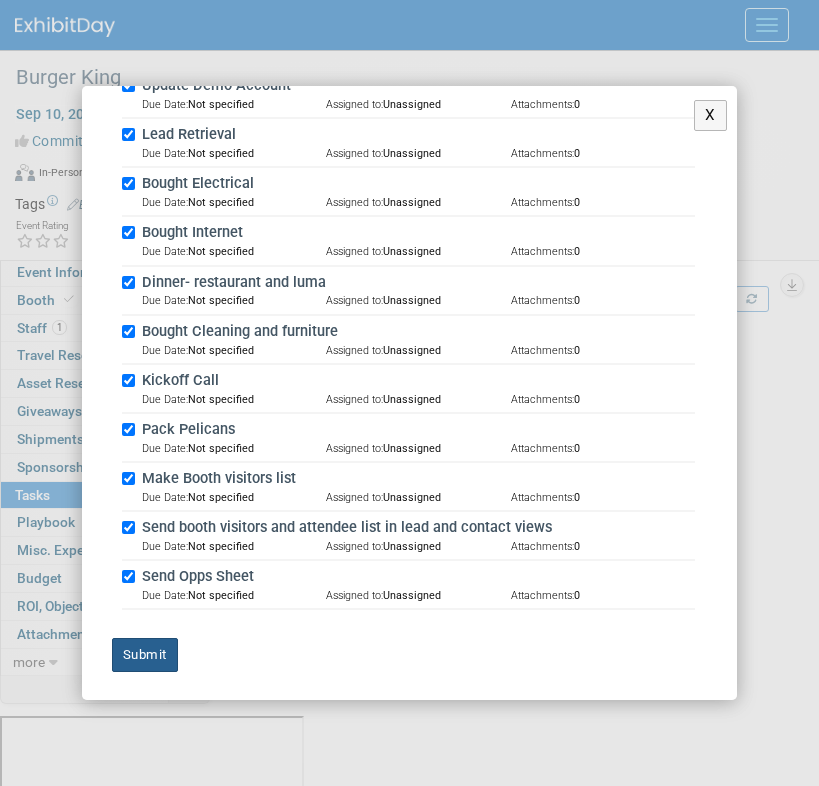 click on "Submit" at bounding box center [145, 655] 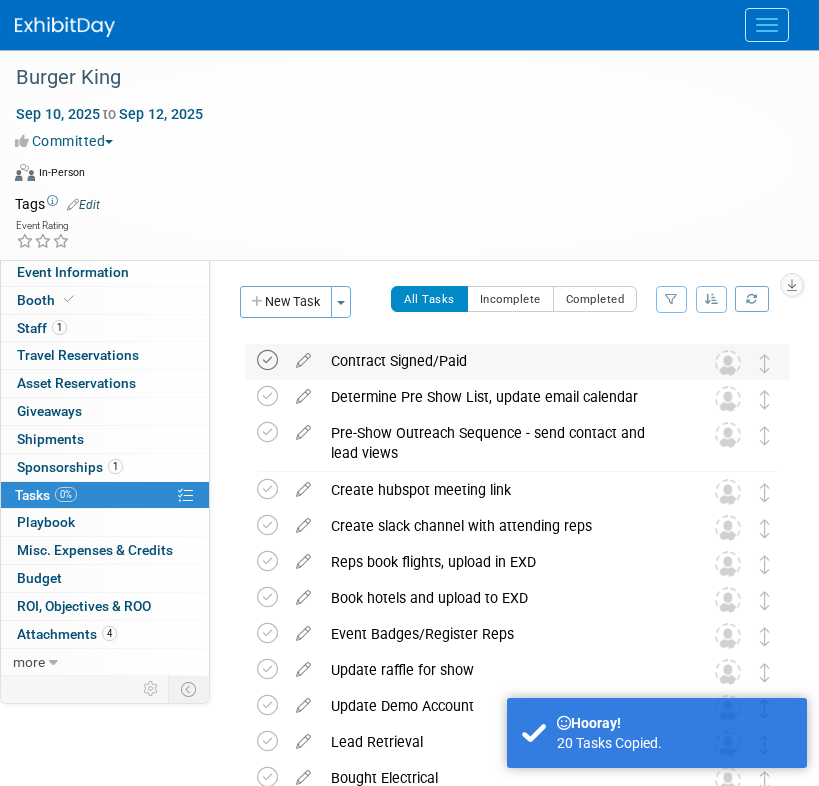 click at bounding box center [267, 360] 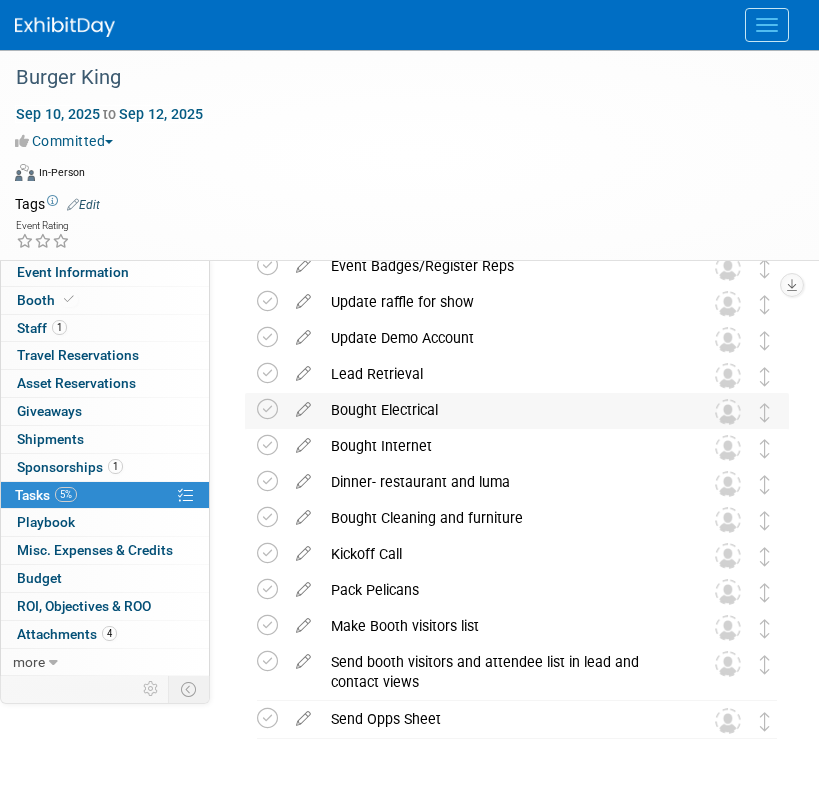 scroll, scrollTop: 328, scrollLeft: 0, axis: vertical 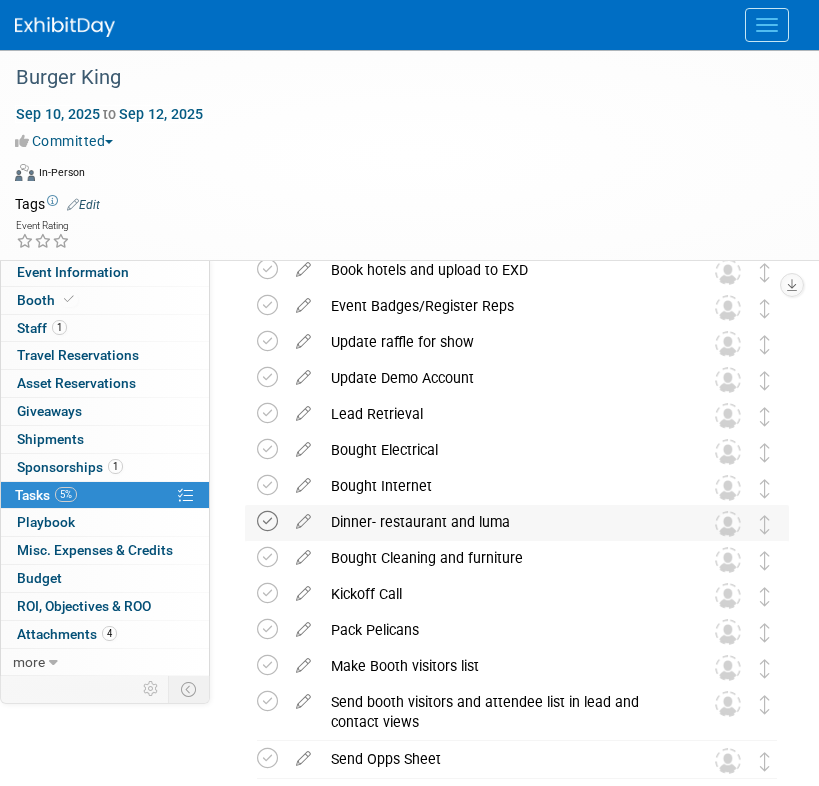 click at bounding box center [267, 521] 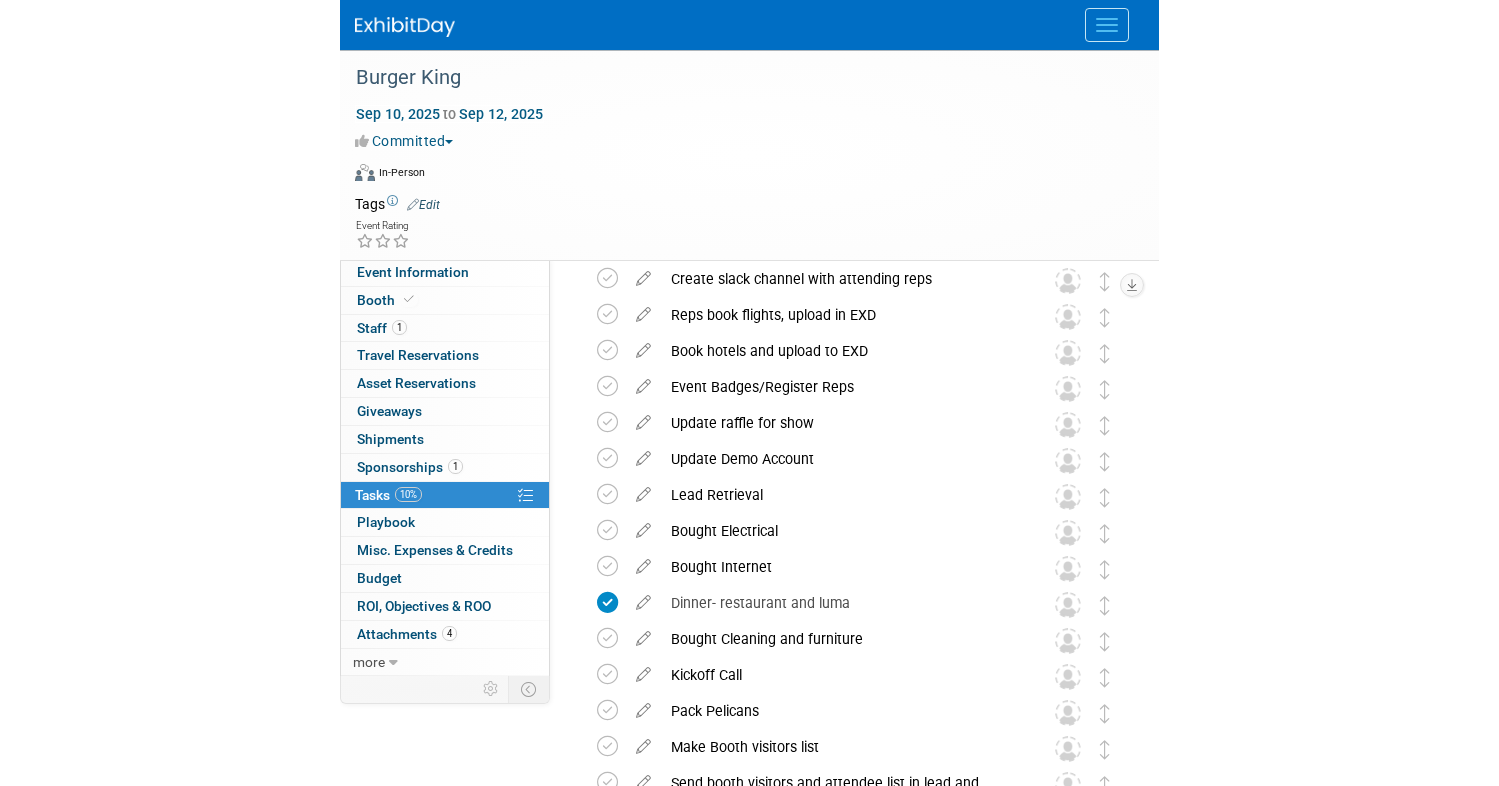 scroll, scrollTop: 0, scrollLeft: 0, axis: both 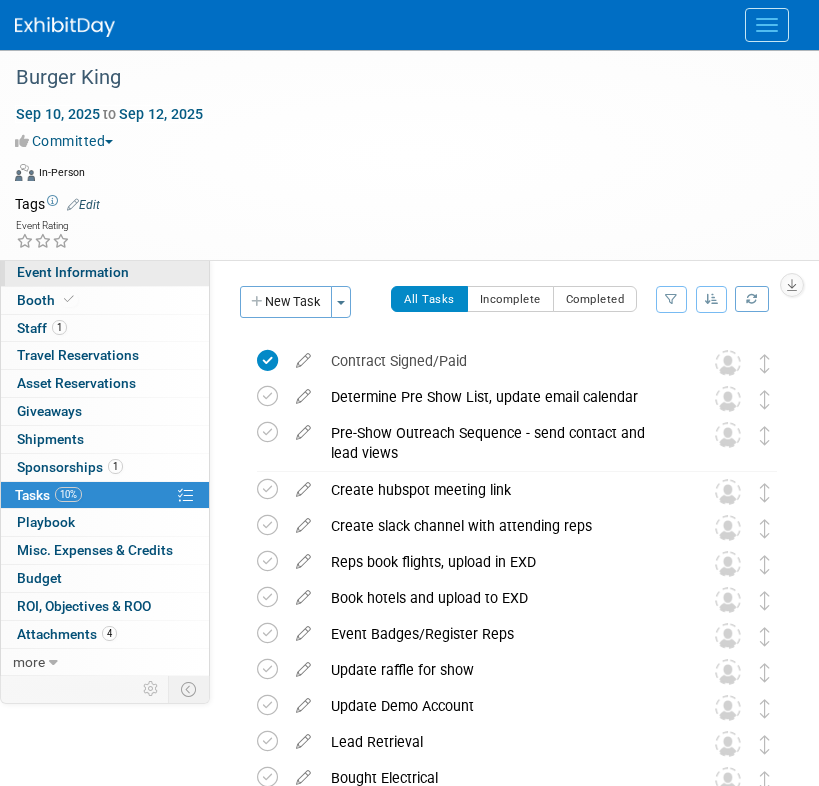 click on "Event Information" at bounding box center (105, 272) 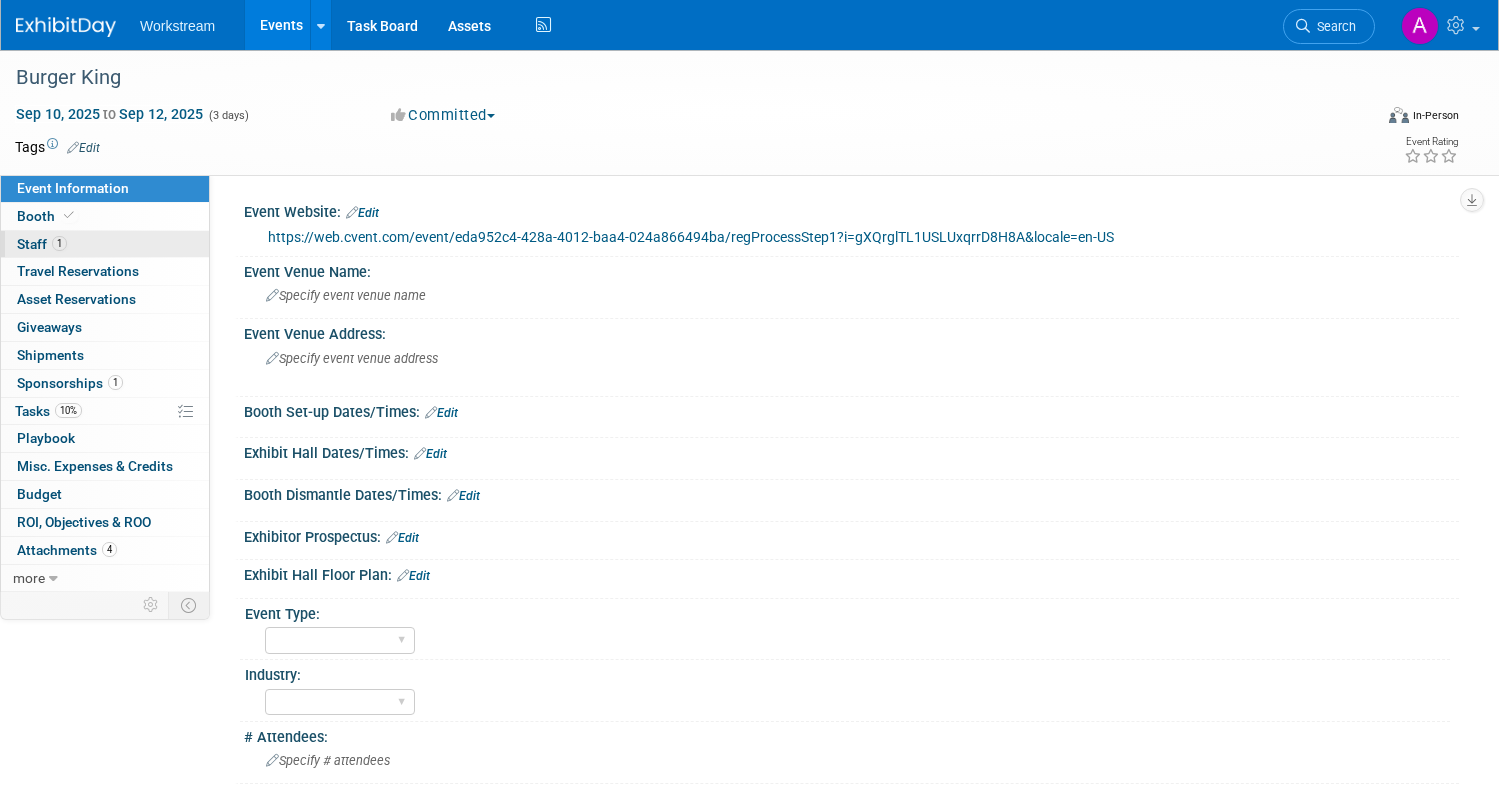 click on "1
Staff 1" at bounding box center (105, 244) 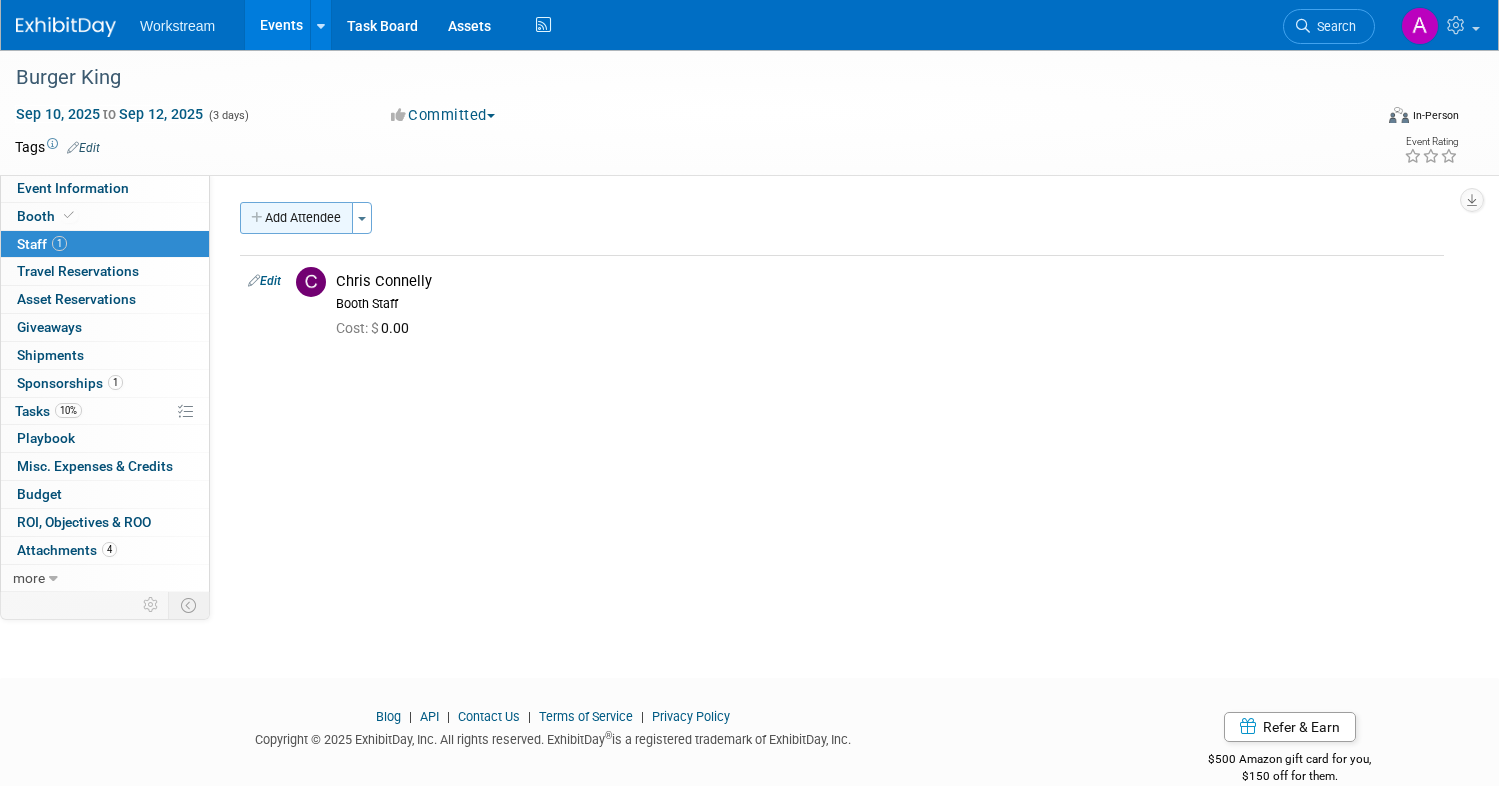 click on "Add Attendee" at bounding box center (296, 218) 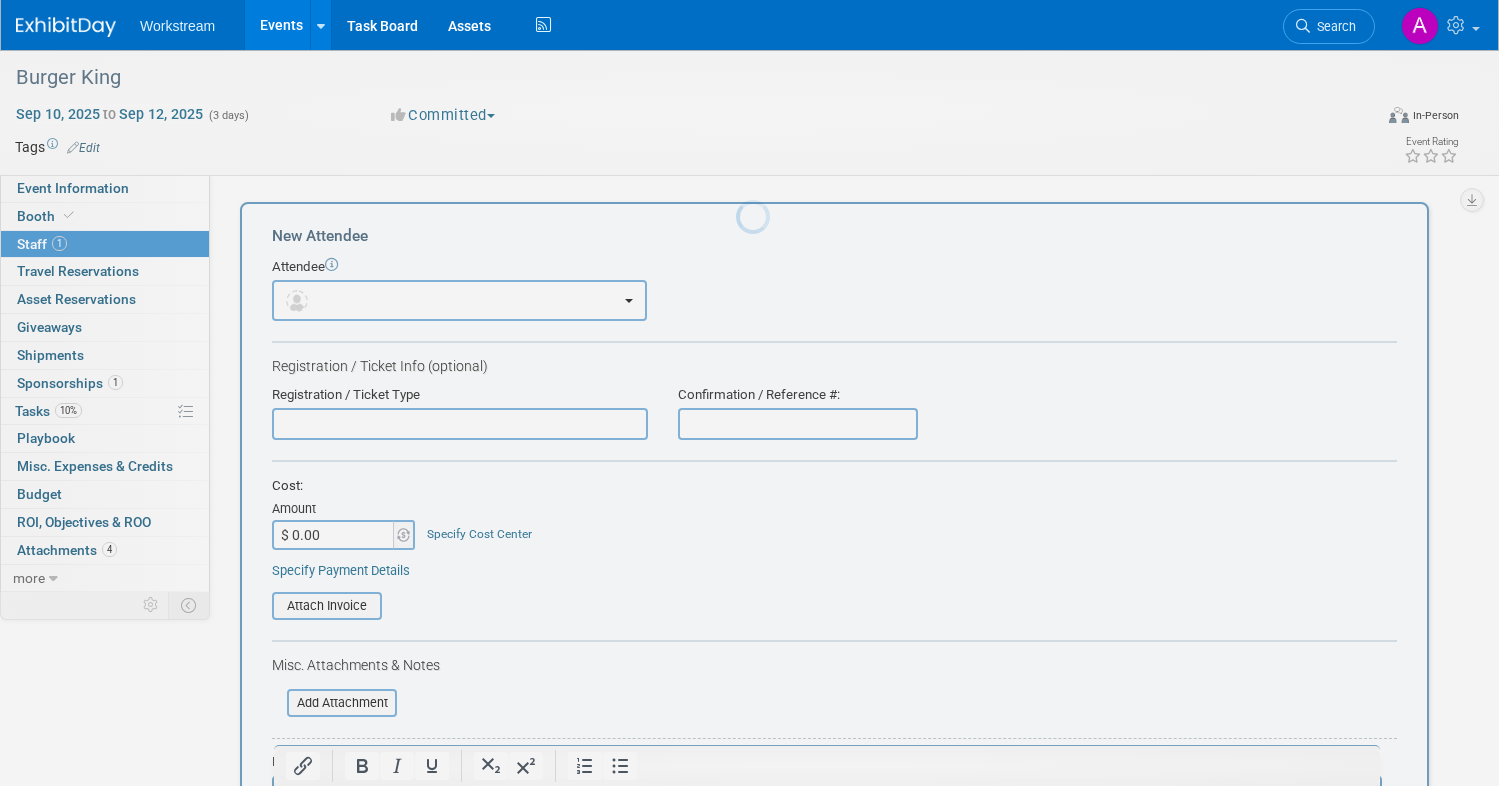 scroll, scrollTop: 0, scrollLeft: 0, axis: both 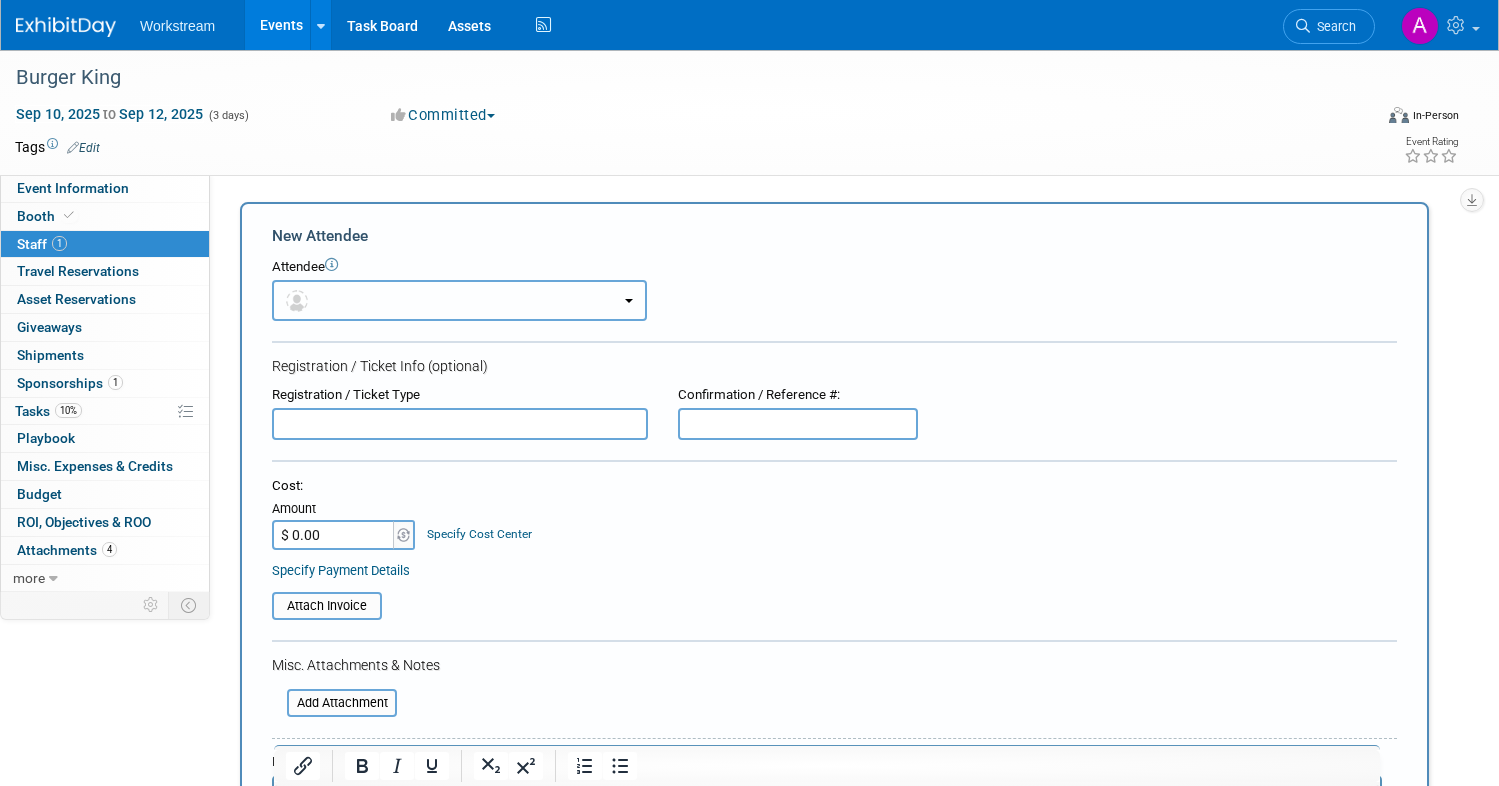 click at bounding box center (459, 300) 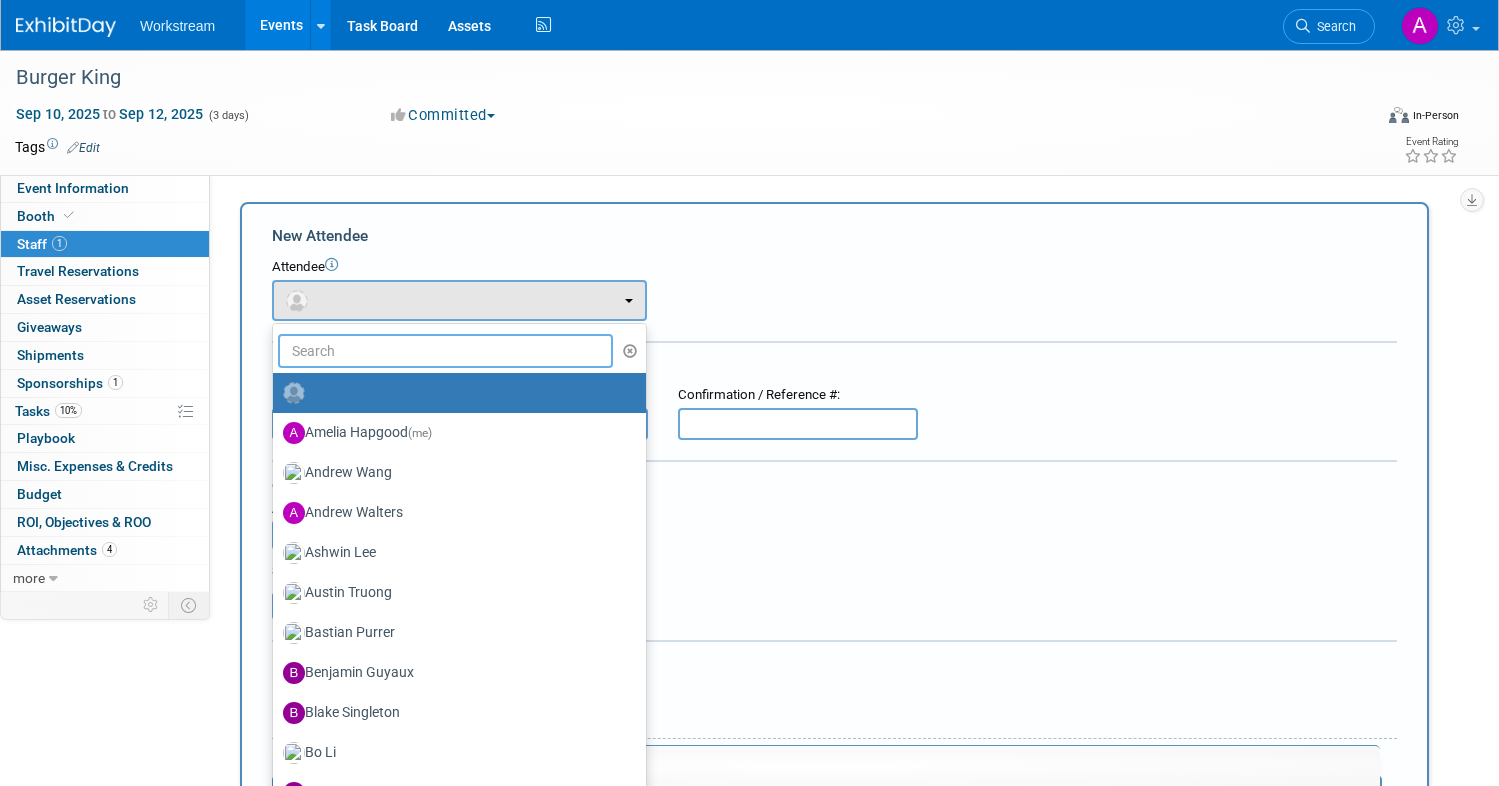 click at bounding box center [445, 351] 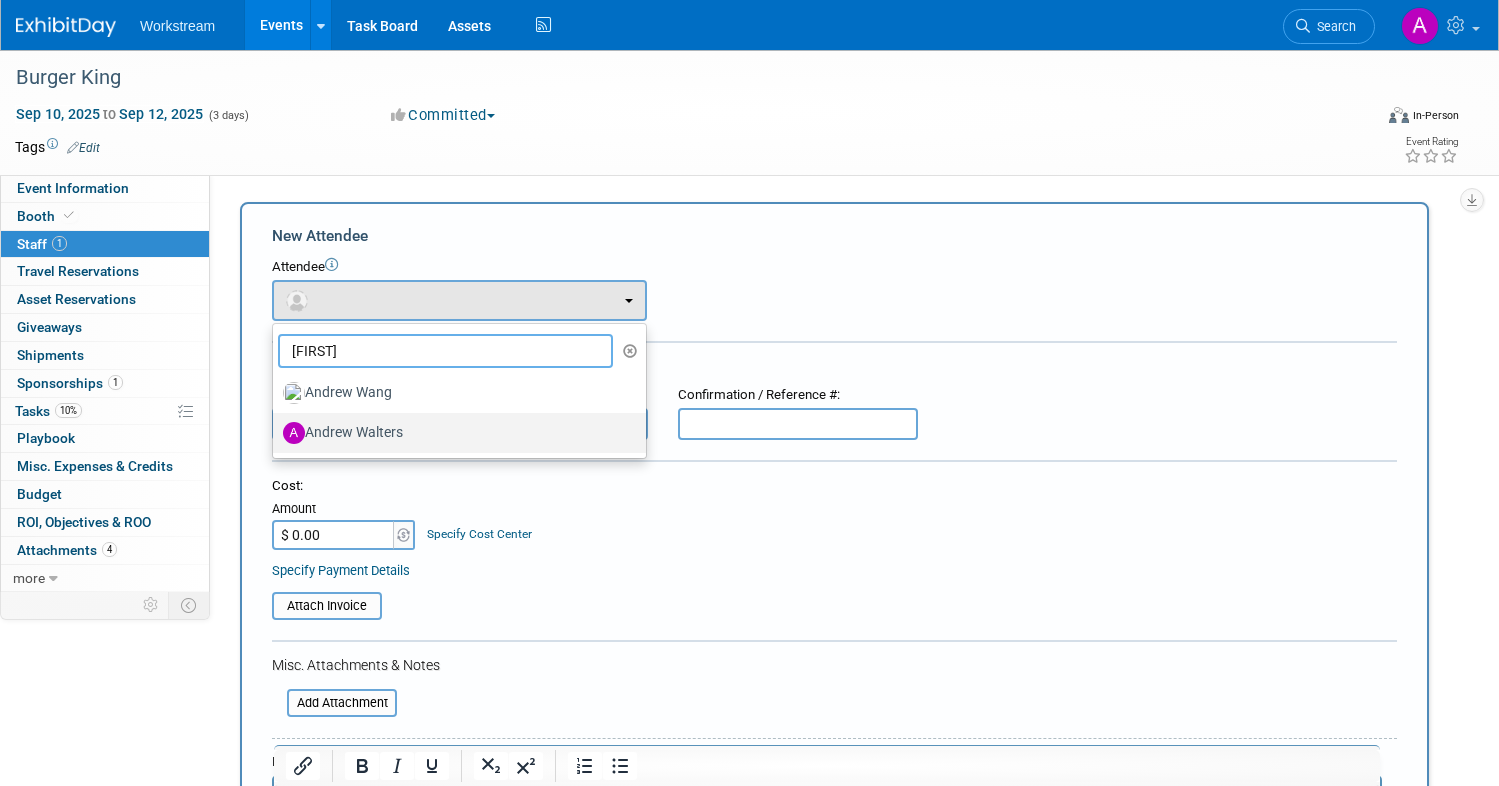 type on "andrew" 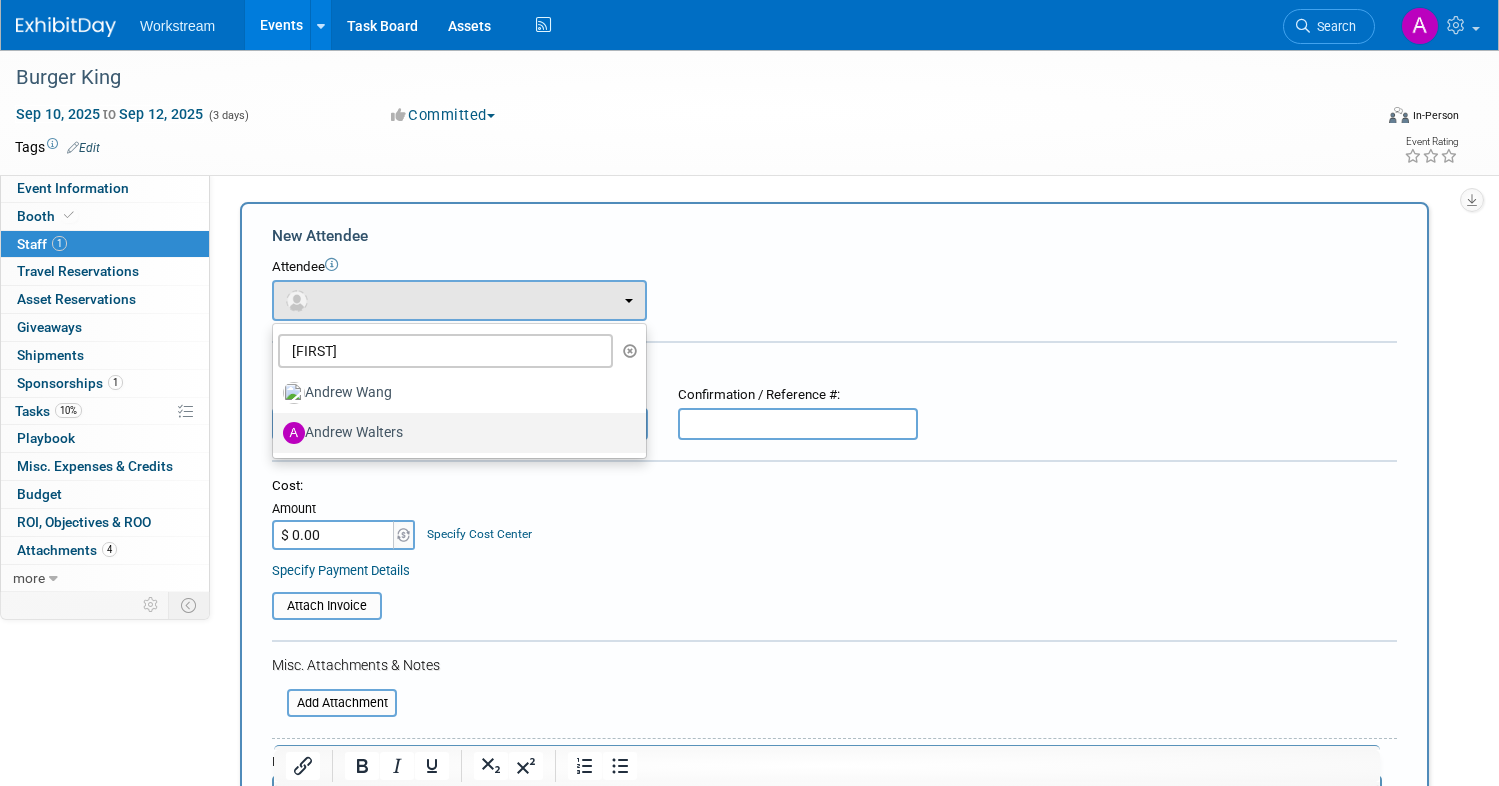 click on "Andrew Walters" at bounding box center (454, 433) 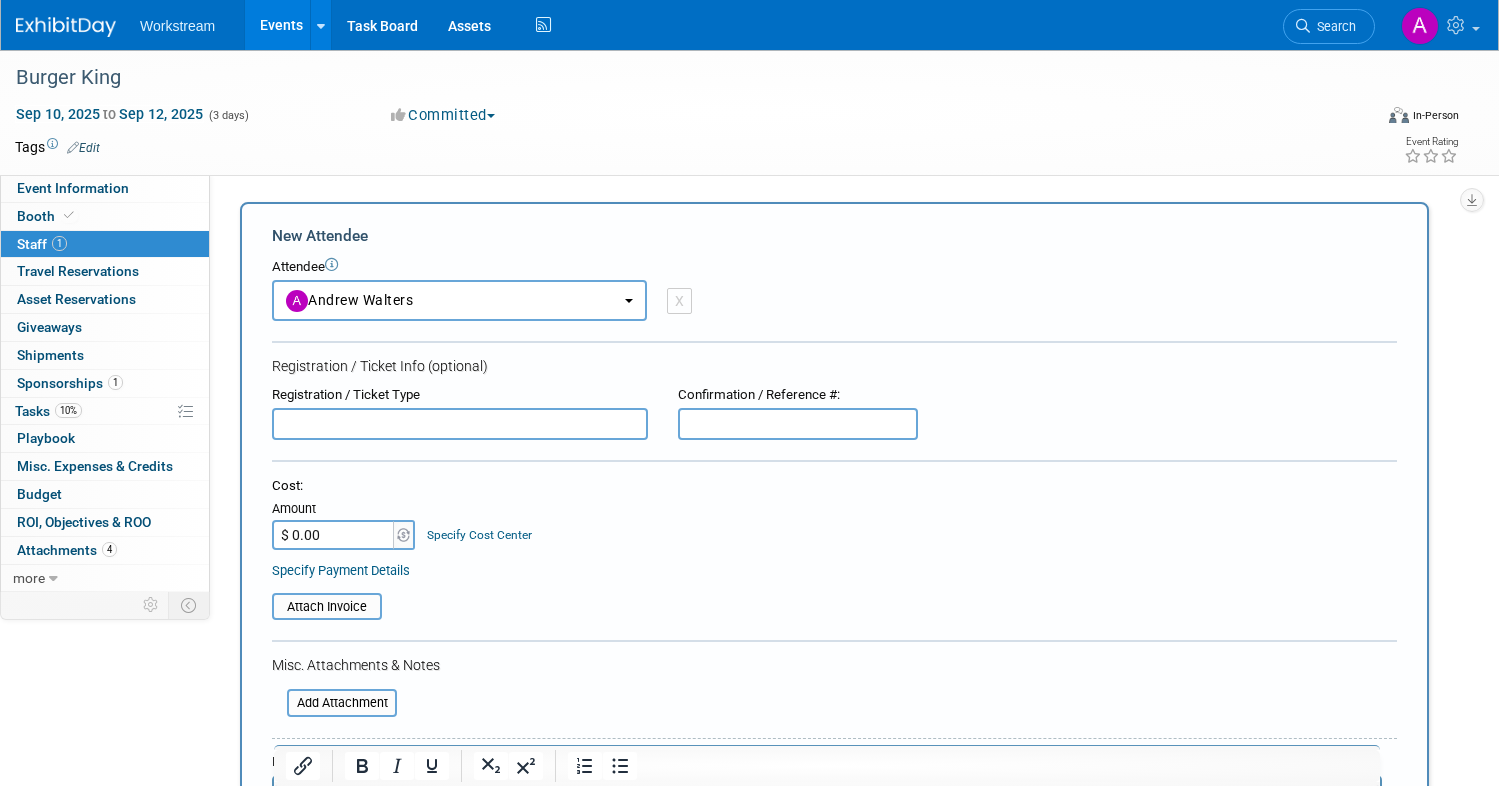 select on "5d581ceb-bb27-404e-8f8e-9a11a1c0308a" 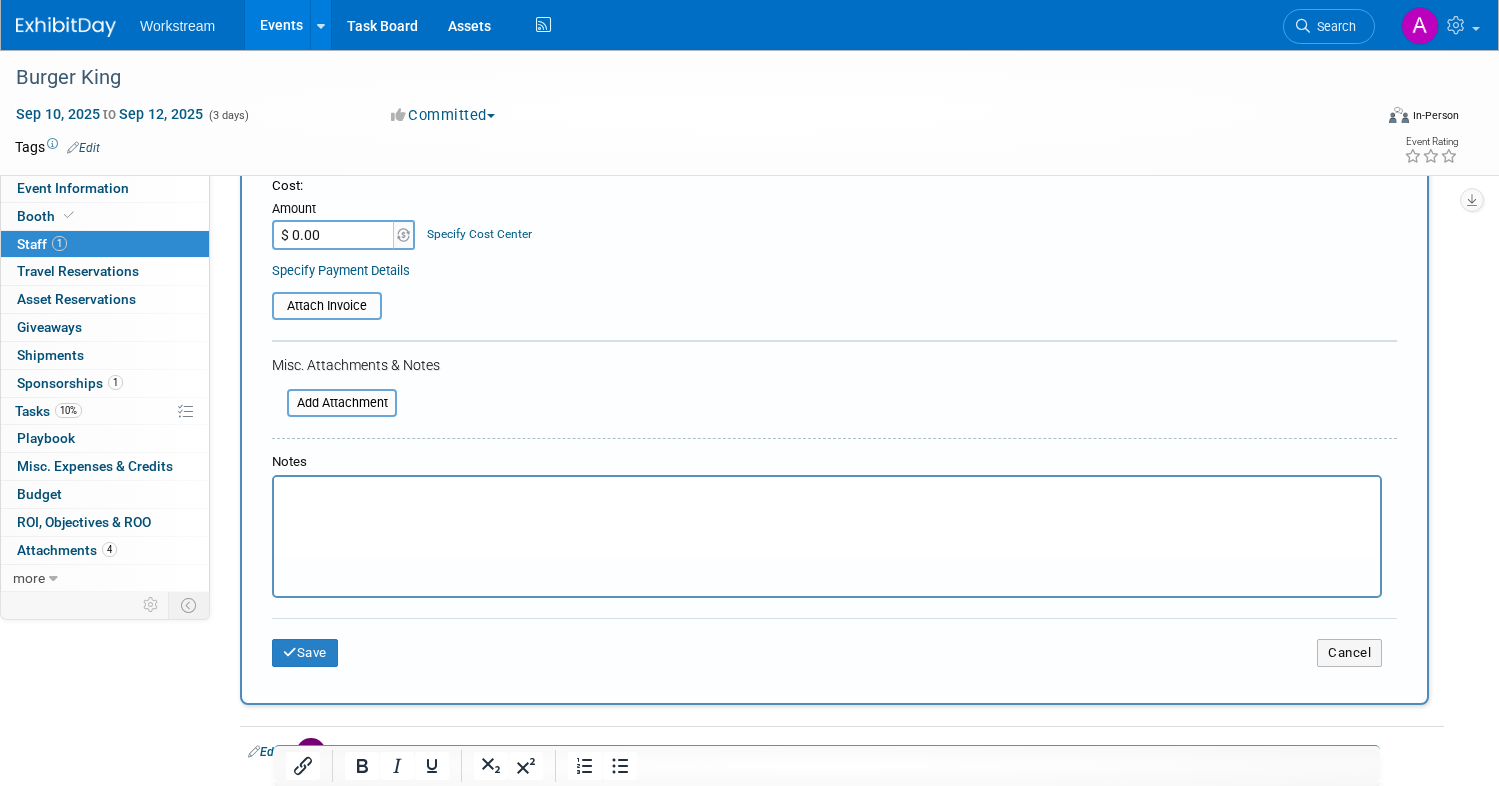 scroll, scrollTop: 577, scrollLeft: 0, axis: vertical 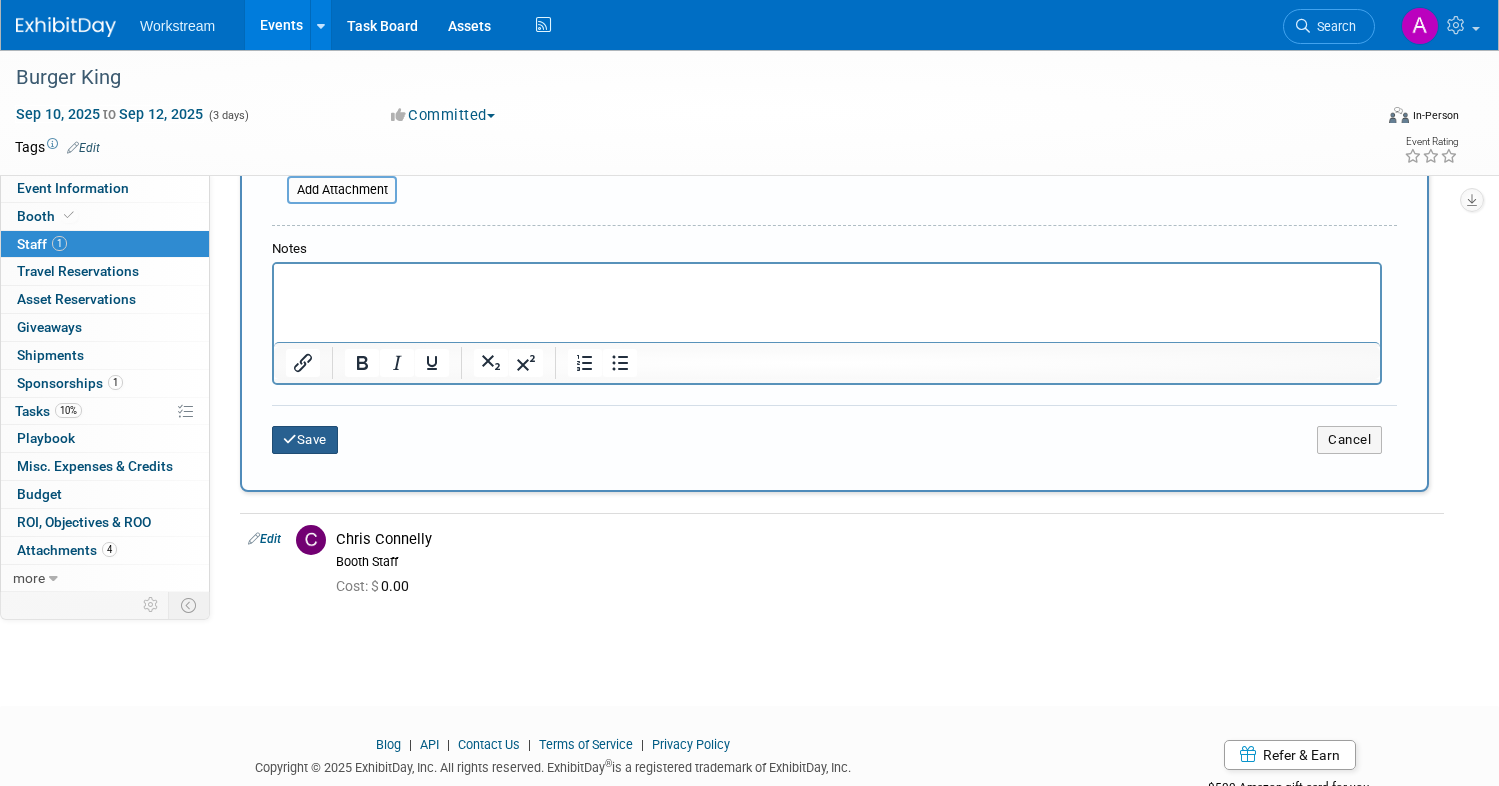 click on "Save" at bounding box center [305, 440] 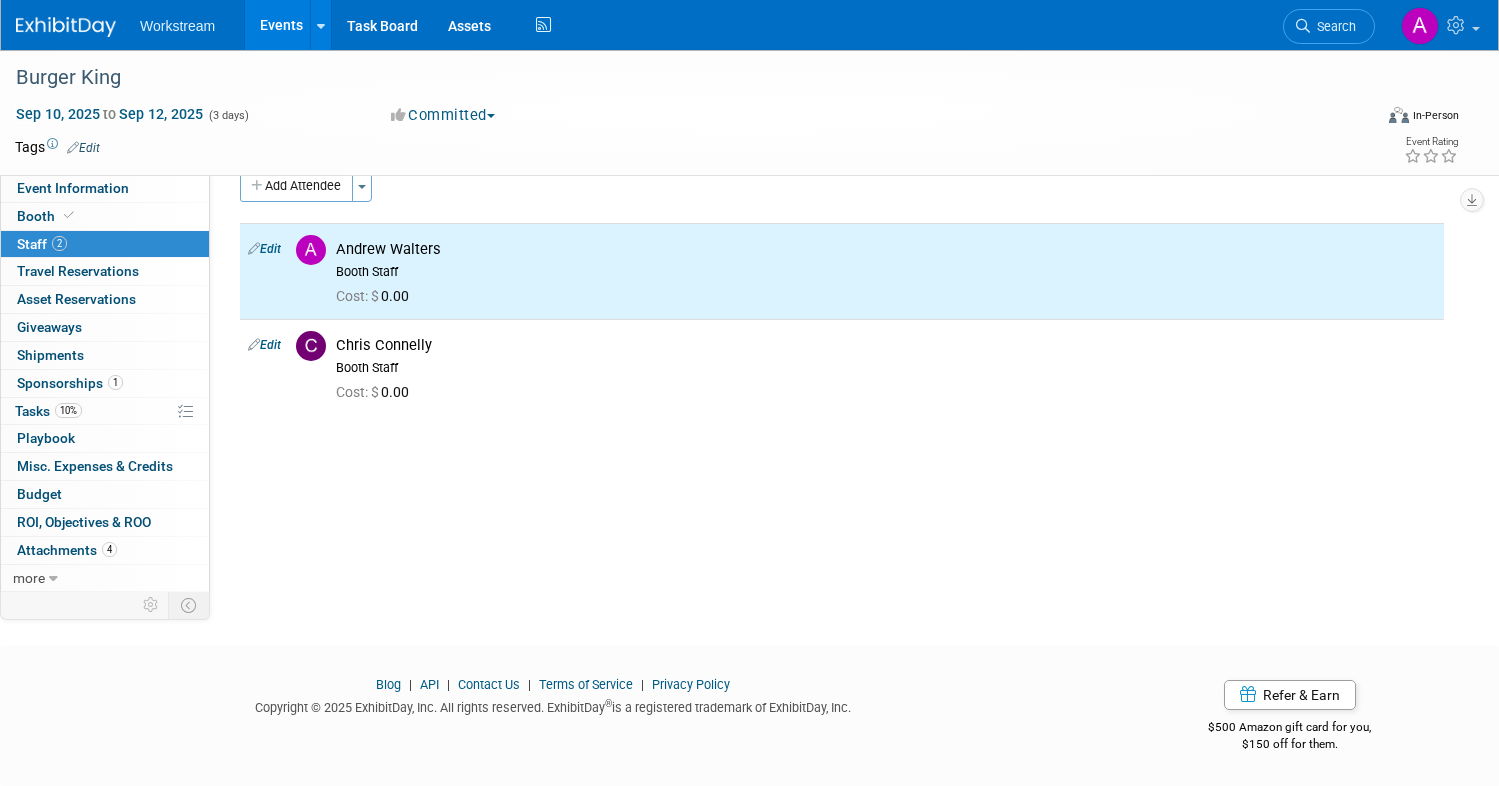 scroll, scrollTop: 0, scrollLeft: 0, axis: both 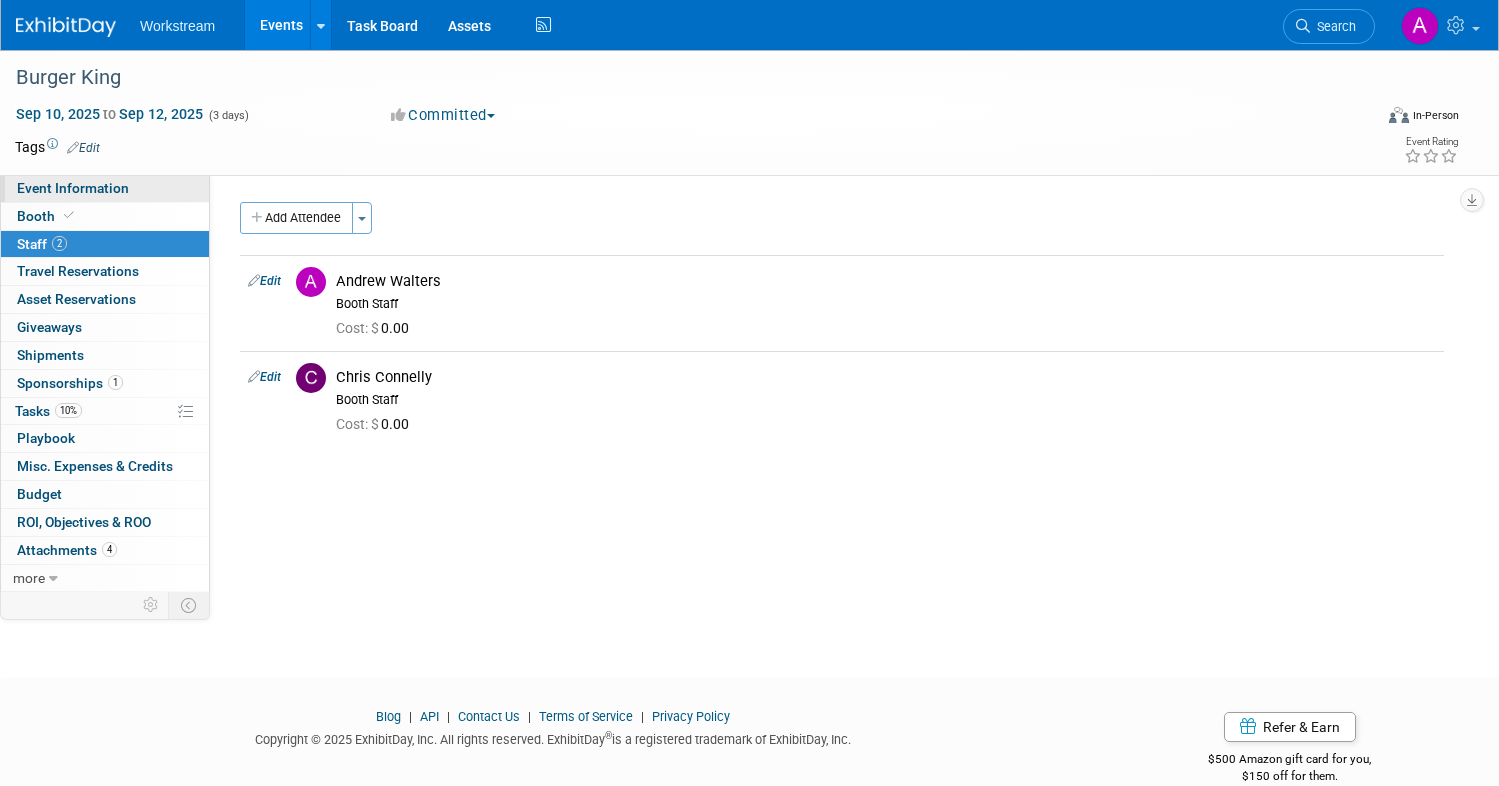 click on "Event Information" at bounding box center [105, 188] 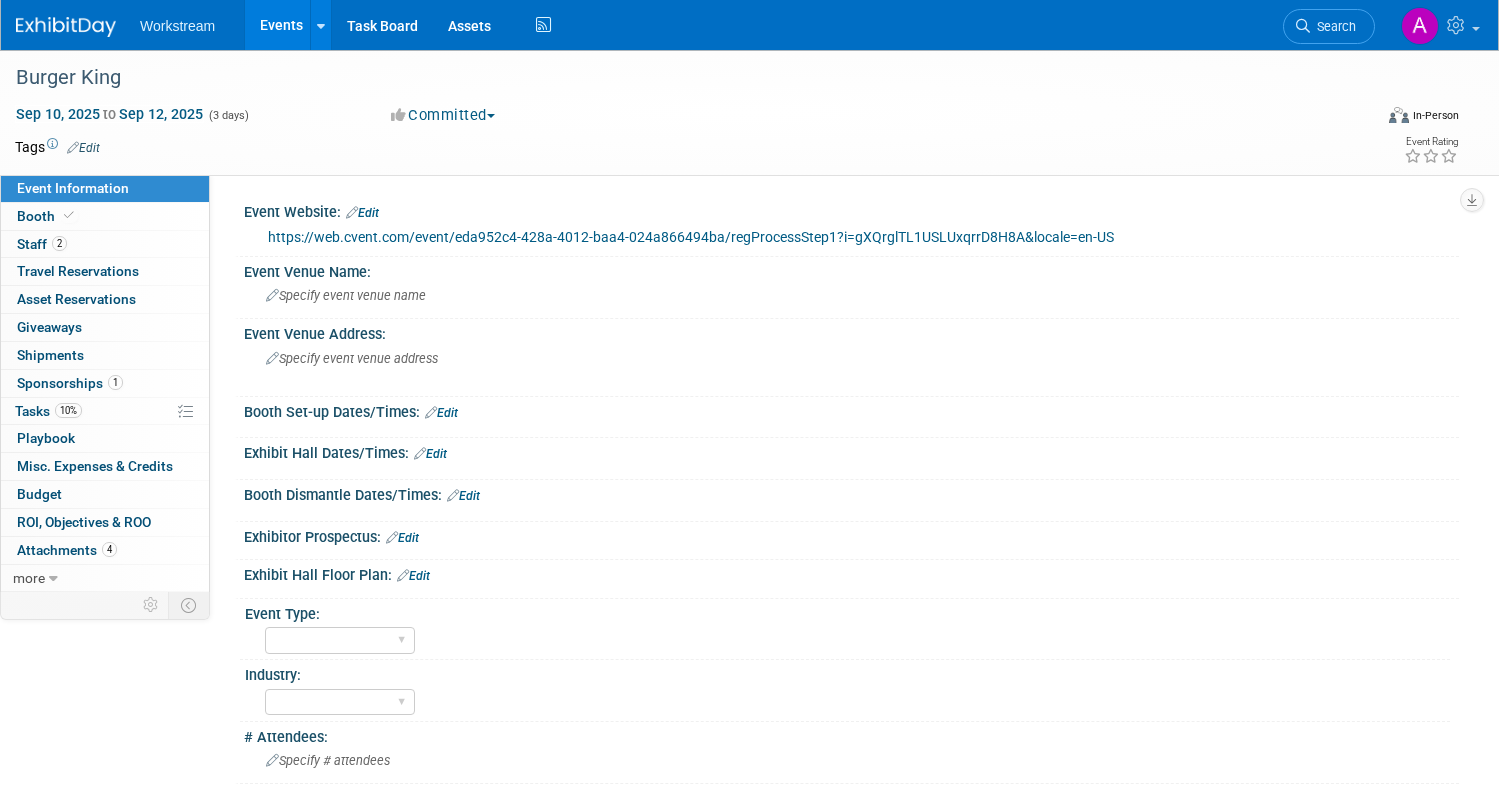 click on "Events" at bounding box center (281, 25) 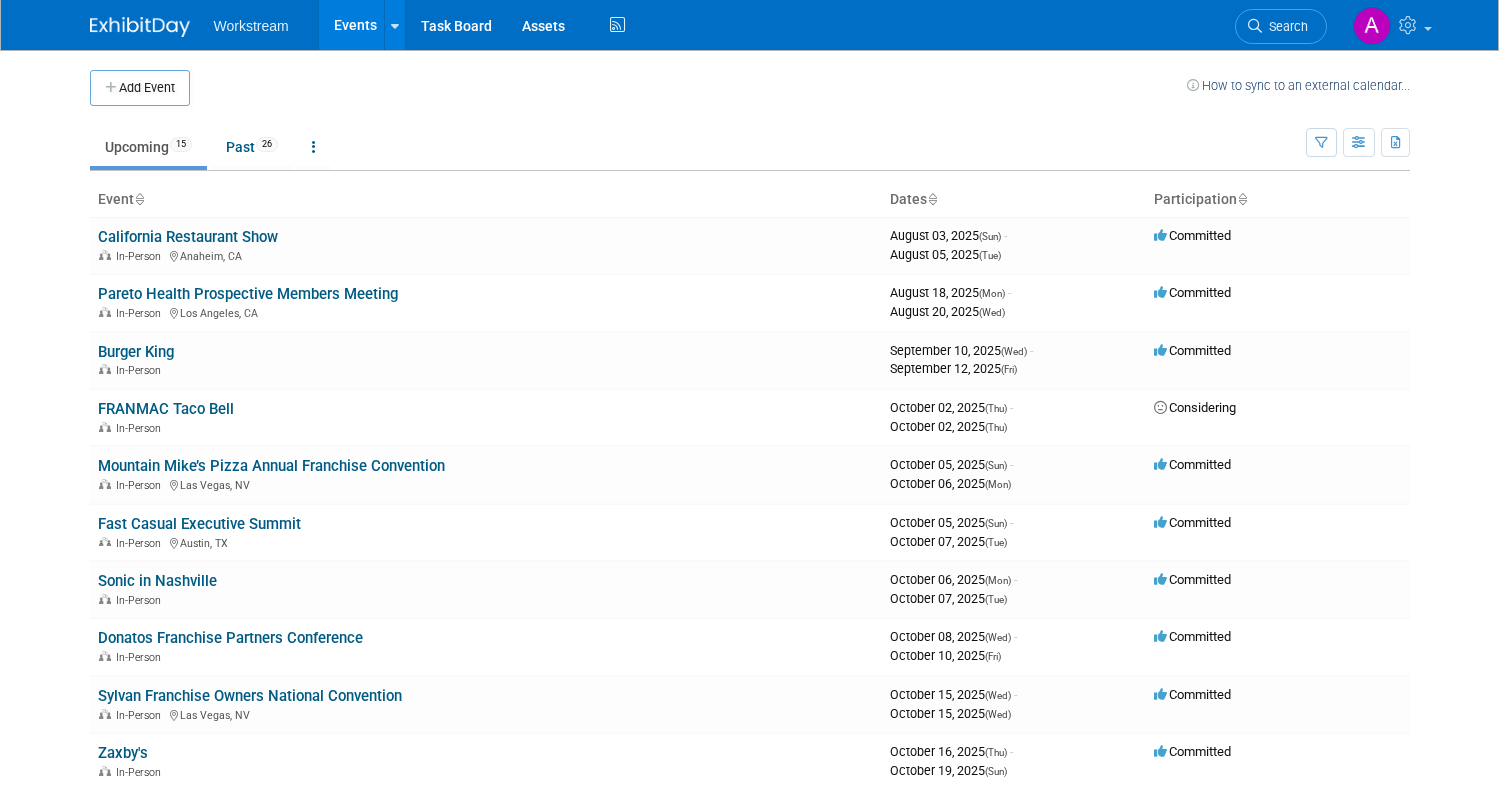 scroll, scrollTop: 0, scrollLeft: 0, axis: both 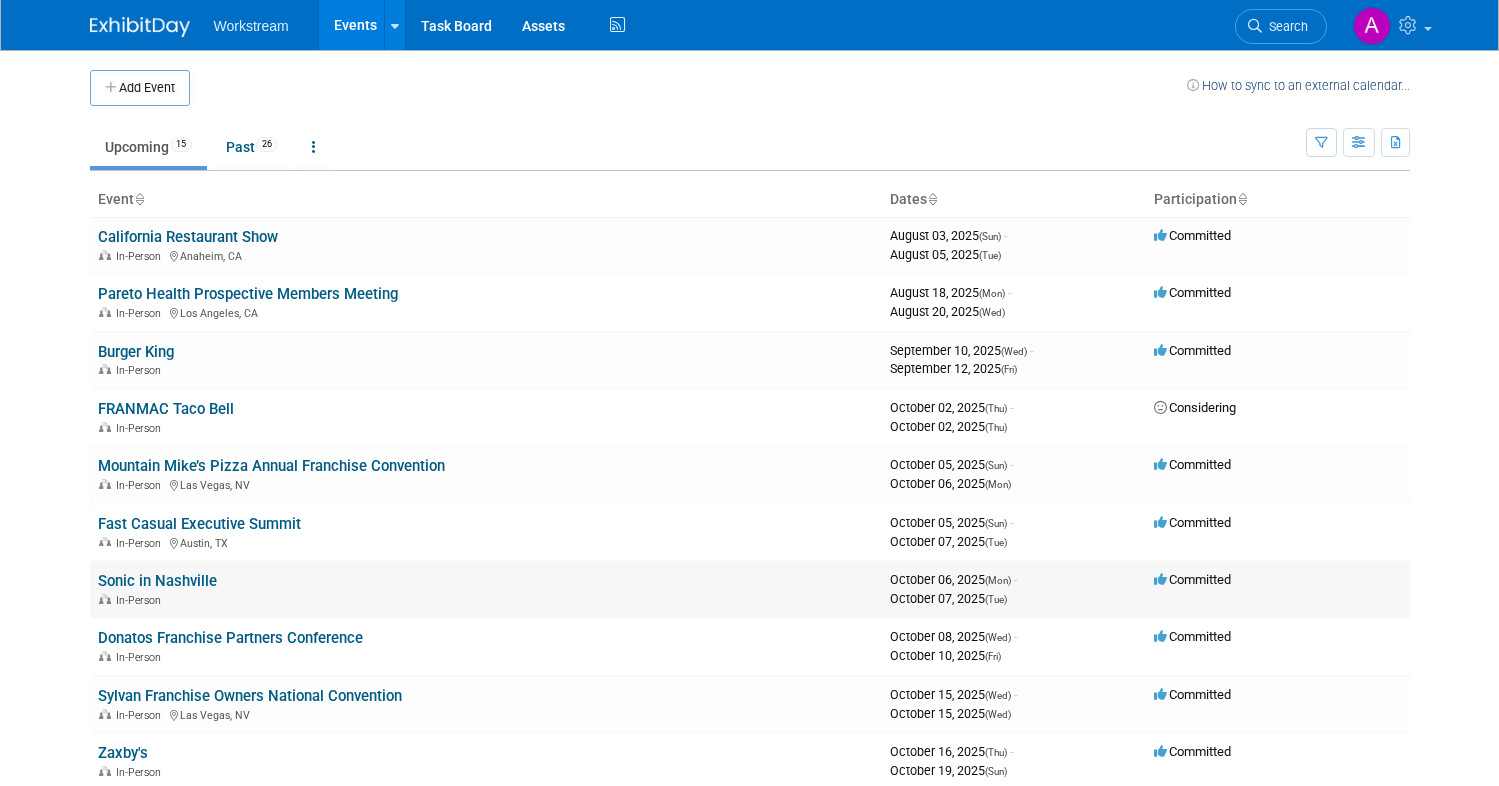 click on "Sonic in Nashville" at bounding box center (157, 581) 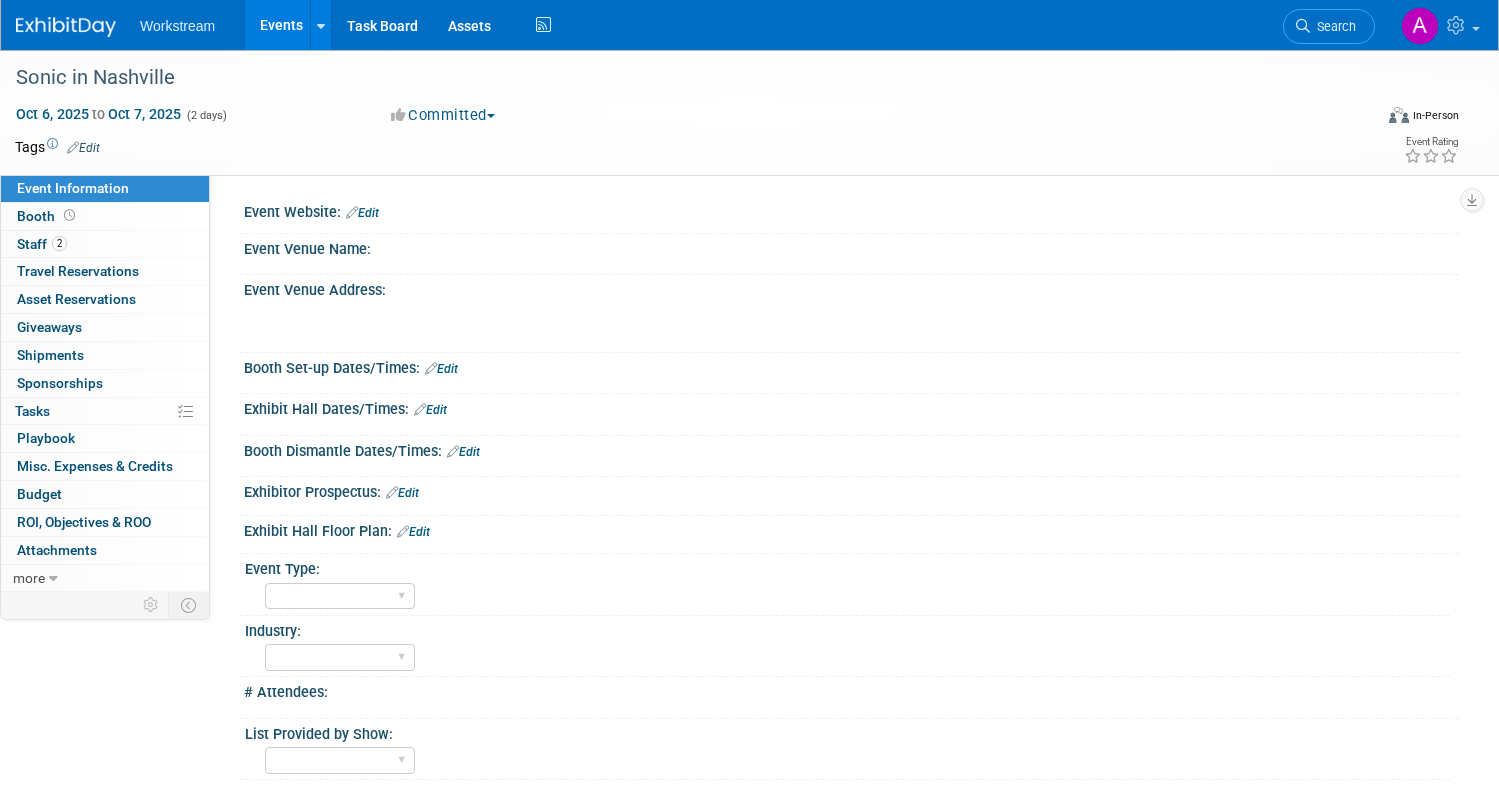 scroll, scrollTop: 0, scrollLeft: 0, axis: both 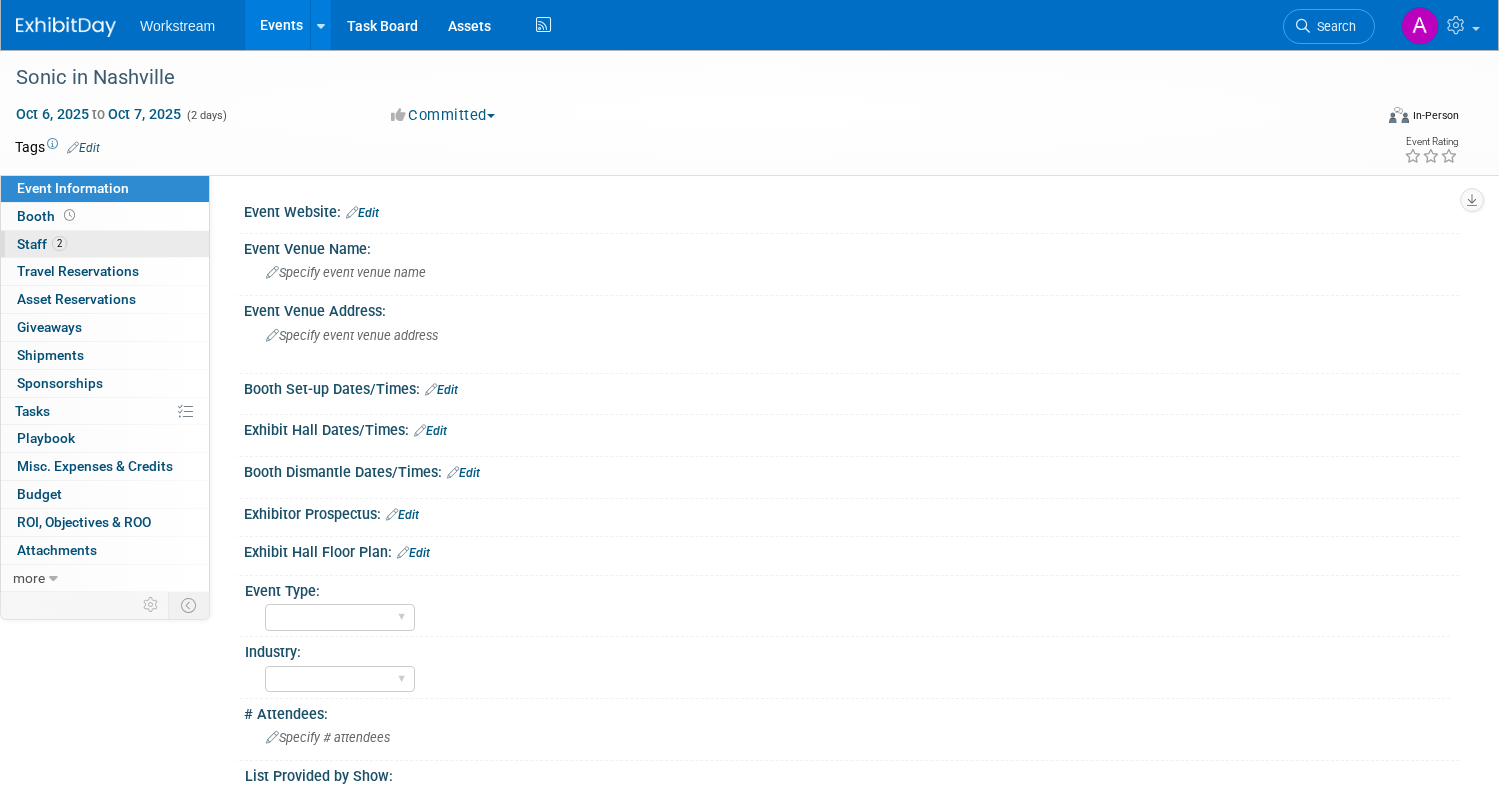 click on "2
Staff 2" at bounding box center [105, 244] 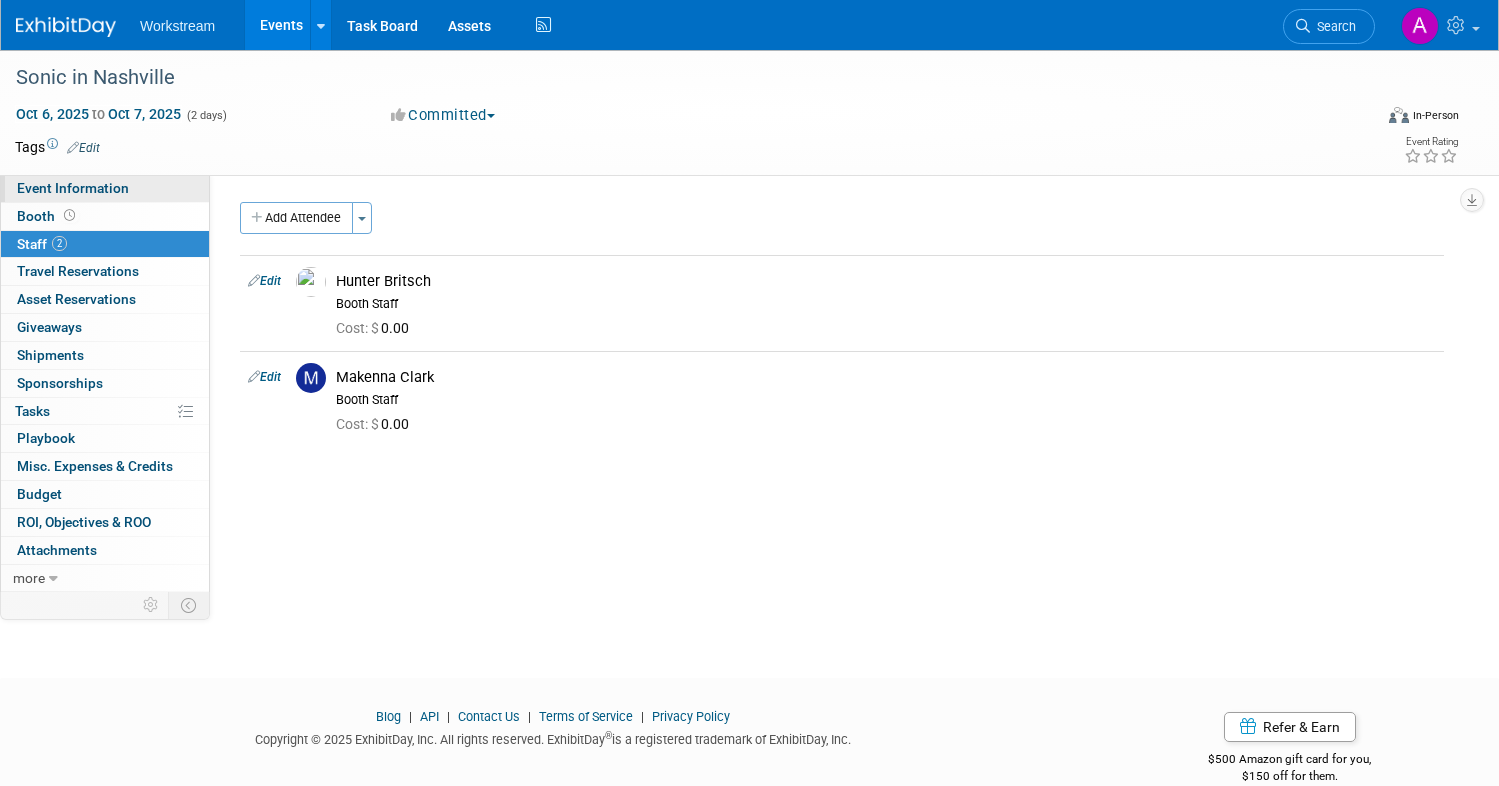 click on "Event Information" at bounding box center [73, 188] 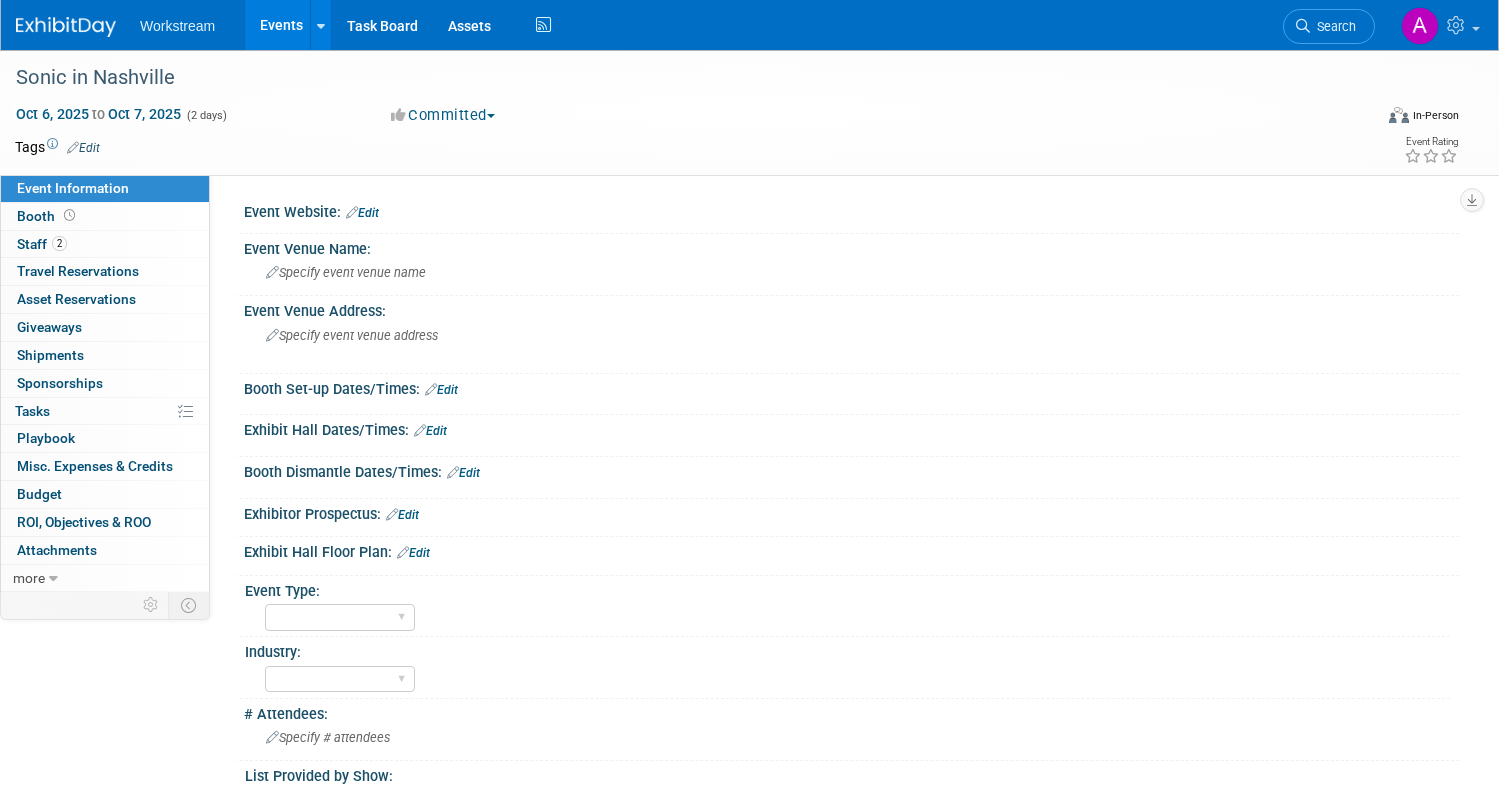 click on "Events" at bounding box center [281, 25] 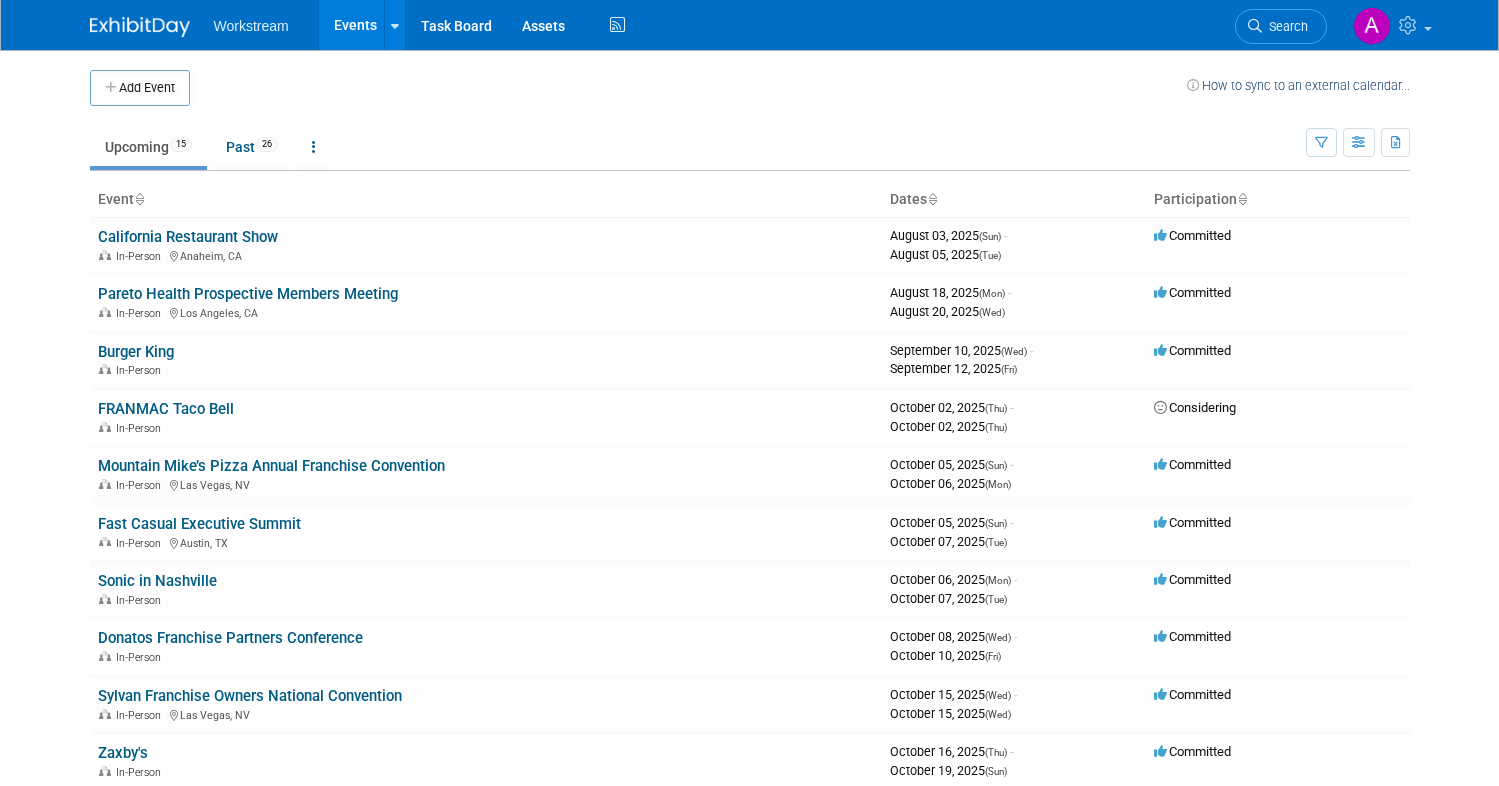 scroll, scrollTop: 0, scrollLeft: 0, axis: both 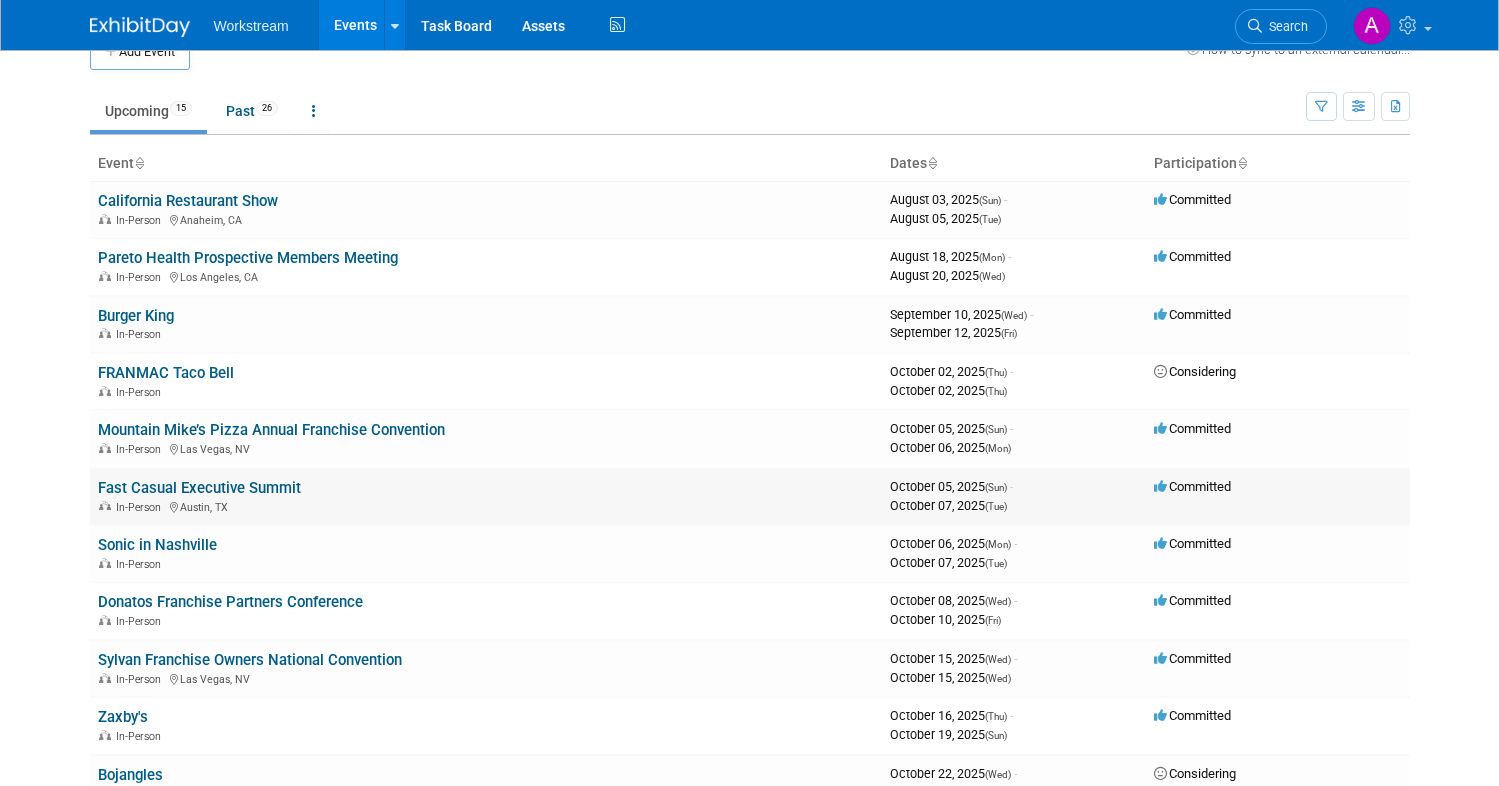 click on "Fast Casual Executive Summit" at bounding box center [199, 488] 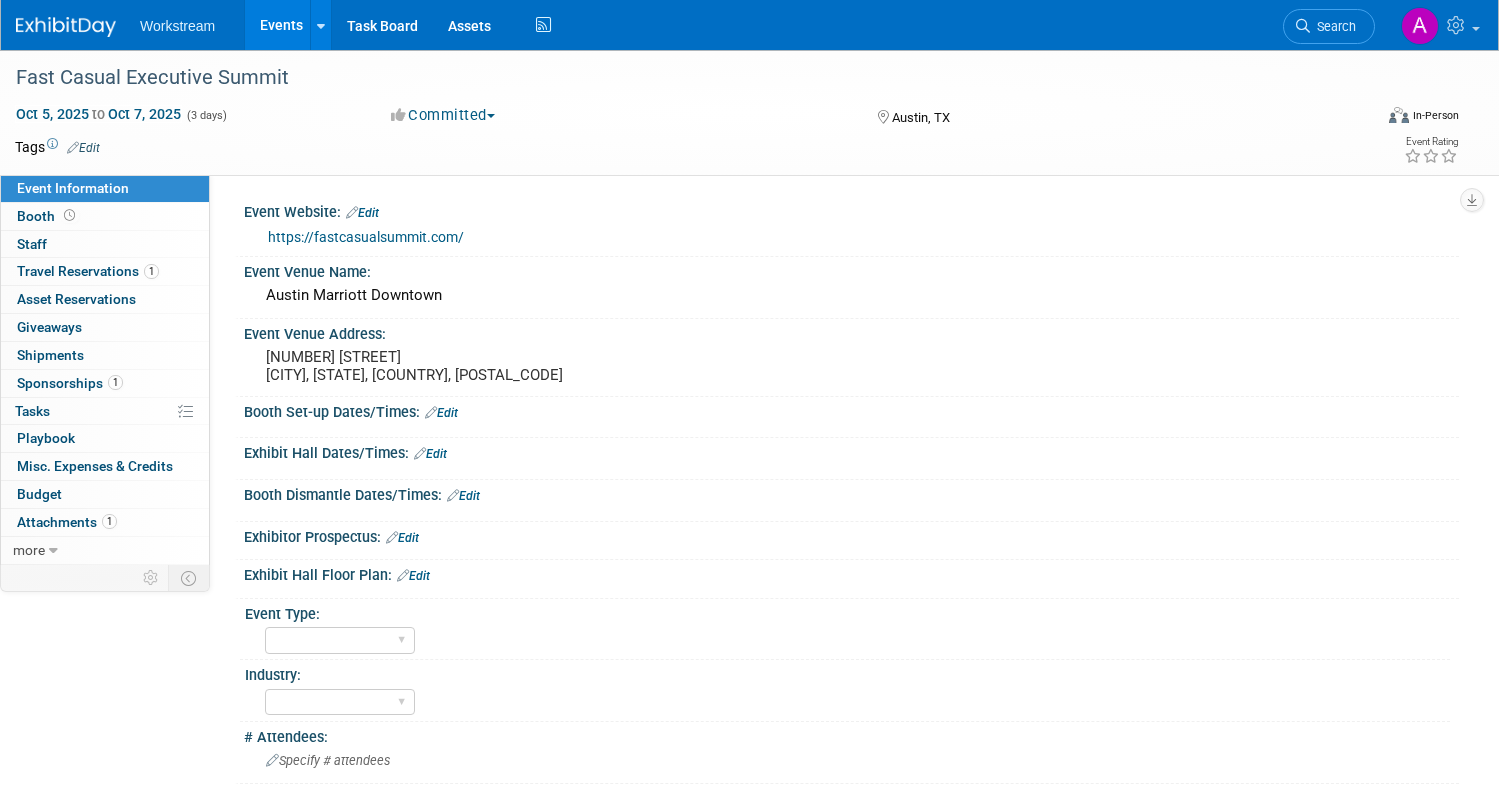 select on "TBD" 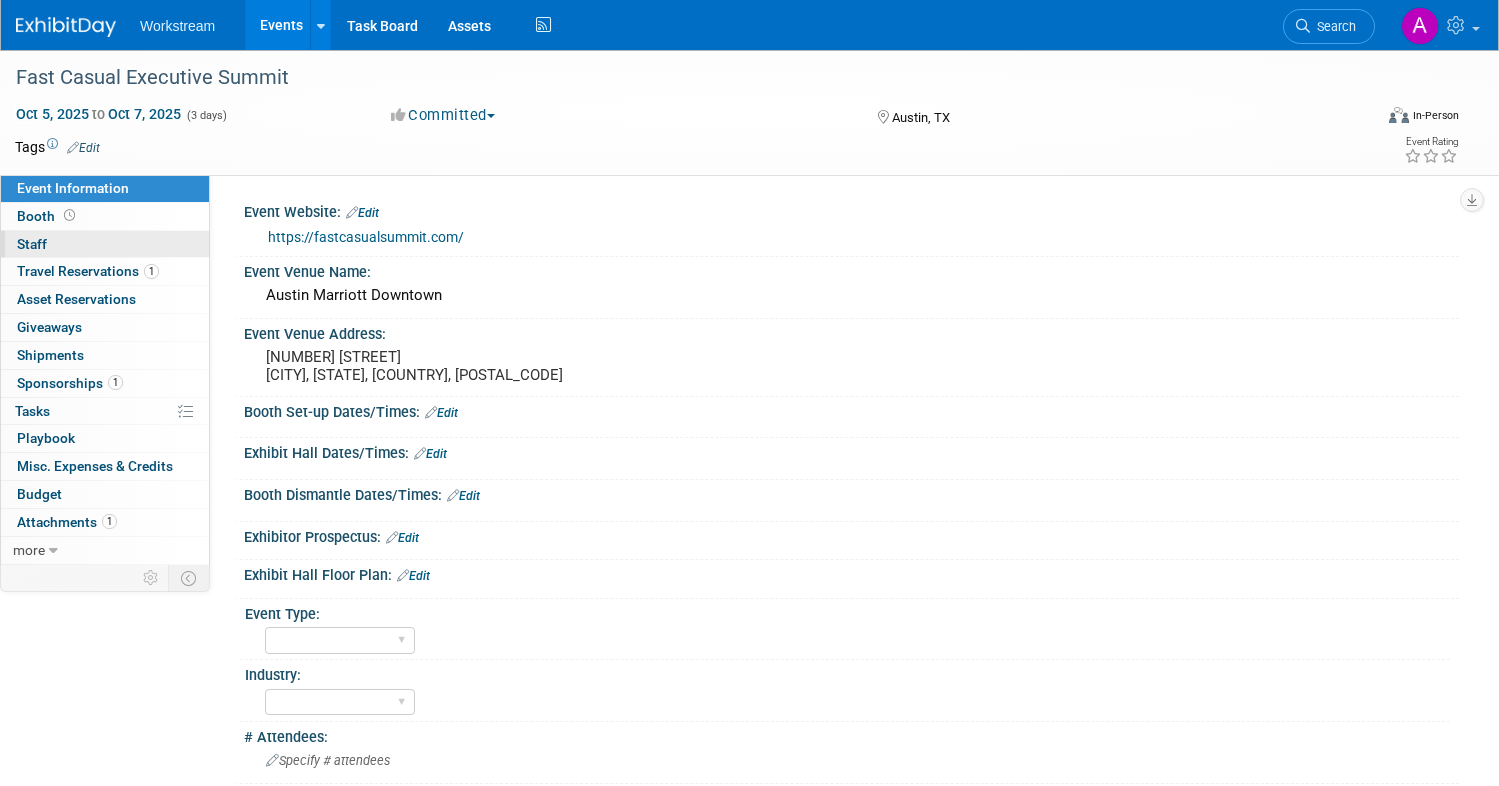 click on "0
Staff 0" at bounding box center (105, 244) 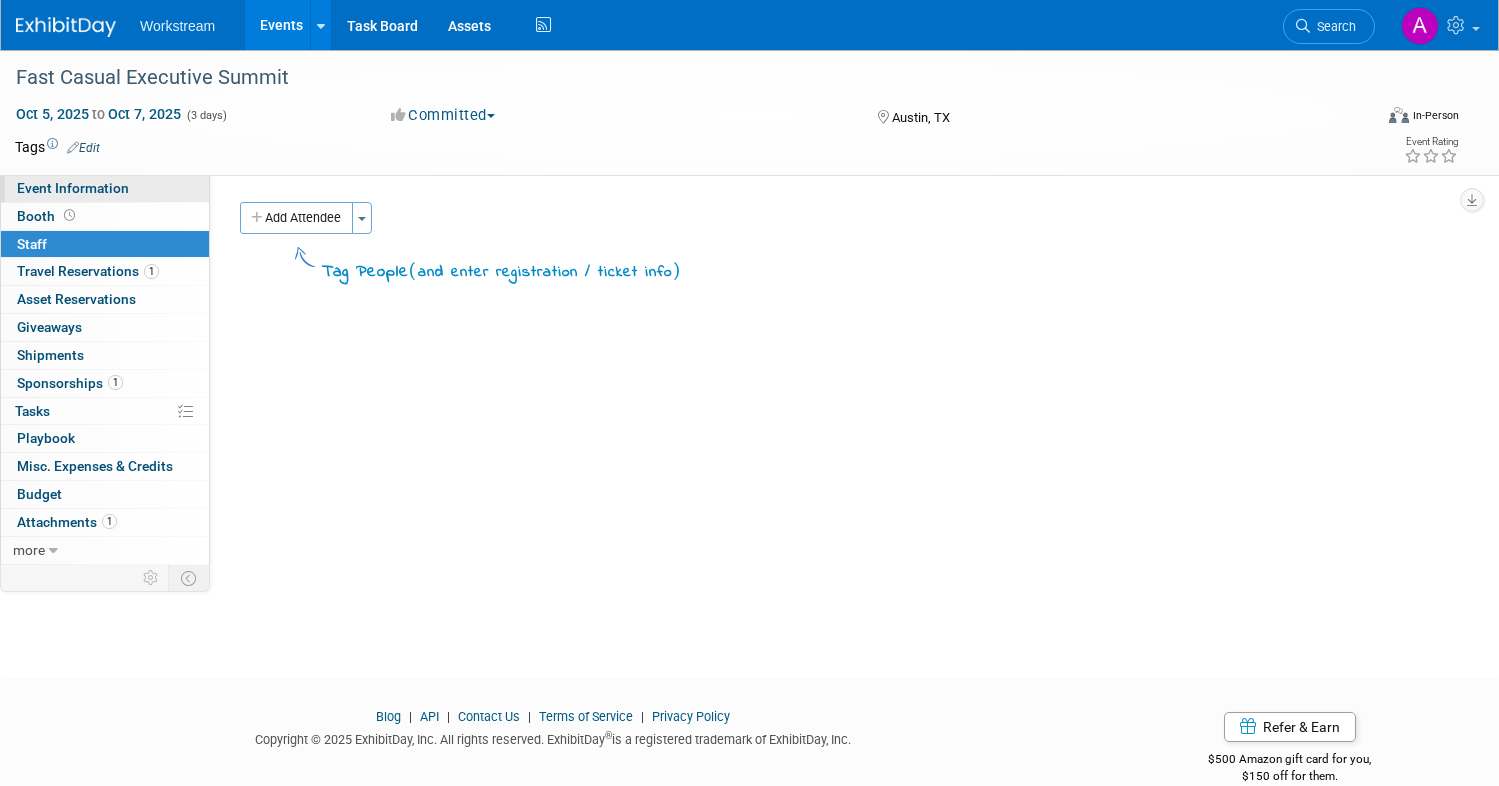 click on "Event Information" at bounding box center [73, 188] 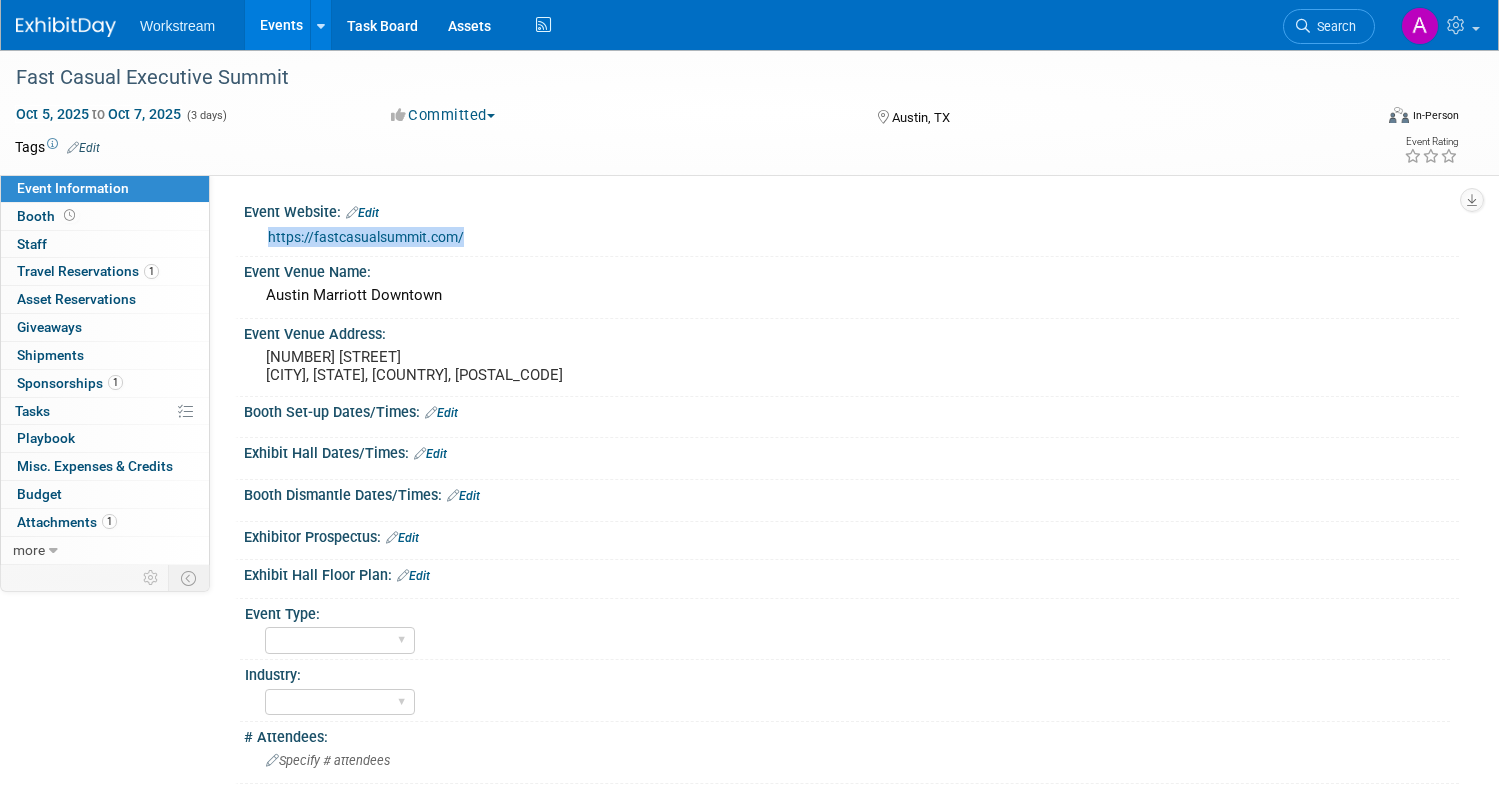 drag, startPoint x: 480, startPoint y: 229, endPoint x: 236, endPoint y: 229, distance: 244 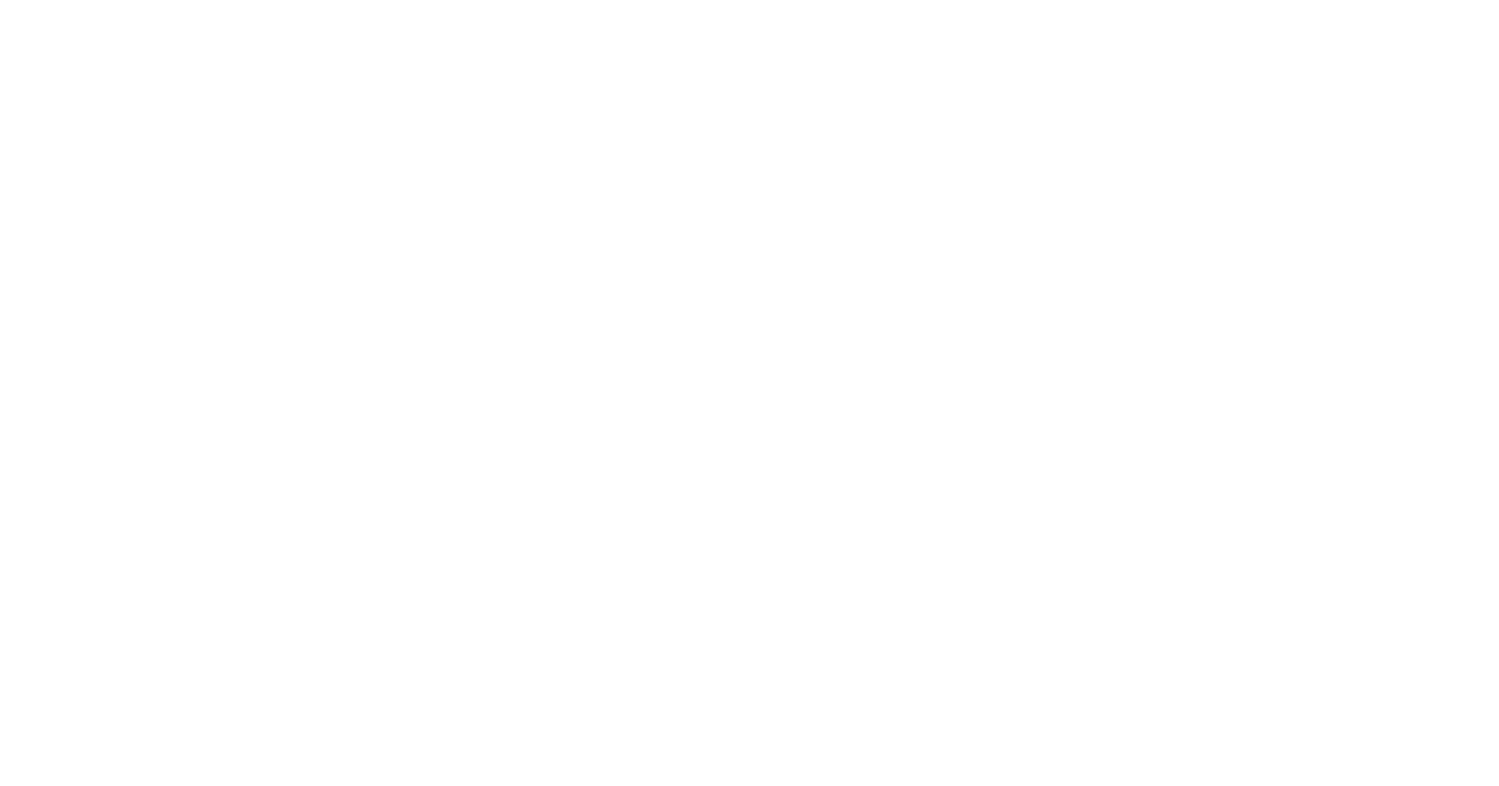 scroll, scrollTop: 0, scrollLeft: 0, axis: both 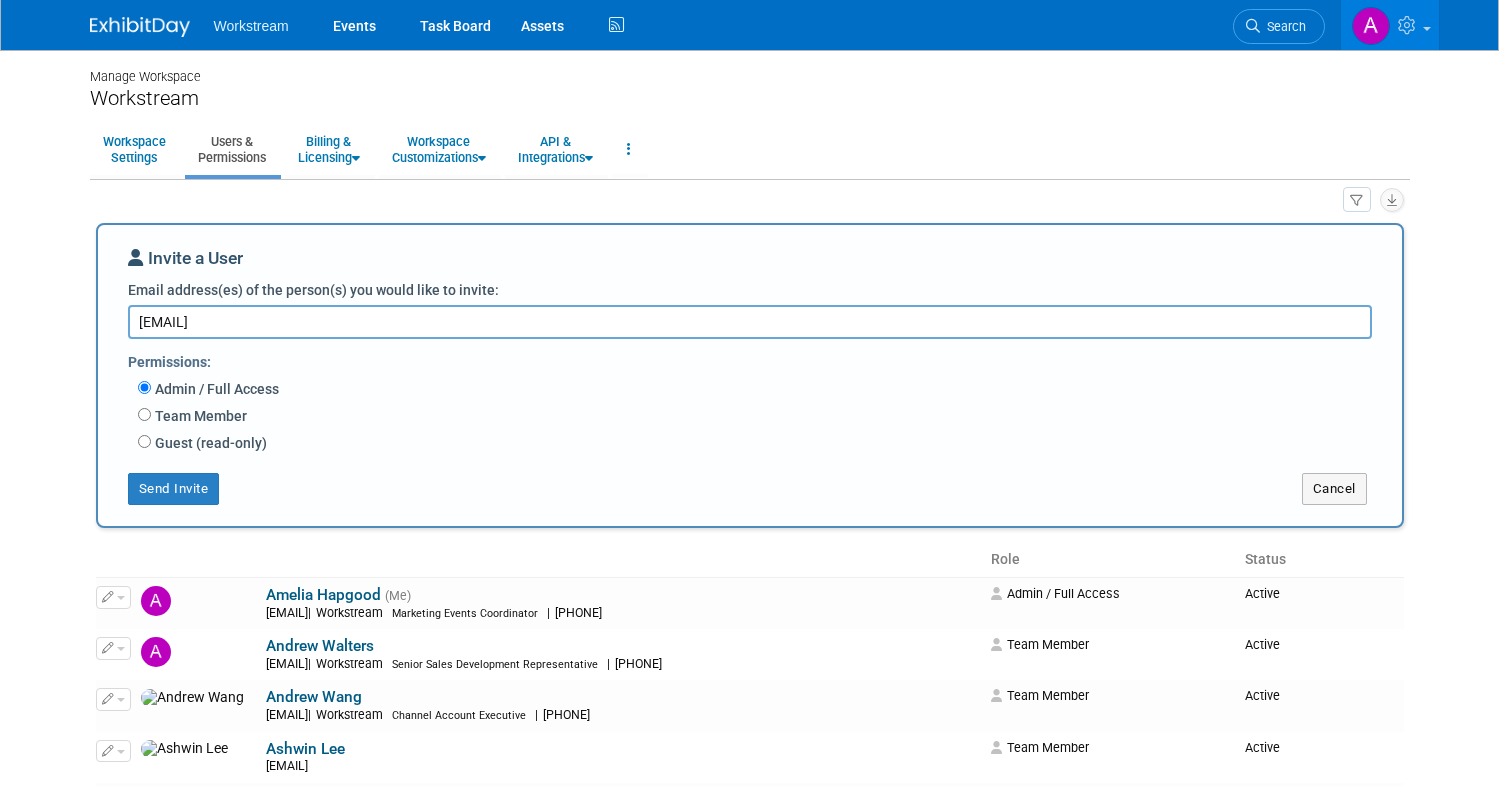 type on "tanner.michaelis@workstream.is" 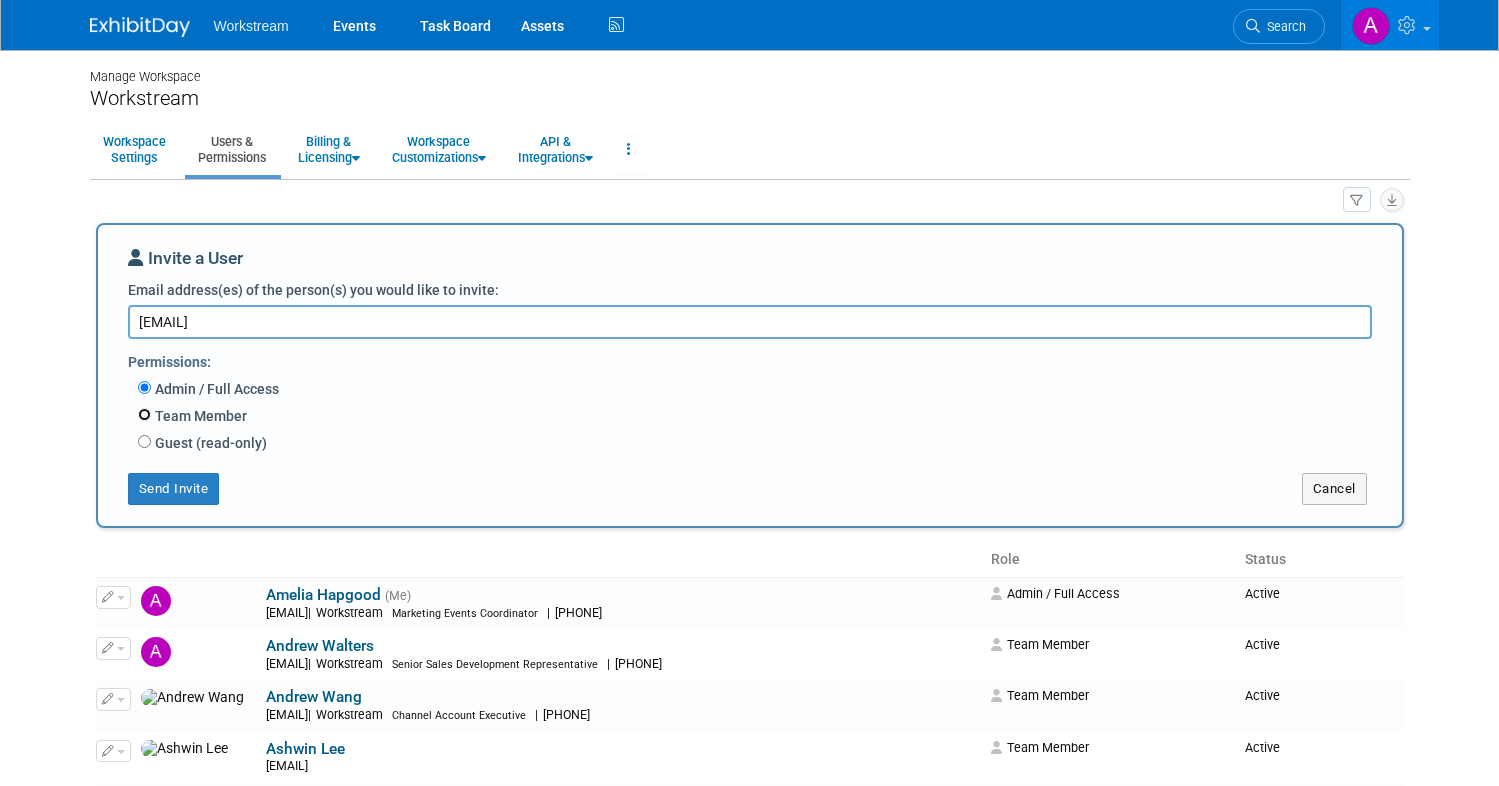 click on "Team Member" at bounding box center (144, 414) 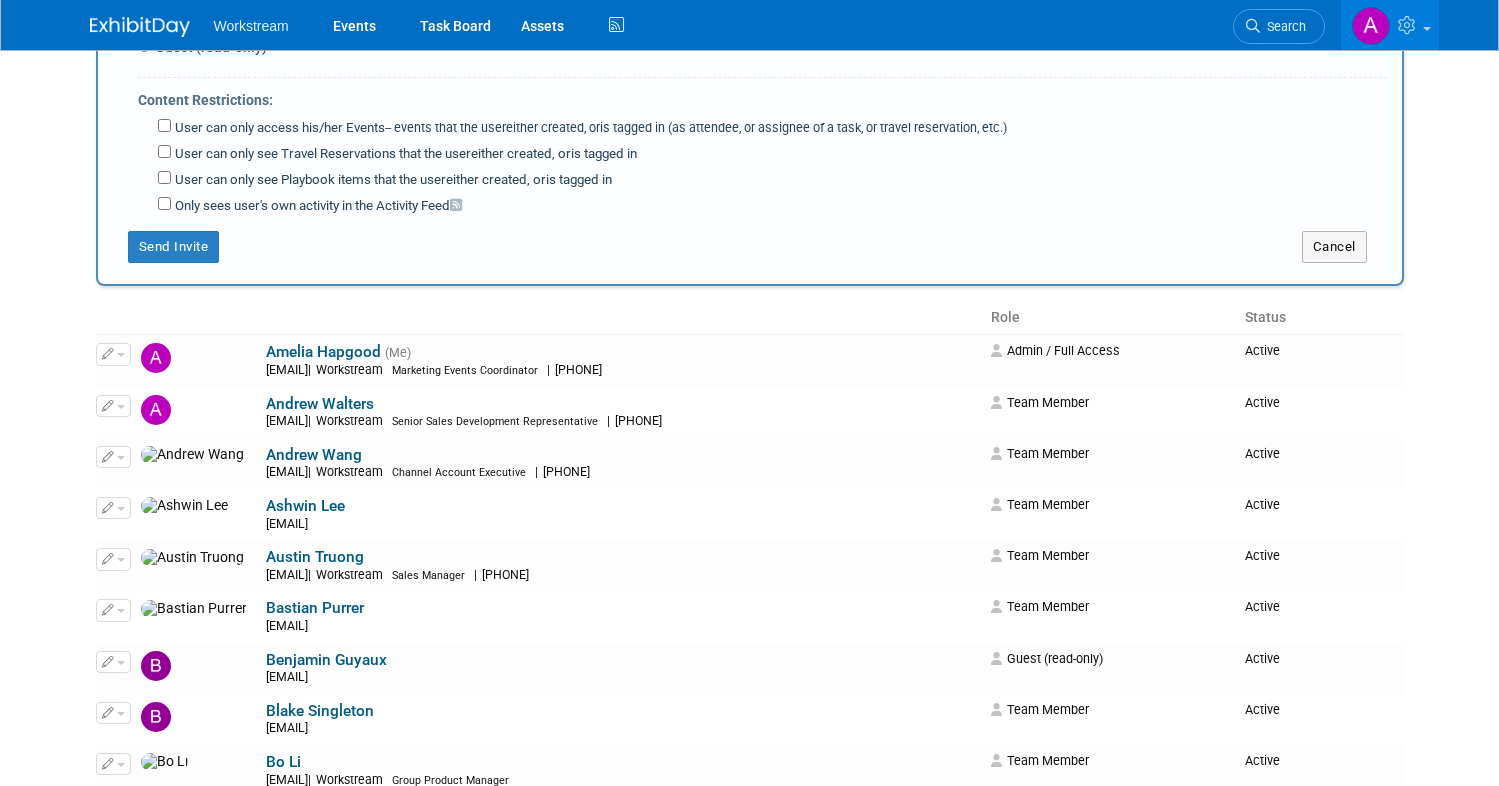 scroll, scrollTop: 1656, scrollLeft: 0, axis: vertical 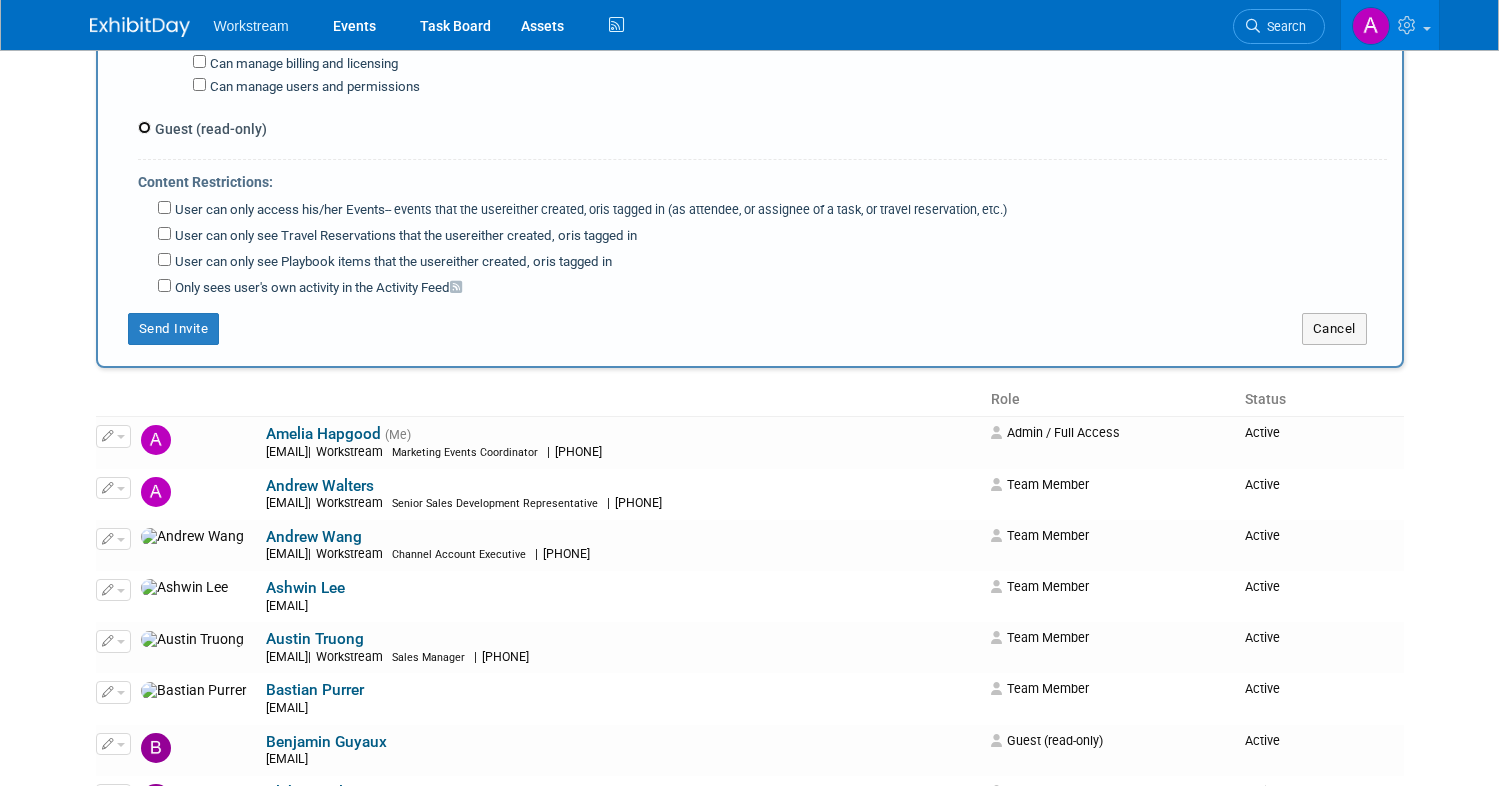 click on "Guest (read-only)" at bounding box center [144, 127] 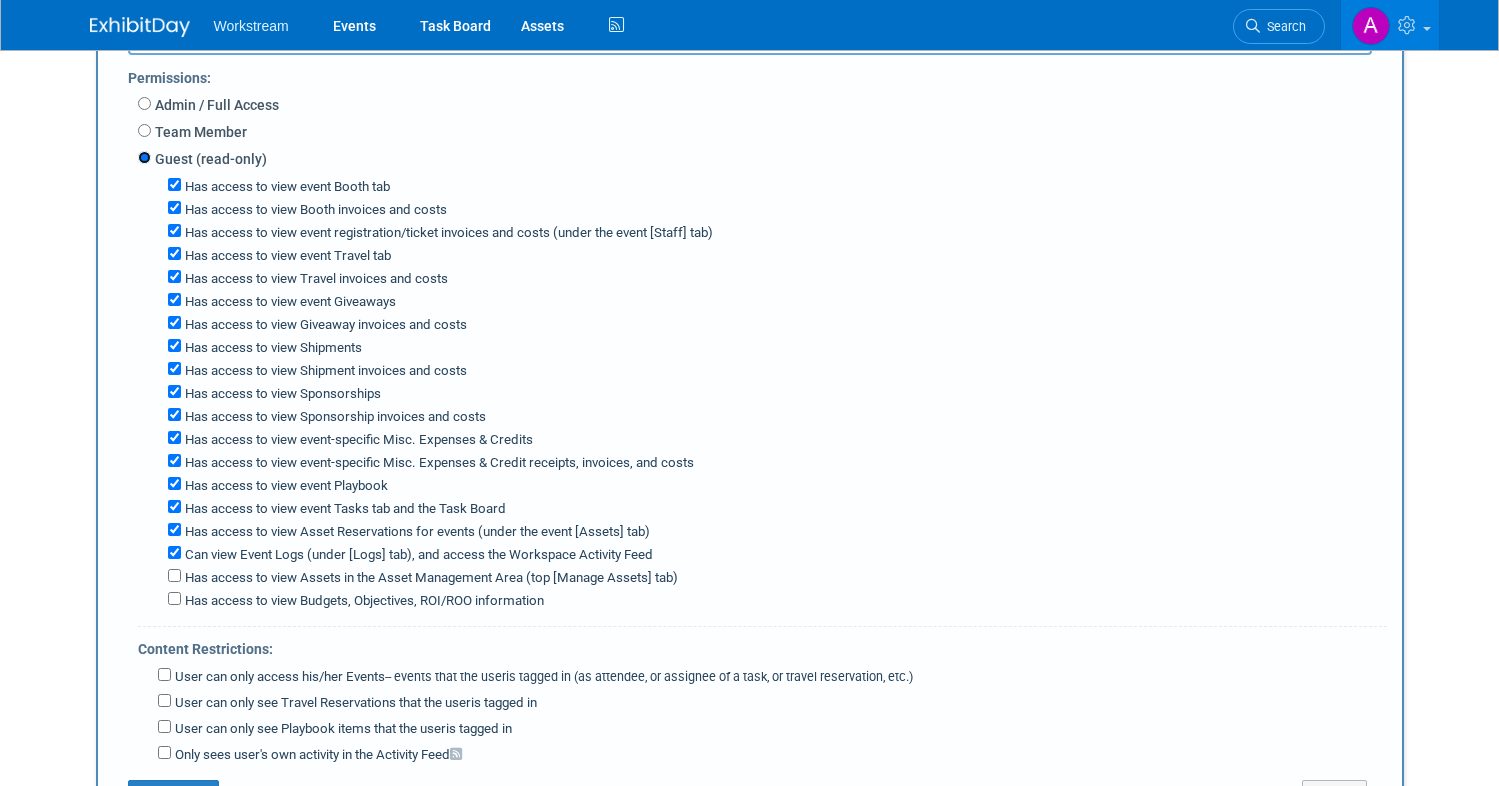 scroll, scrollTop: 263, scrollLeft: 0, axis: vertical 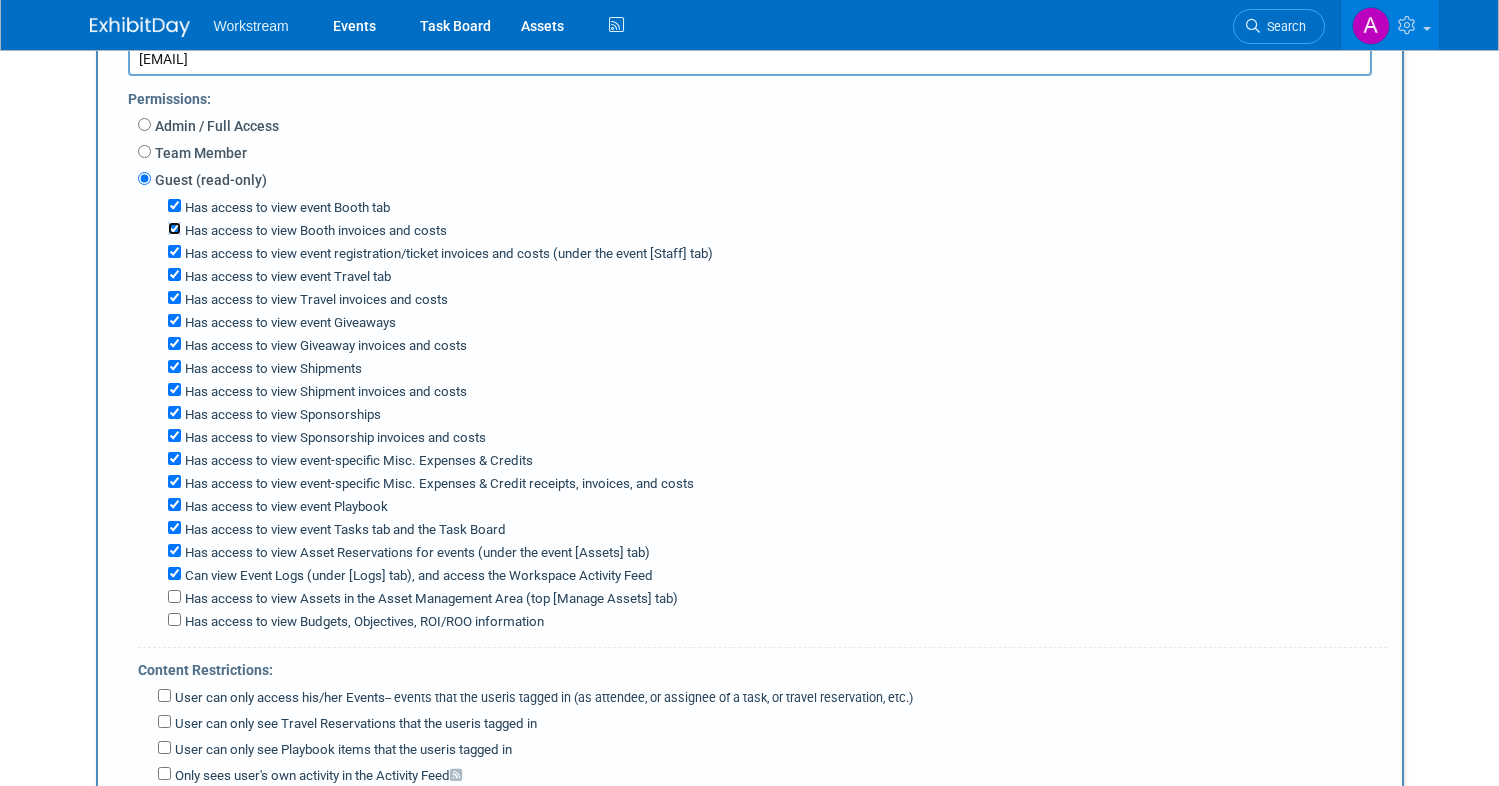 click on "Has access to view Booth invoices and costs" at bounding box center [174, 228] 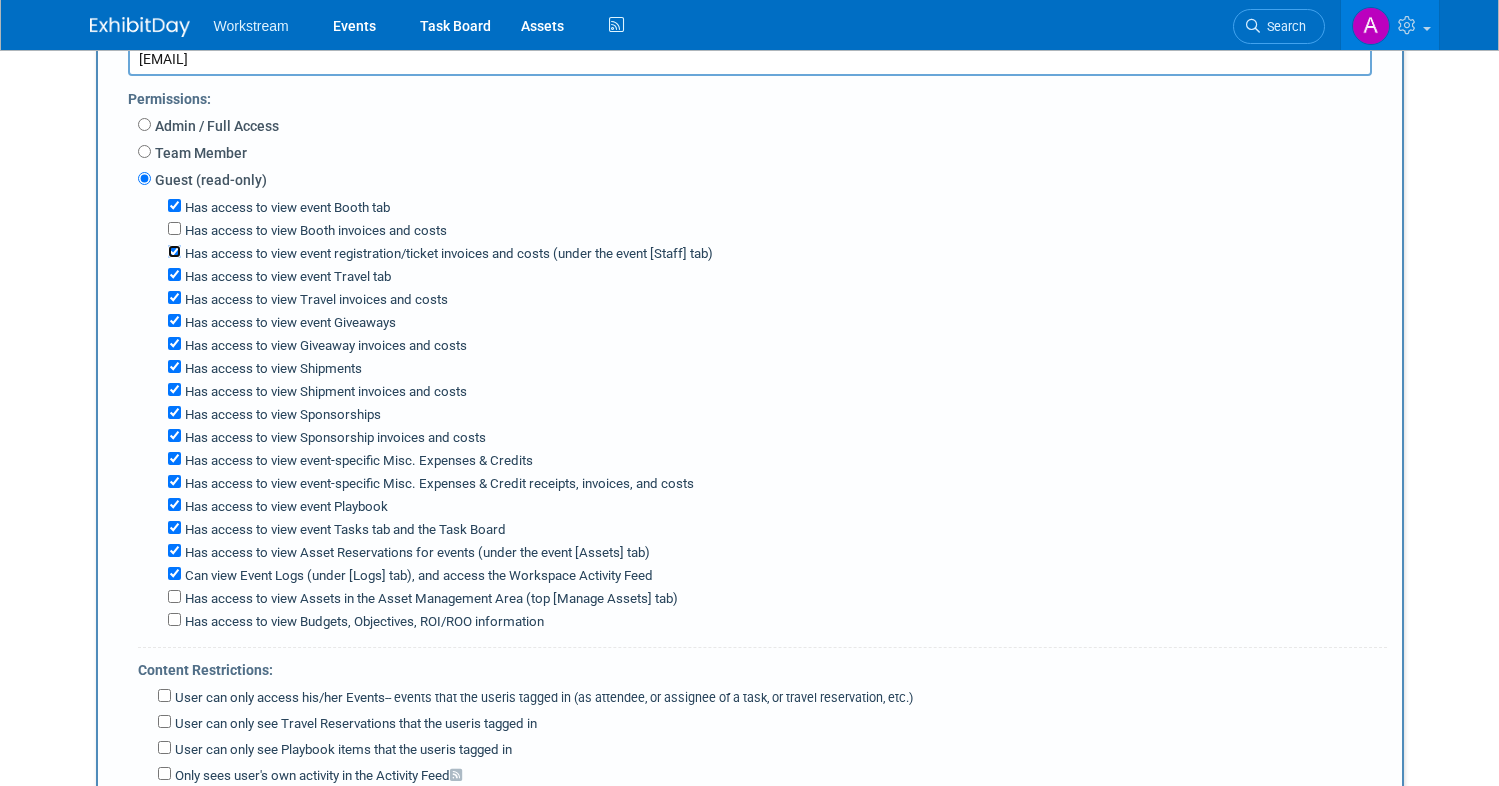 click on "Has access to view event registration/ticket invoices and costs (under the event [Staff] tab)" at bounding box center (174, 251) 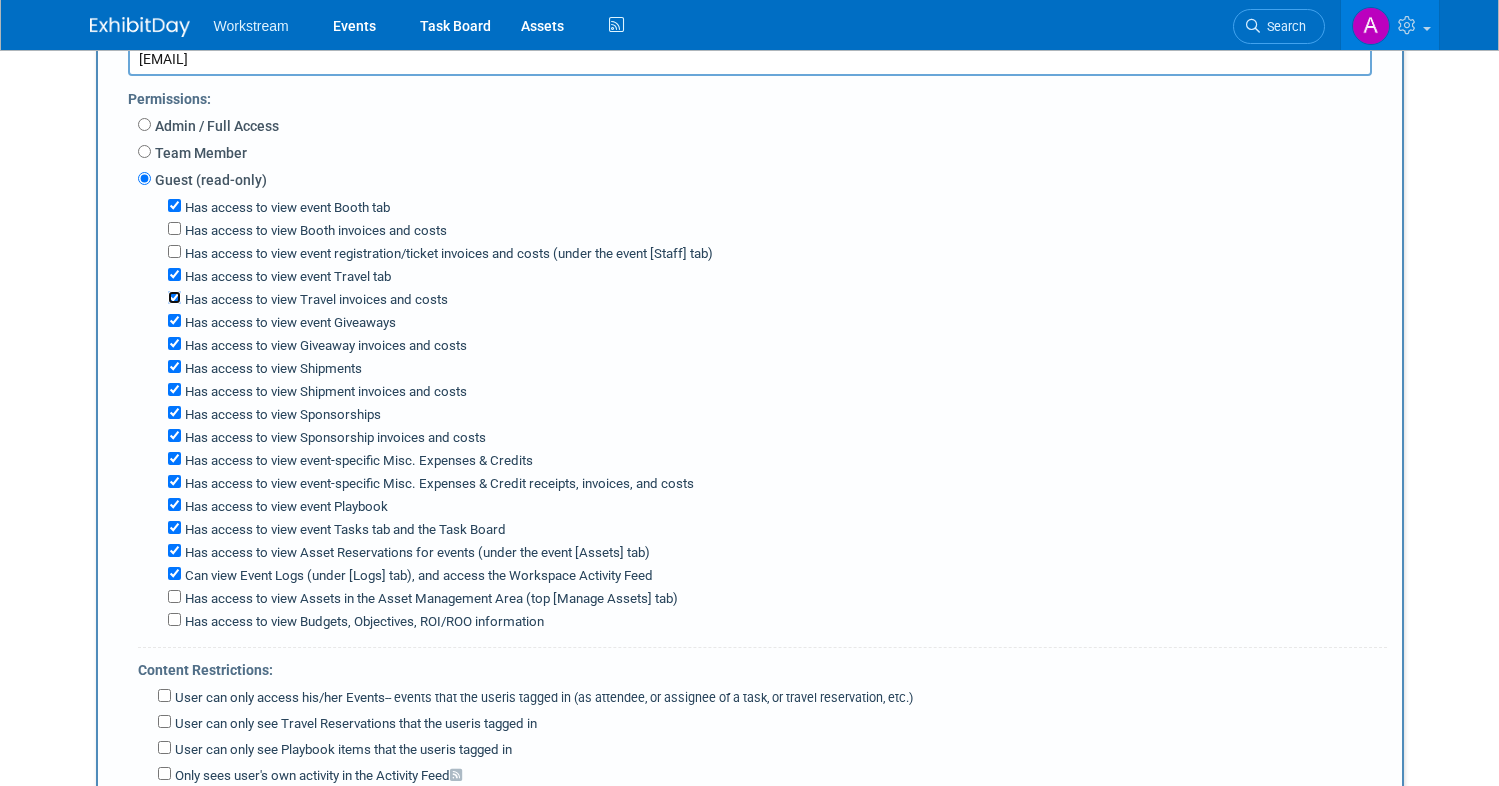click on "Has access to view Travel invoices and costs" at bounding box center (174, 297) 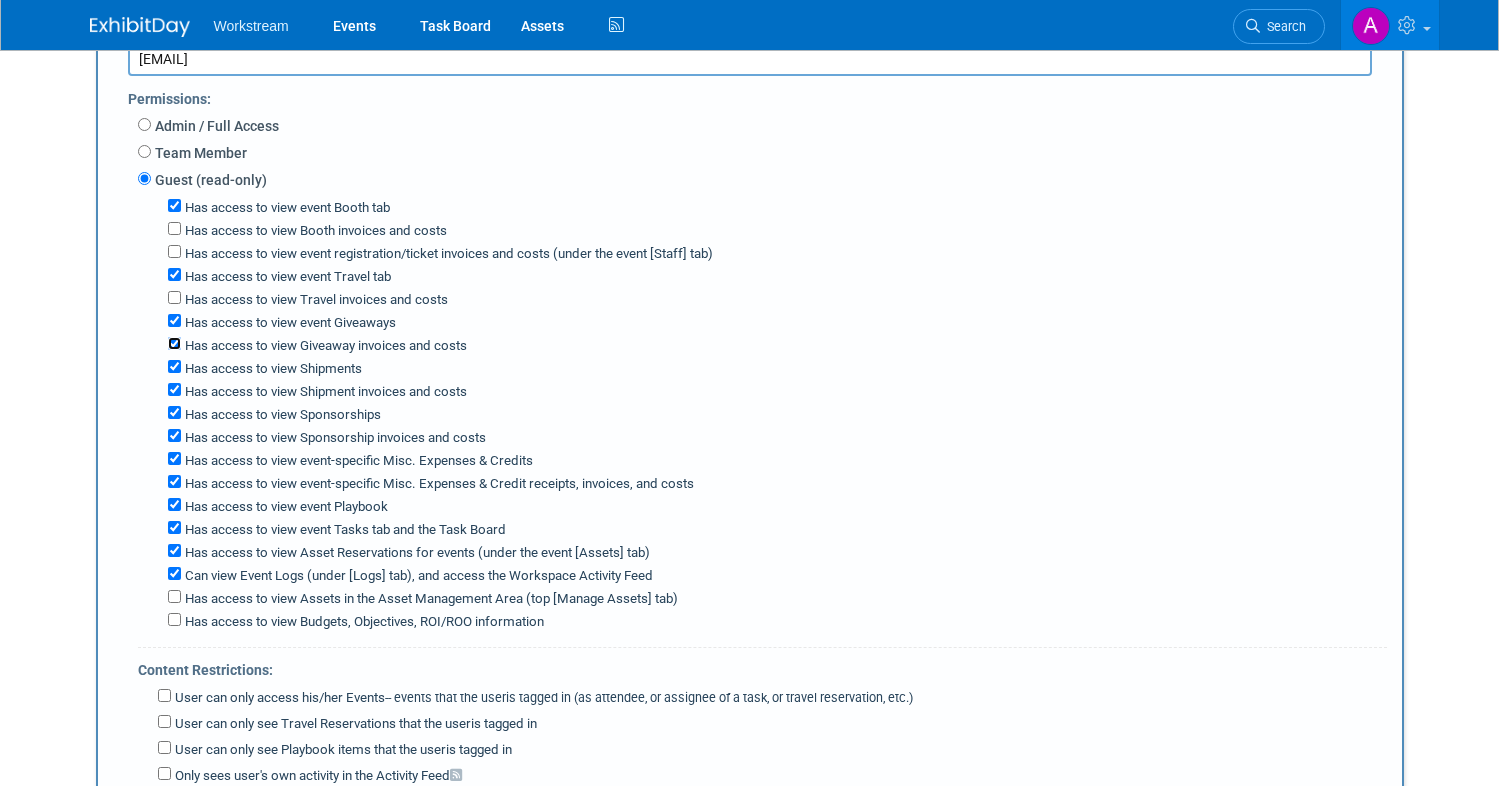 click on "Has access to view Giveaway invoices and costs" at bounding box center [174, 343] 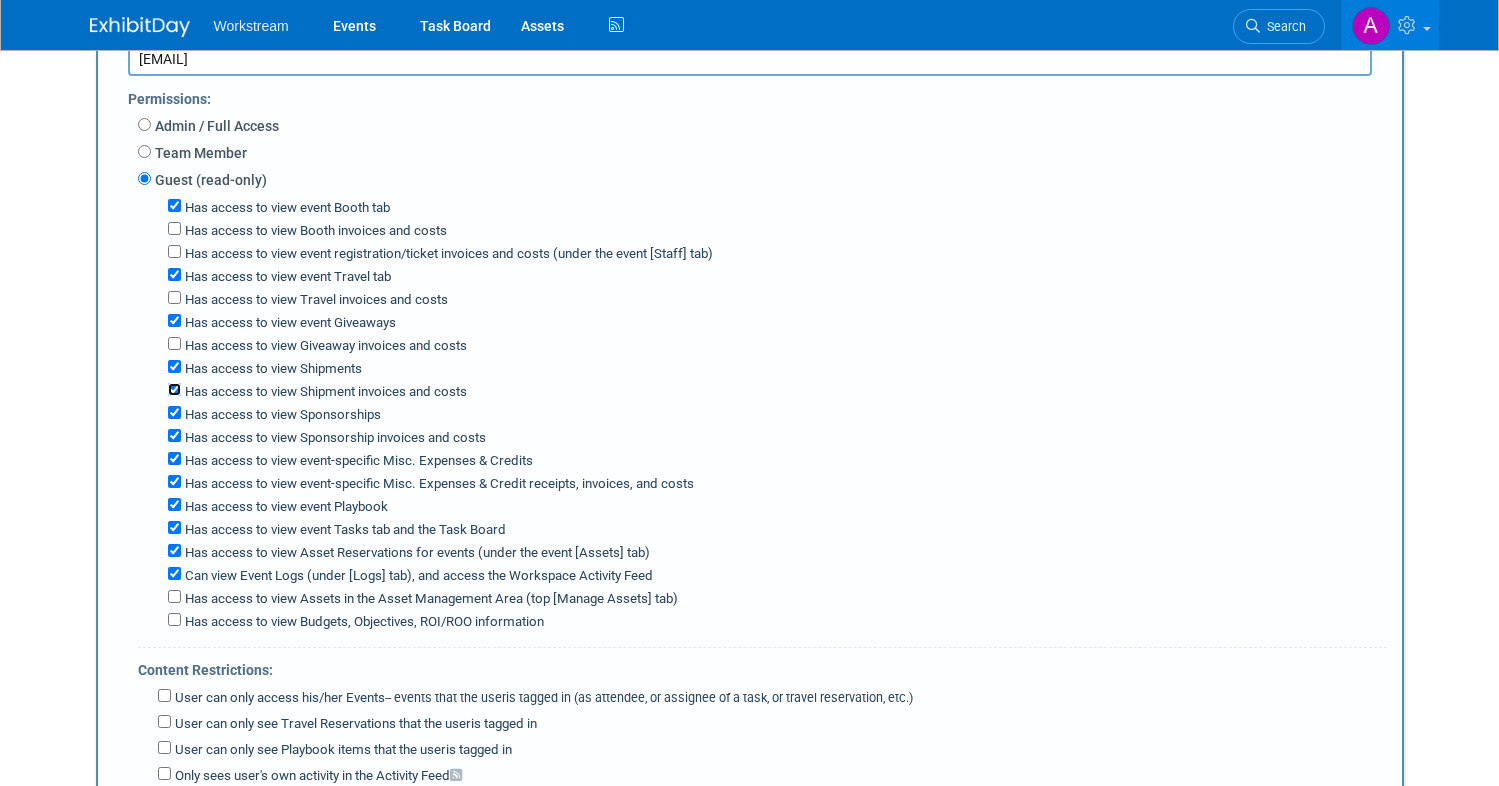 click on "Has access to view Shipment invoices and costs" at bounding box center (174, 389) 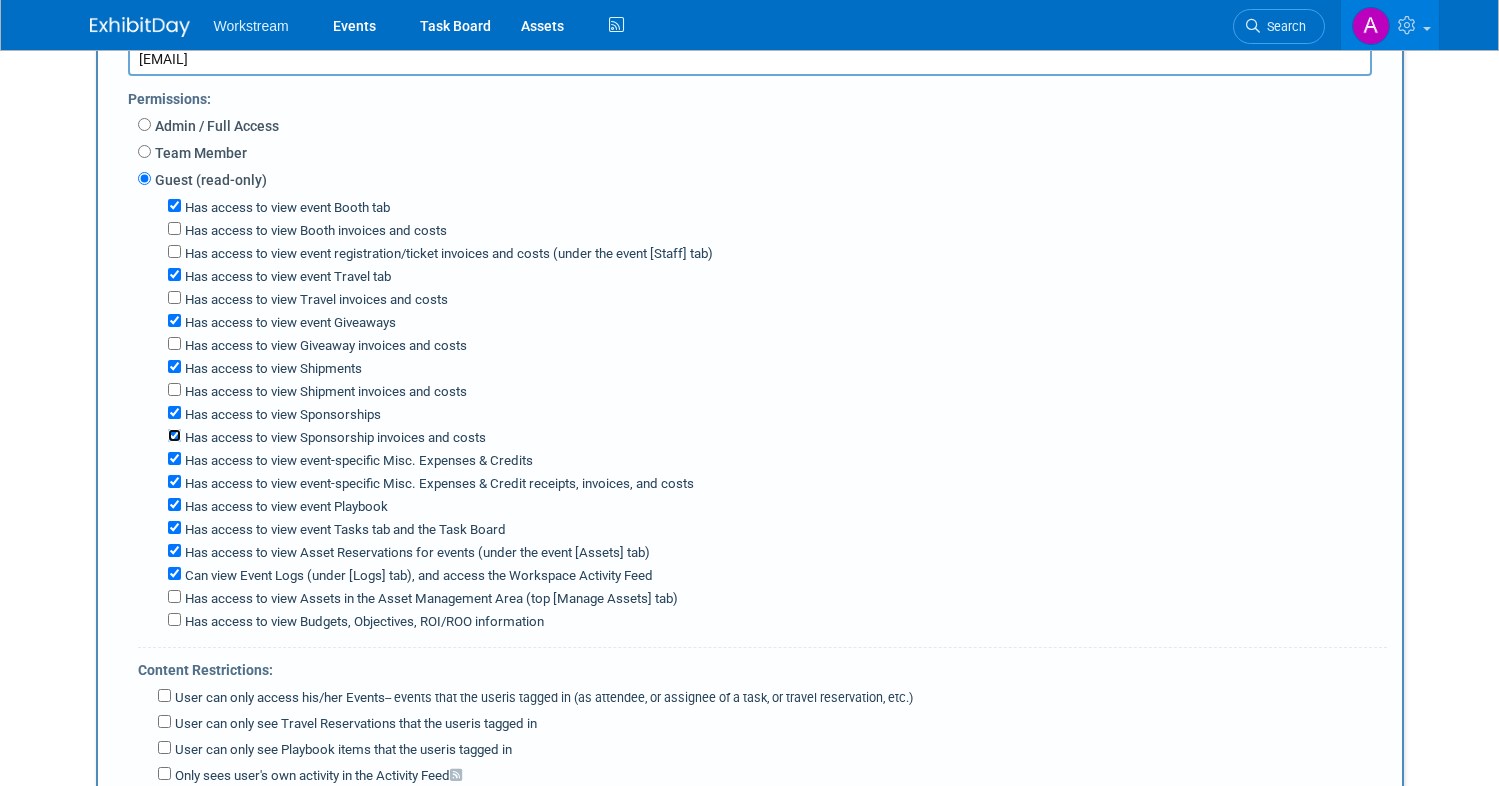 click on "Has access to view Sponsorship invoices and costs" at bounding box center [174, 435] 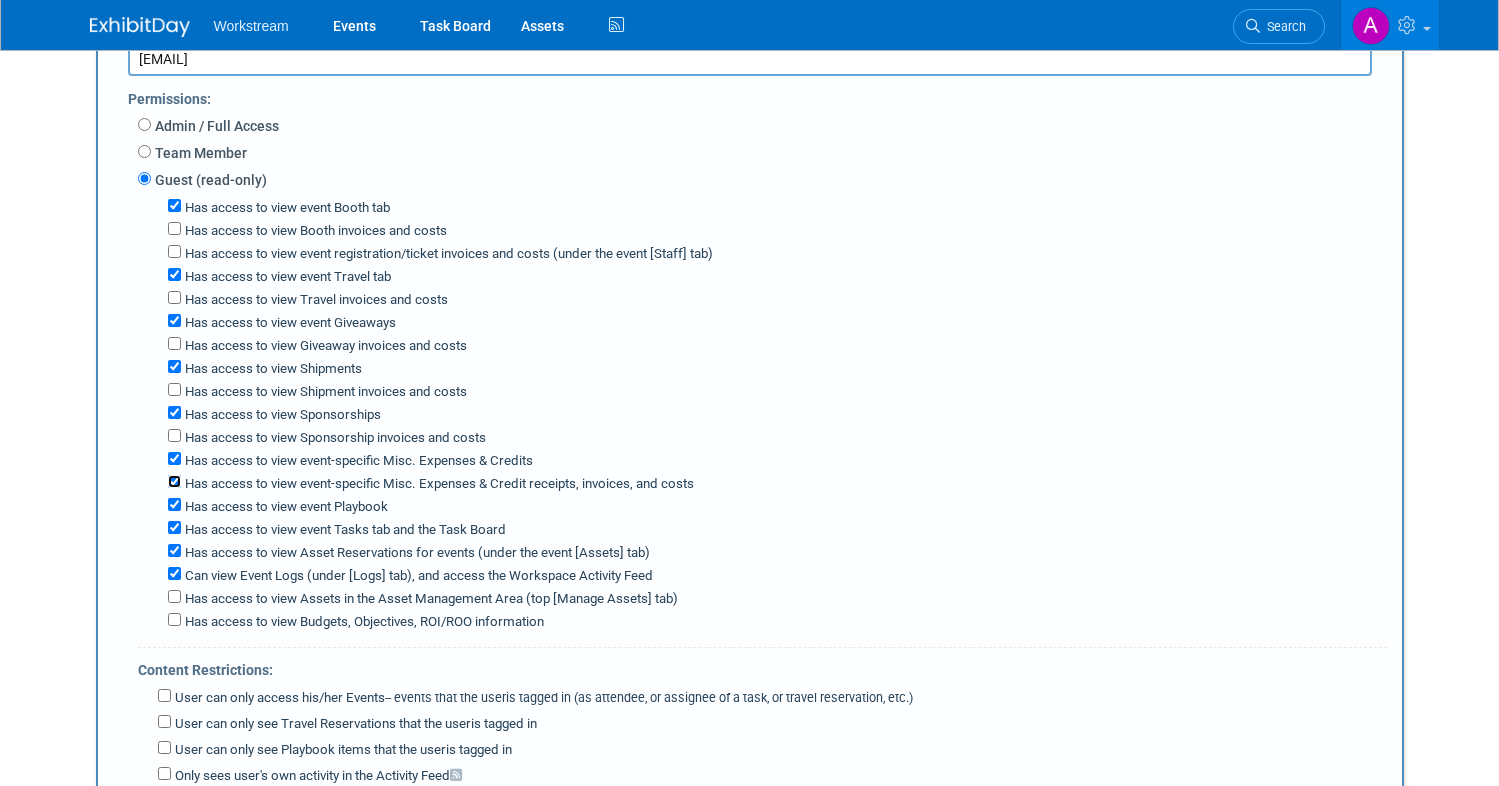 click on "Has access to view event-specific Misc. Expenses & Credit receipts, invoices, and costs" at bounding box center (174, 481) 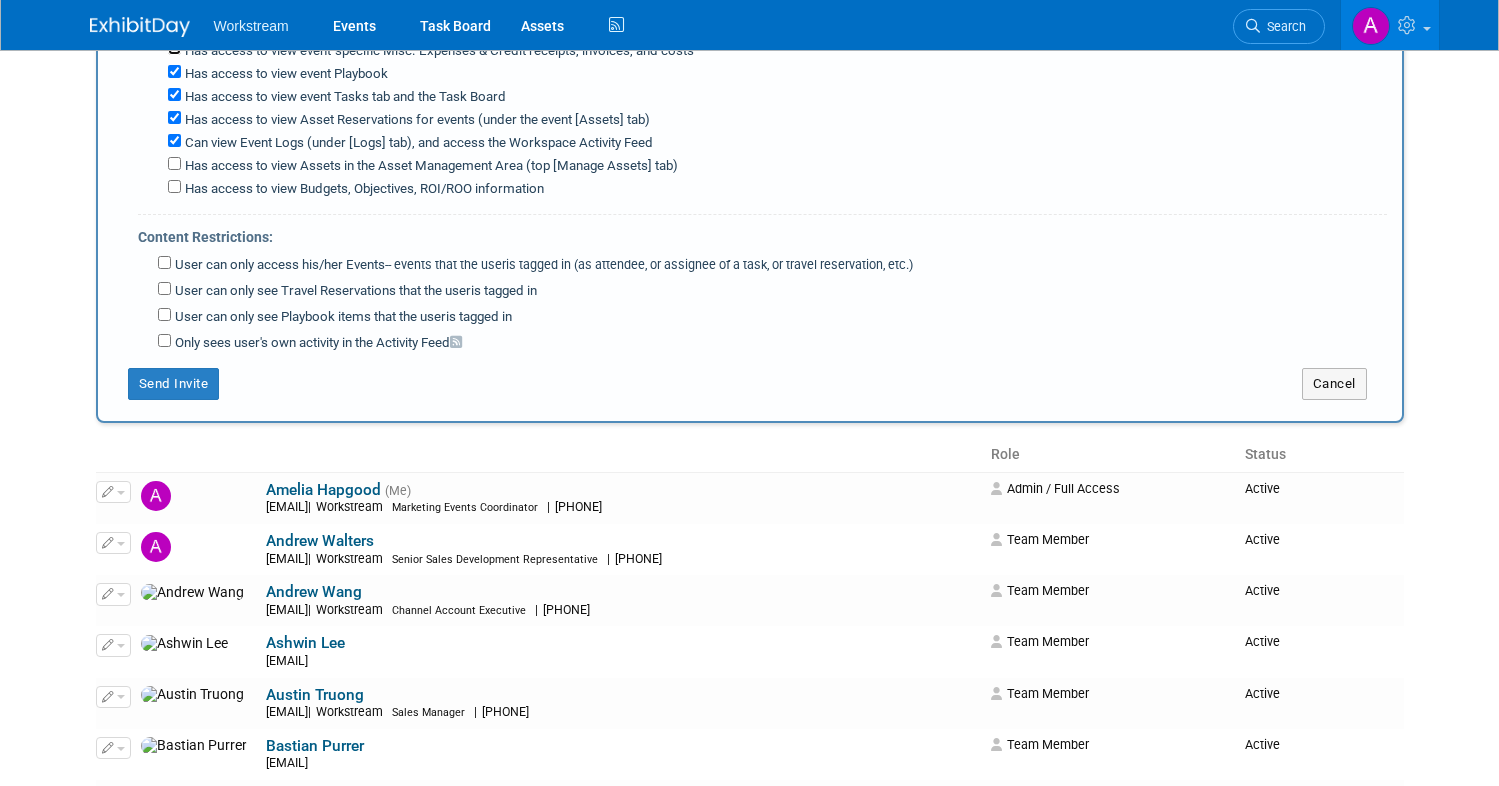 scroll, scrollTop: 885, scrollLeft: 0, axis: vertical 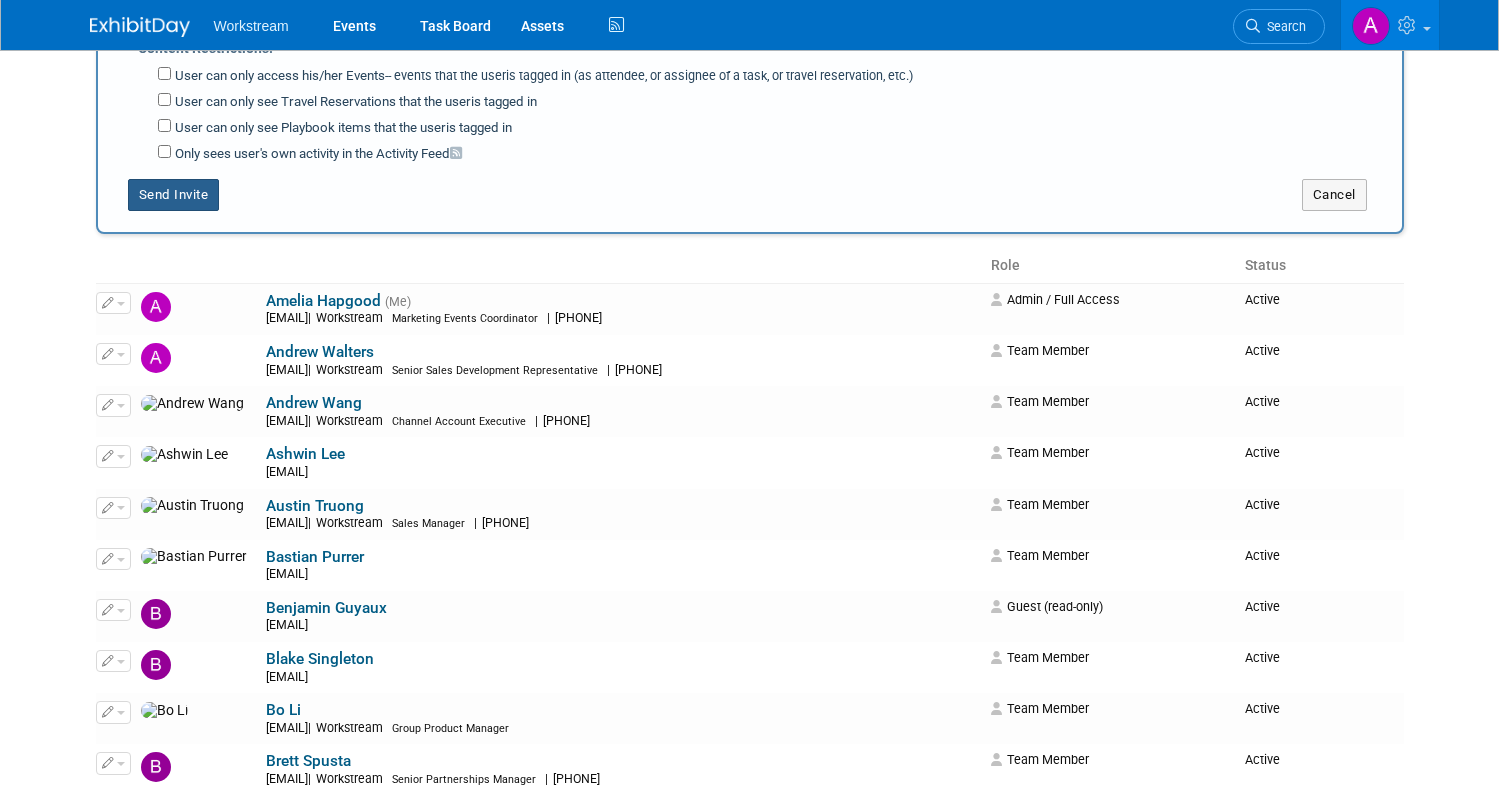 click on "Send Invite" at bounding box center (174, 195) 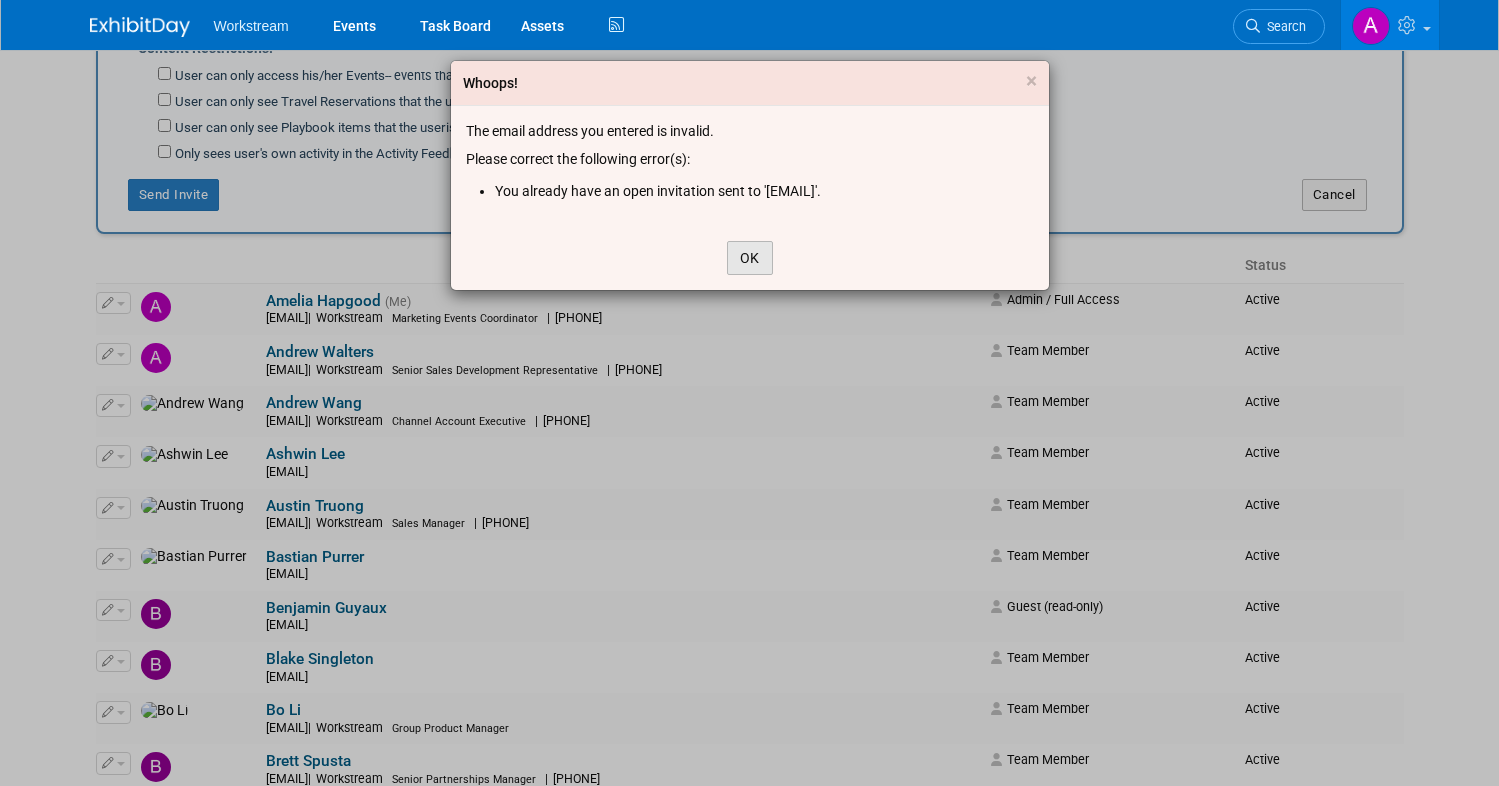 click on "OK" at bounding box center [750, 258] 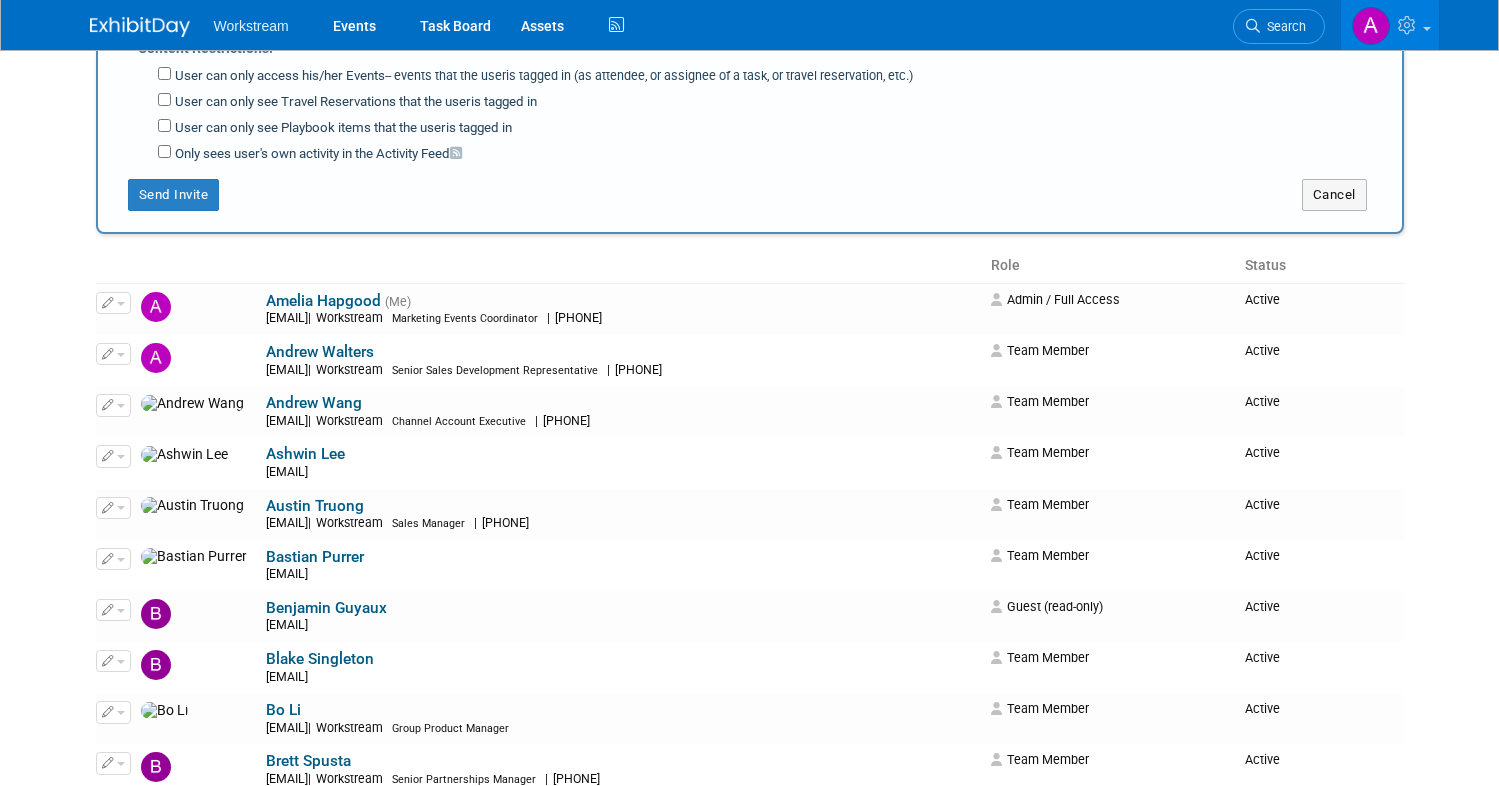 click on "Invite a User
Email address(es) of the person(s) you would like to invite:
tanner.michaelis@workstream.is
Permissions:
Admin / Full Access
Team Member
Event Management
General
Can add and remove events
Can update event information (name, dates, and basic info)
Can update event attendance status (considering/going/not-going)" at bounding box center [750, -214] 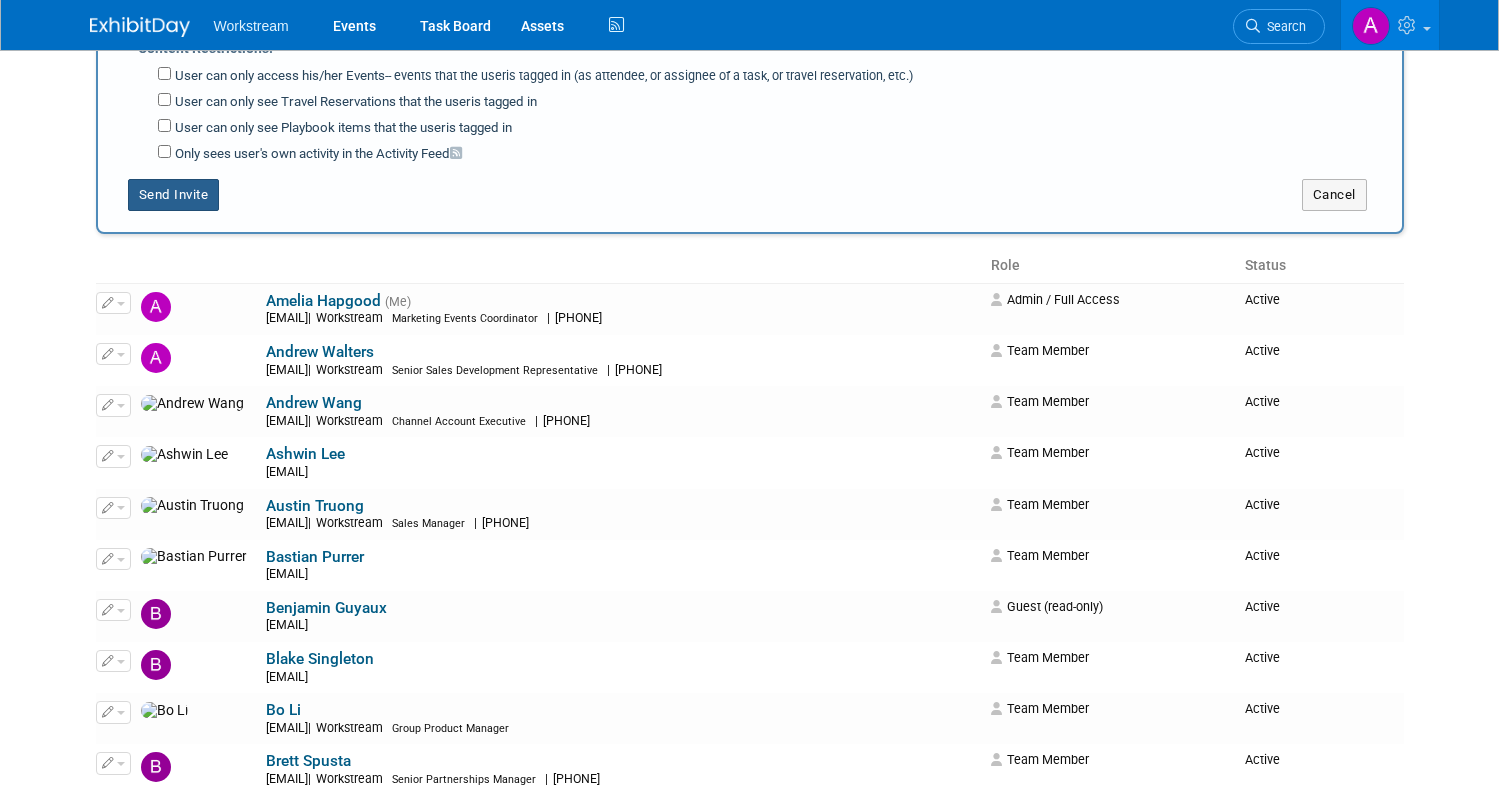click on "Send Invite" at bounding box center [174, 195] 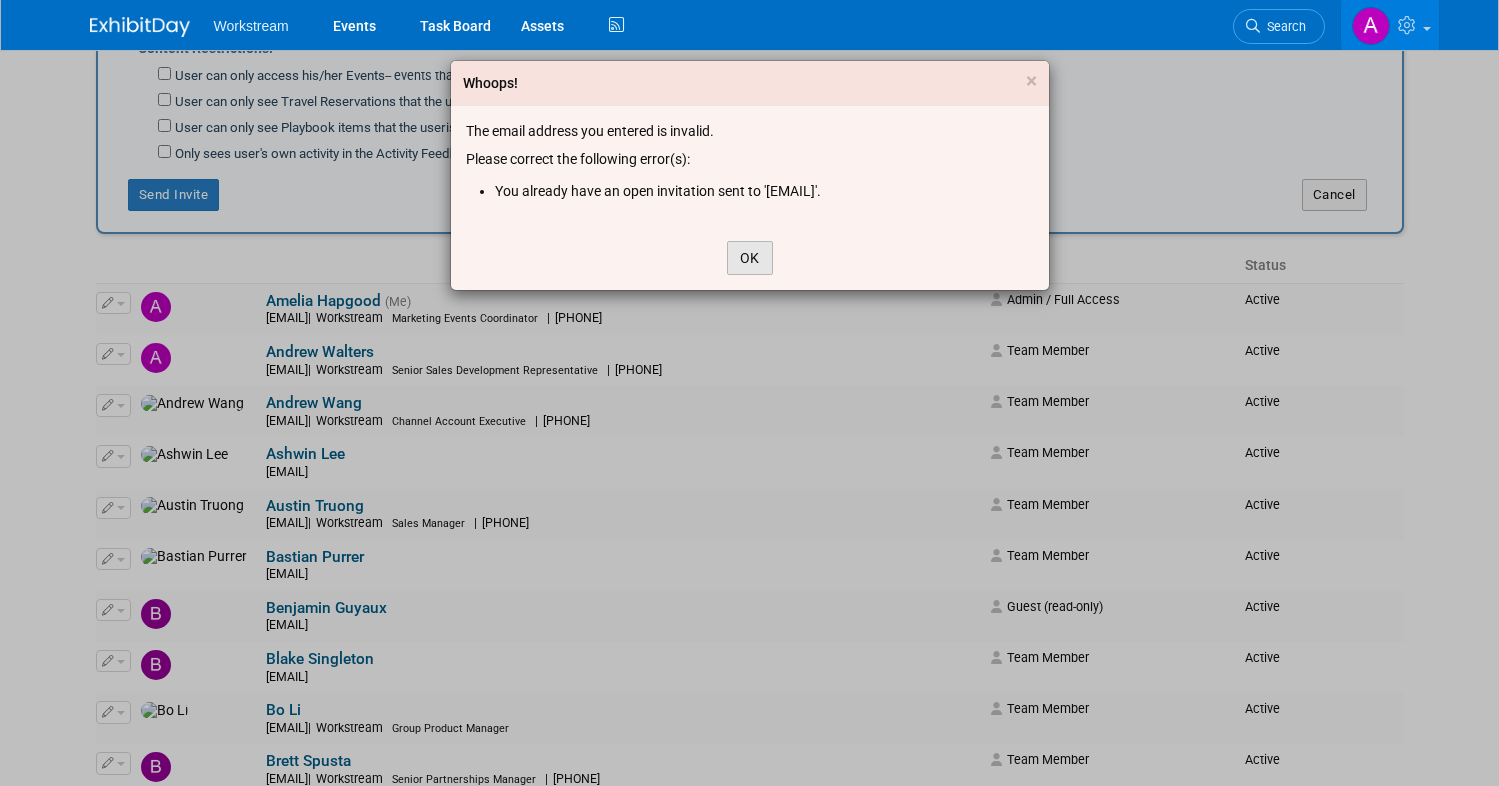 click on "OK" at bounding box center [750, 258] 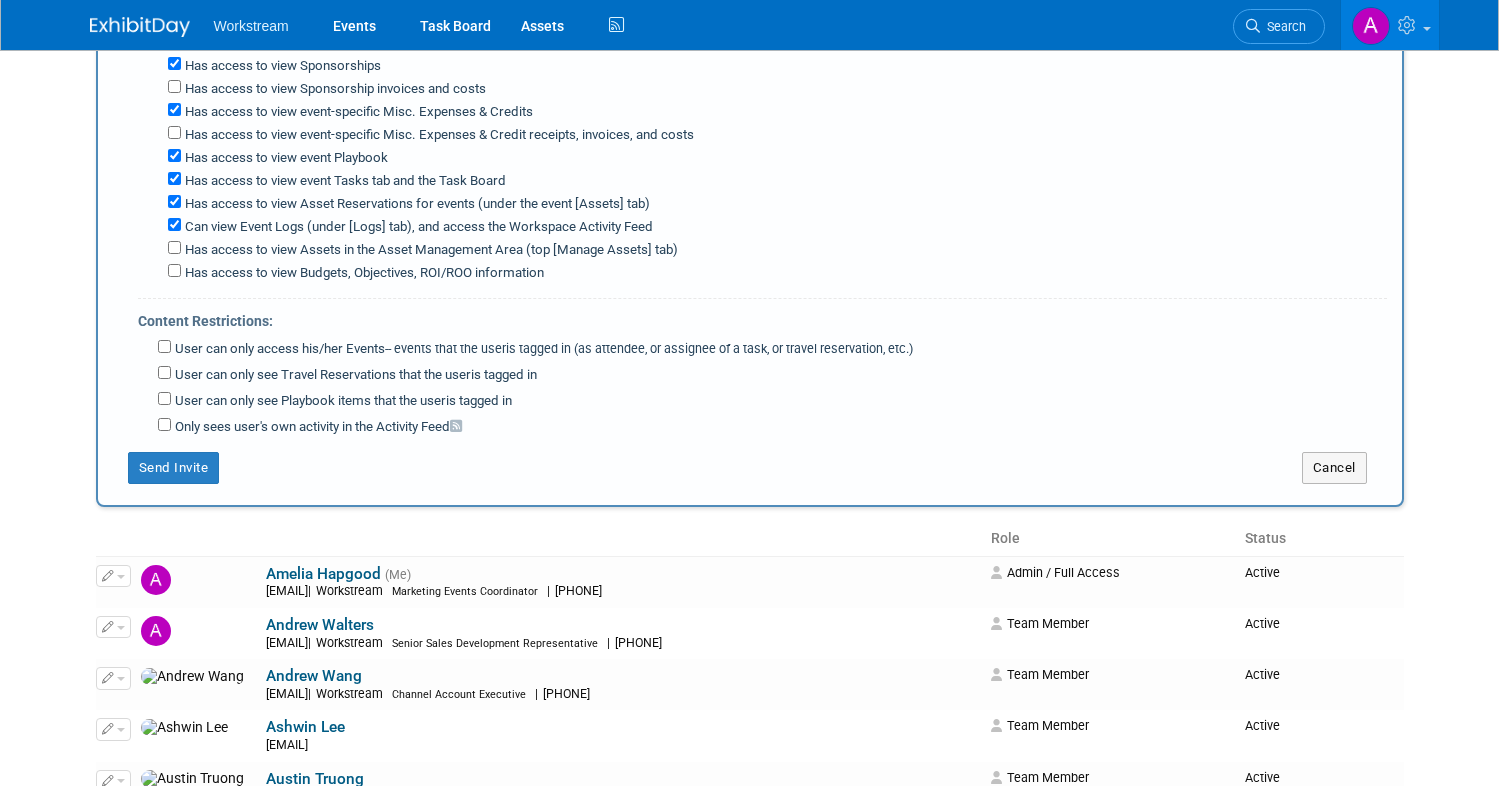 scroll, scrollTop: 0, scrollLeft: 0, axis: both 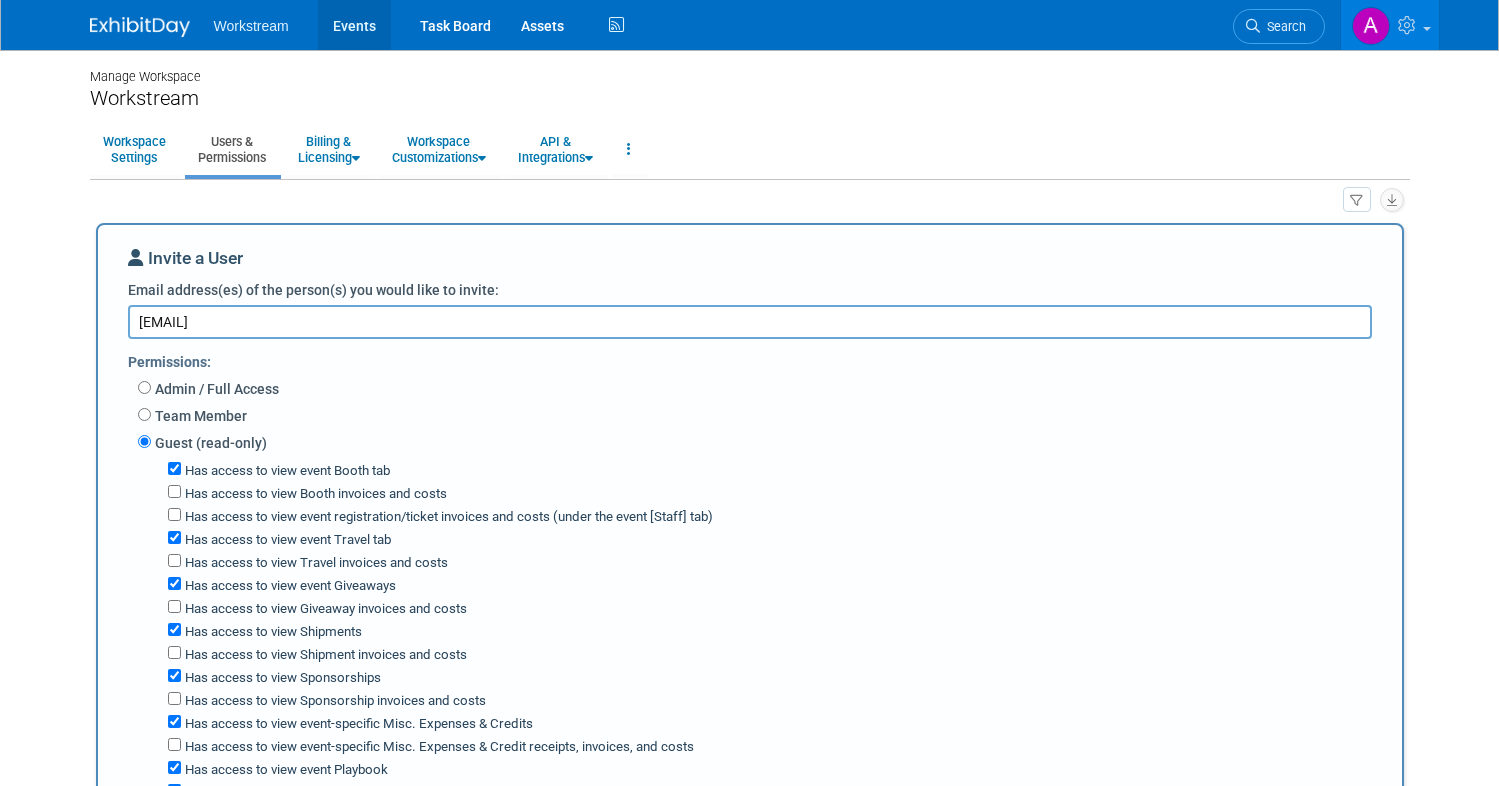 click on "Events" at bounding box center (354, 25) 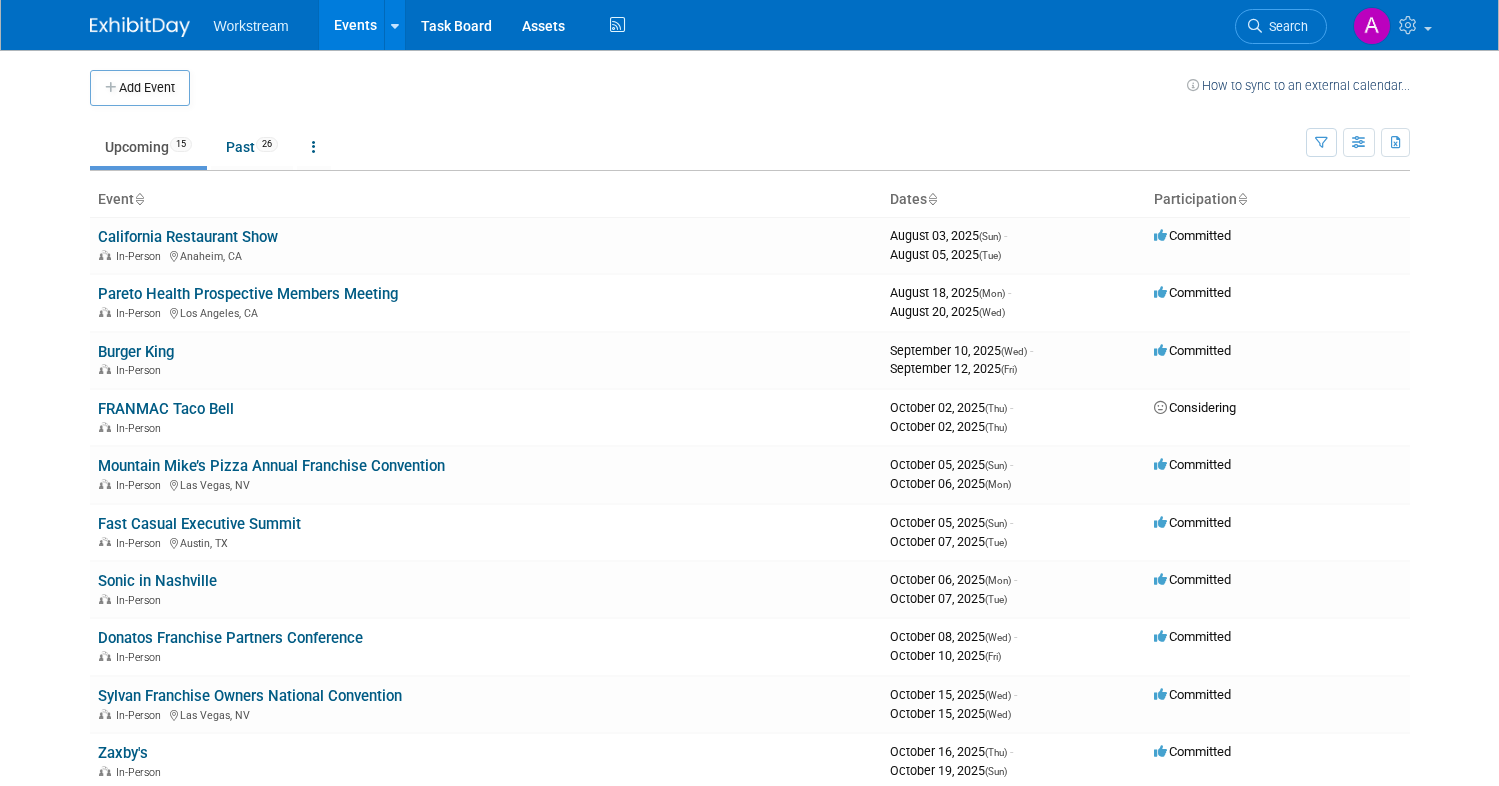 scroll, scrollTop: 0, scrollLeft: 0, axis: both 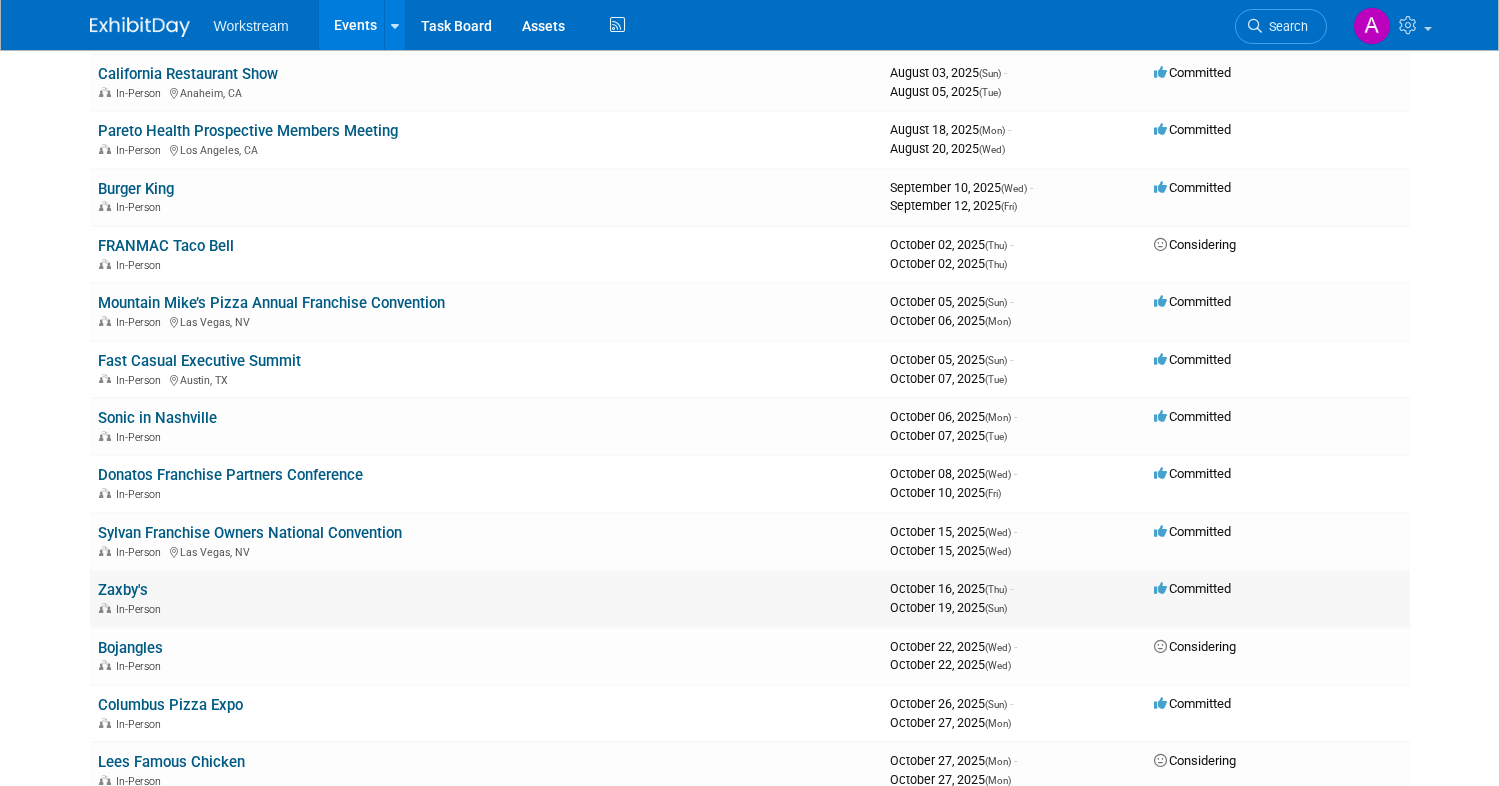 click on "Zaxby's" at bounding box center (123, 590) 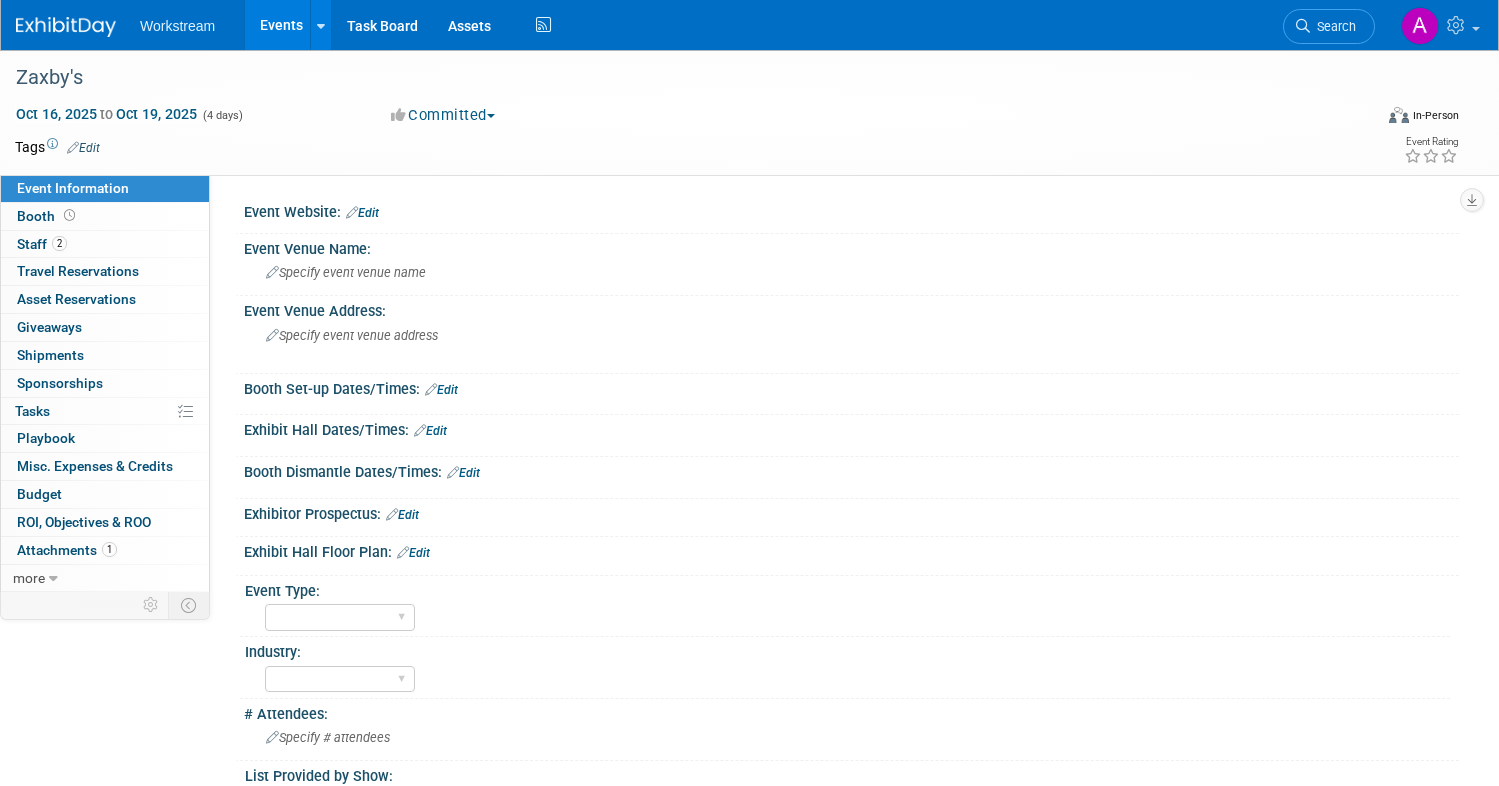 scroll, scrollTop: 0, scrollLeft: 0, axis: both 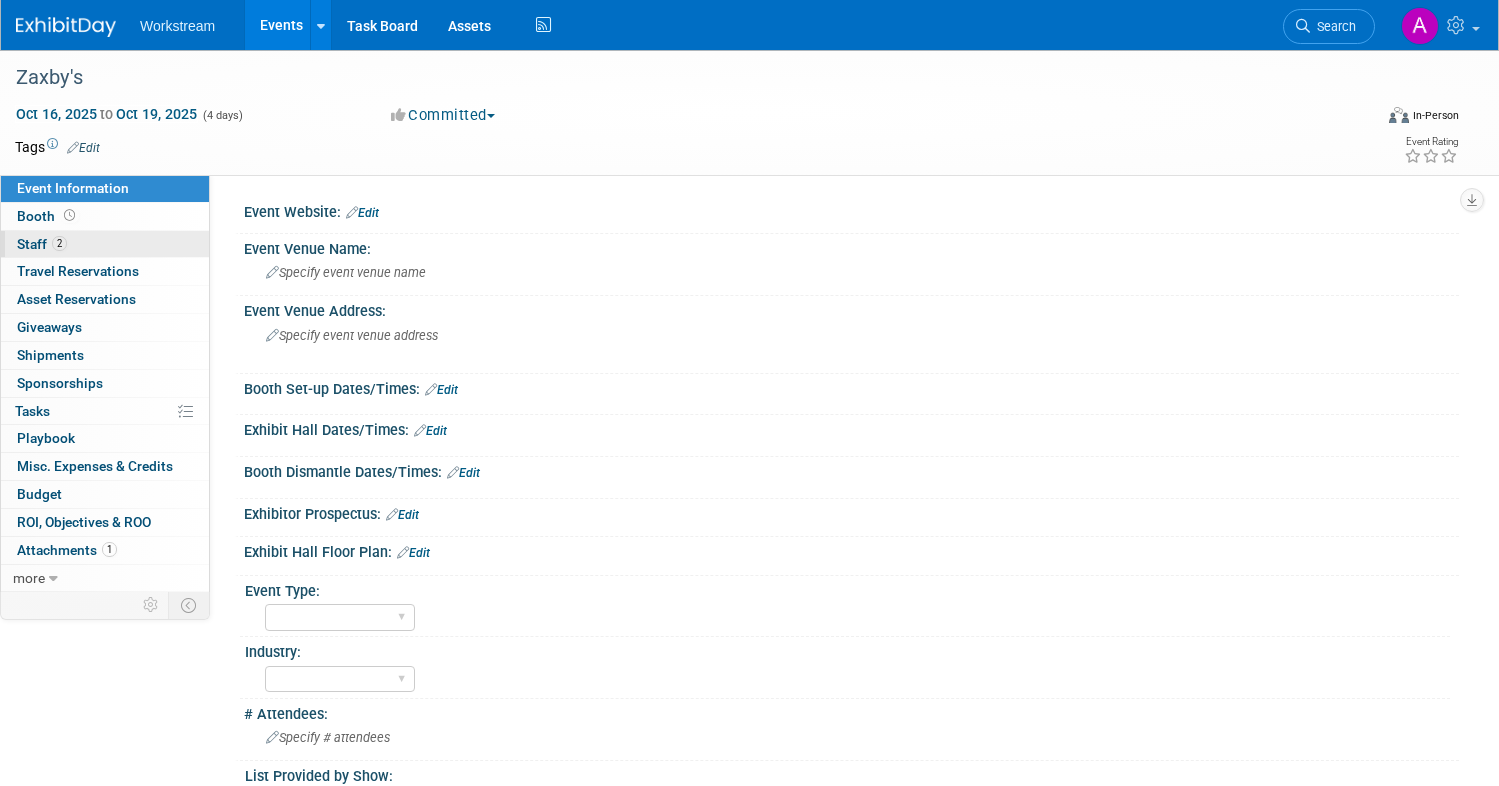 click on "2
Staff 2" at bounding box center [105, 244] 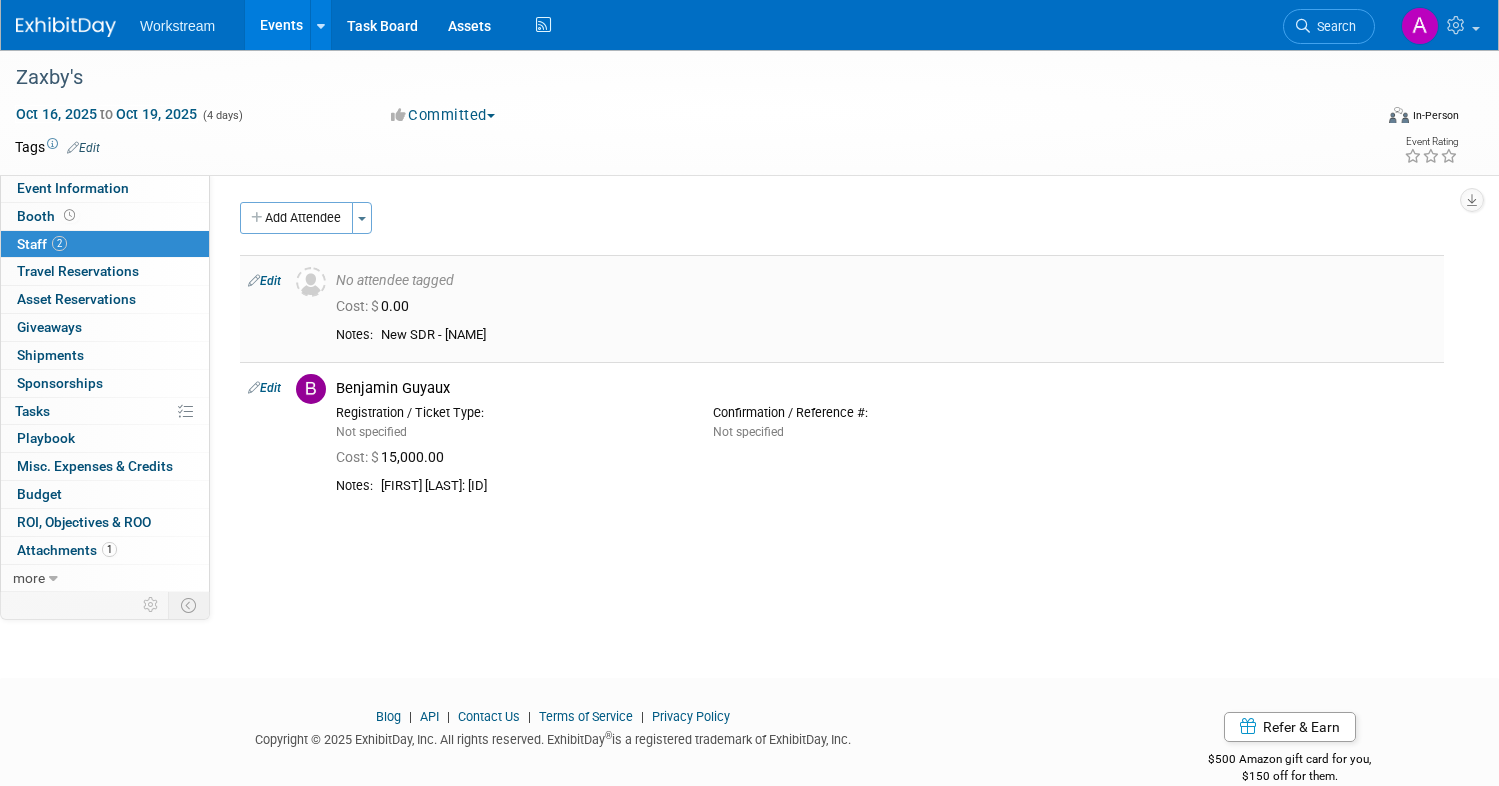 click on "Edit" at bounding box center [264, 281] 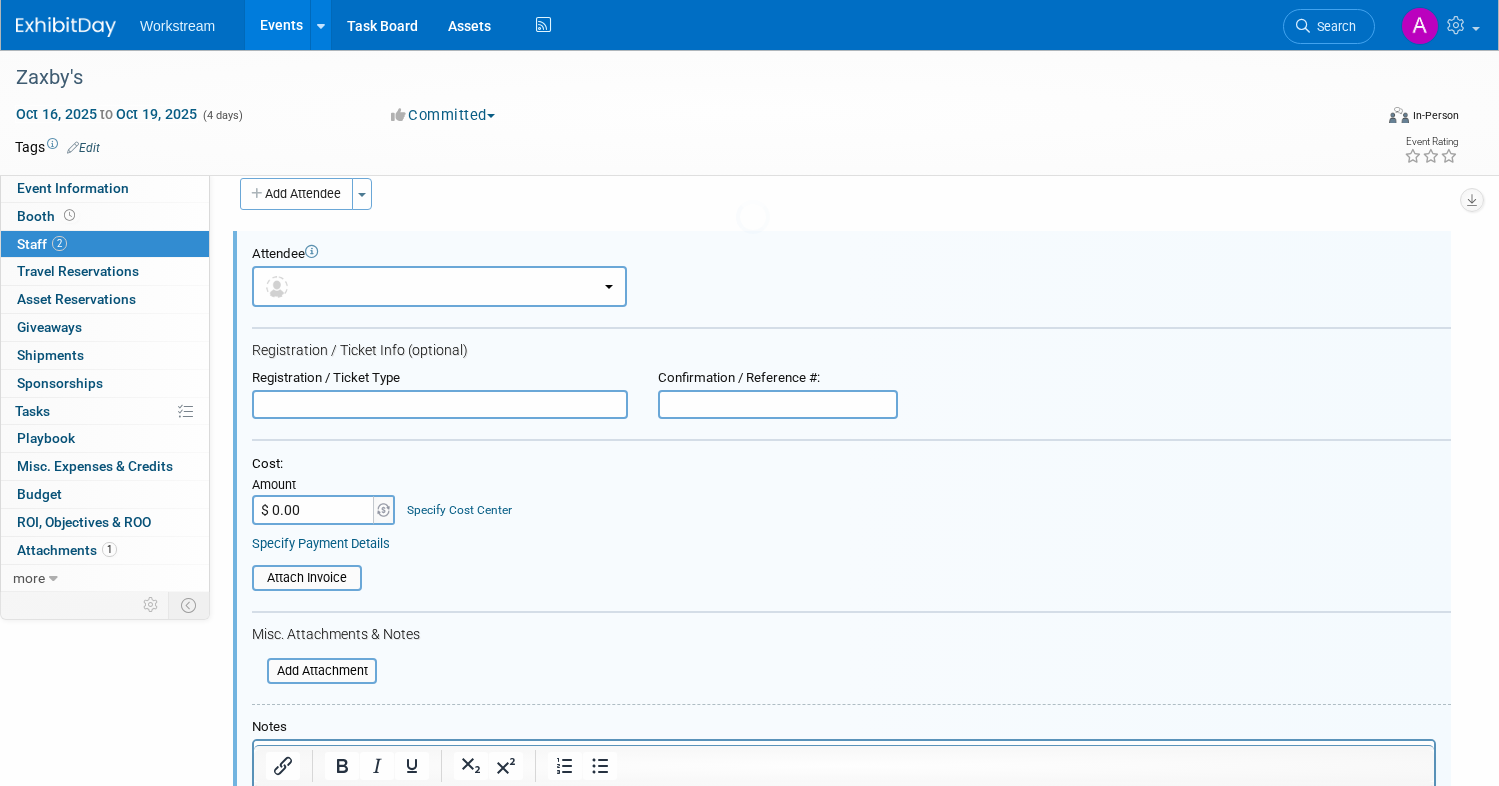 scroll, scrollTop: 28, scrollLeft: 0, axis: vertical 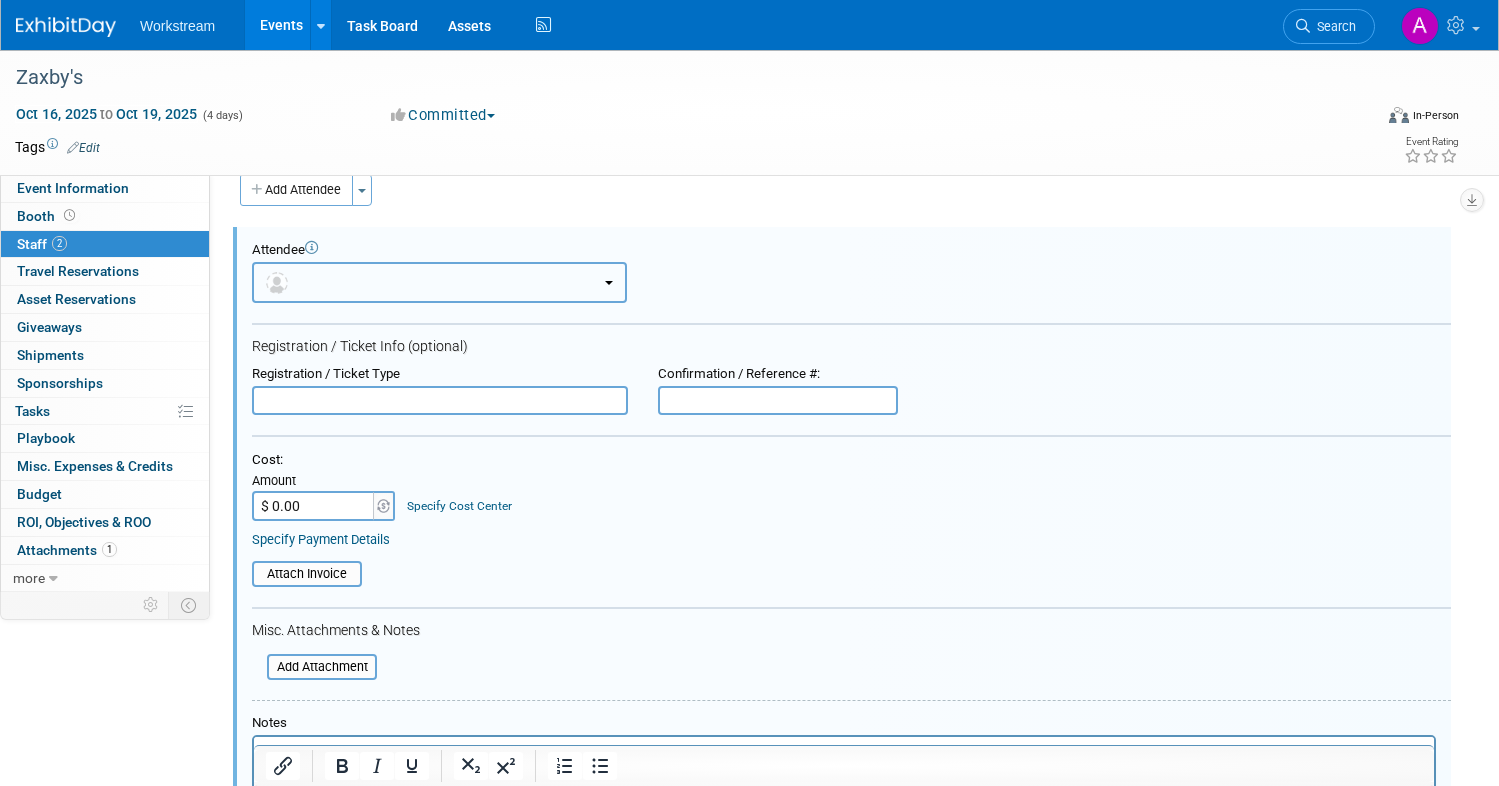 click at bounding box center (439, 282) 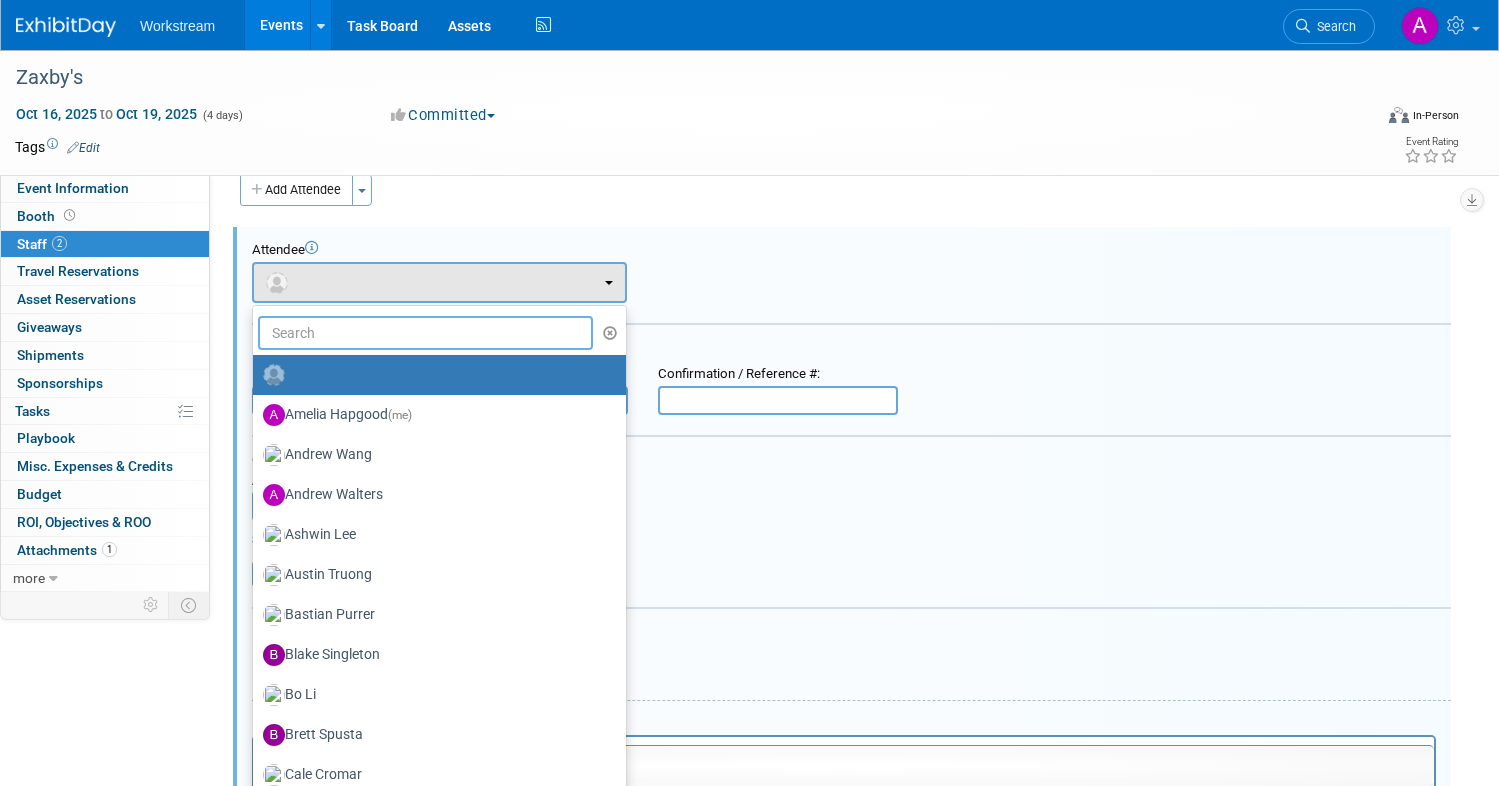 click at bounding box center (425, 333) 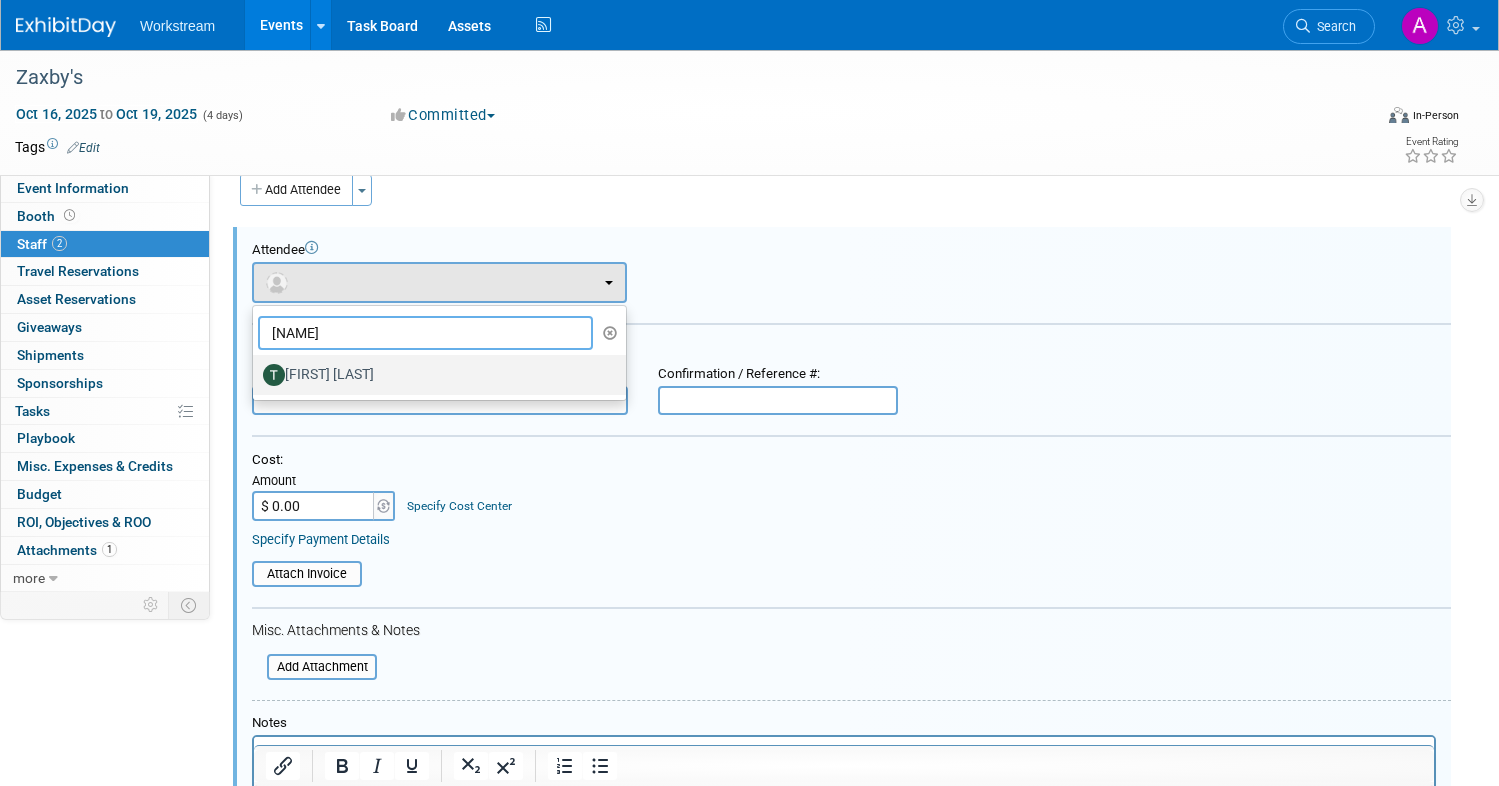 type on "[NAME]" 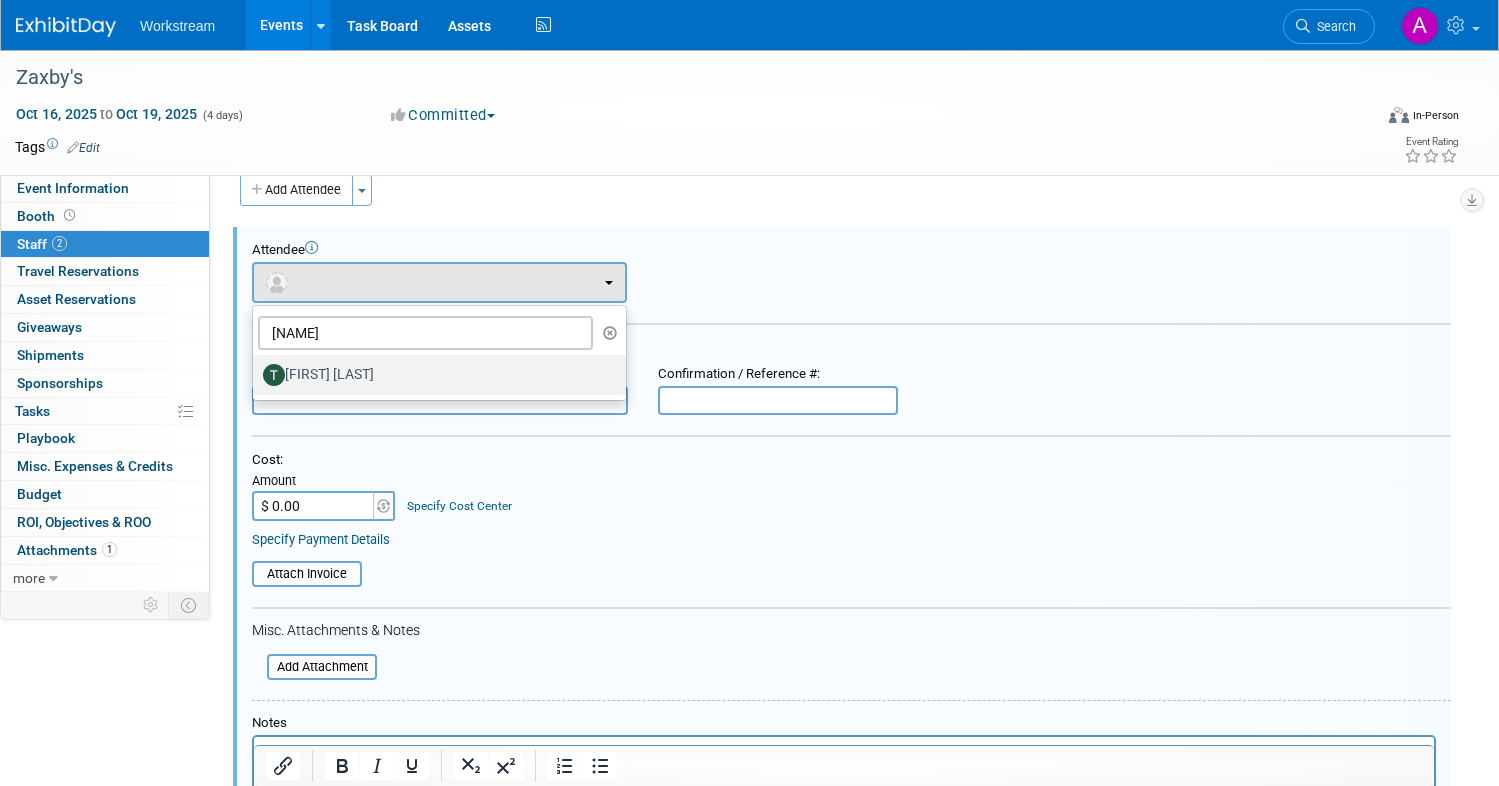 click on "[FIRST] [LAST]" at bounding box center (434, 375) 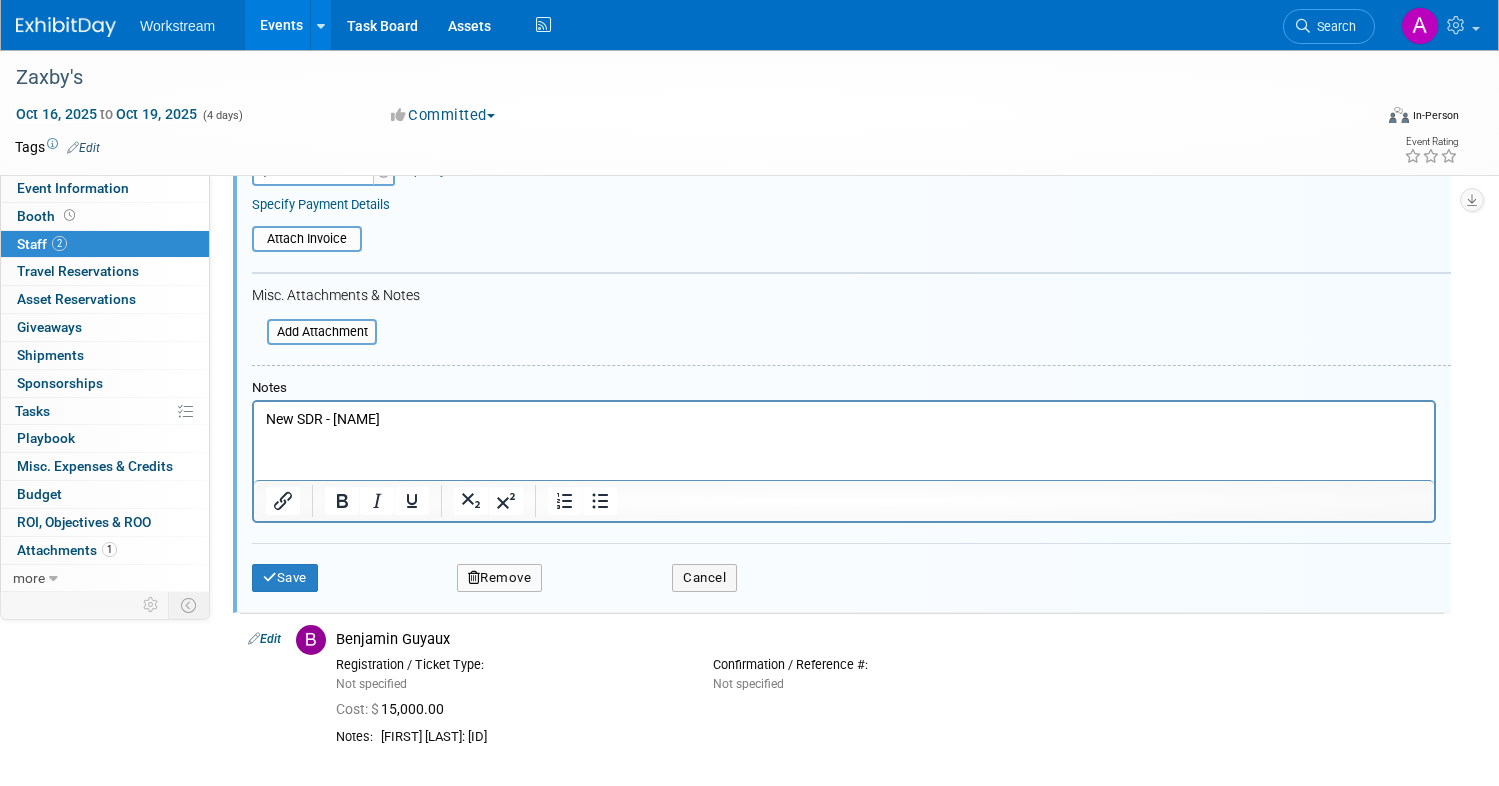 scroll, scrollTop: 485, scrollLeft: 0, axis: vertical 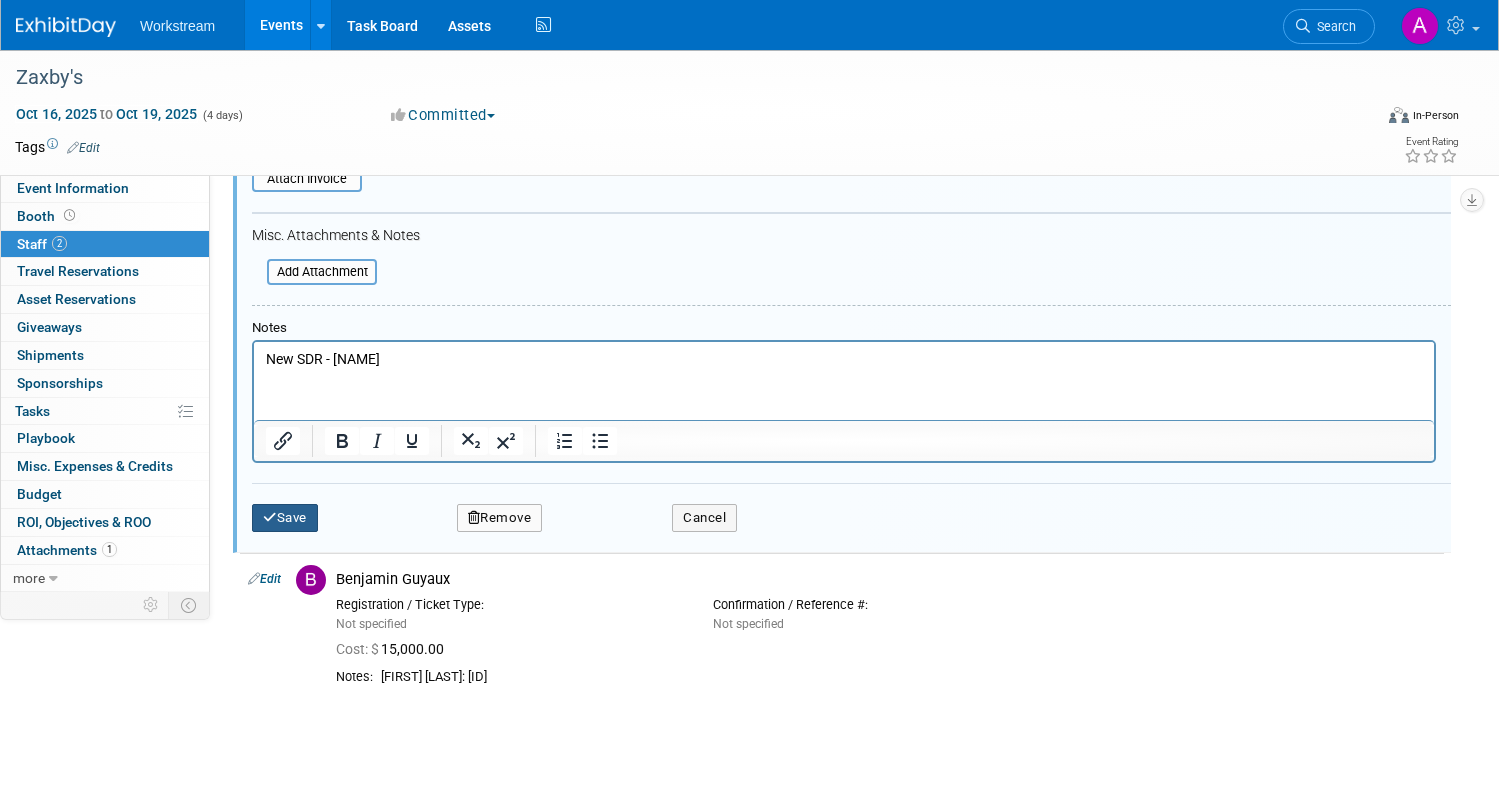 click on "Save" at bounding box center (285, 518) 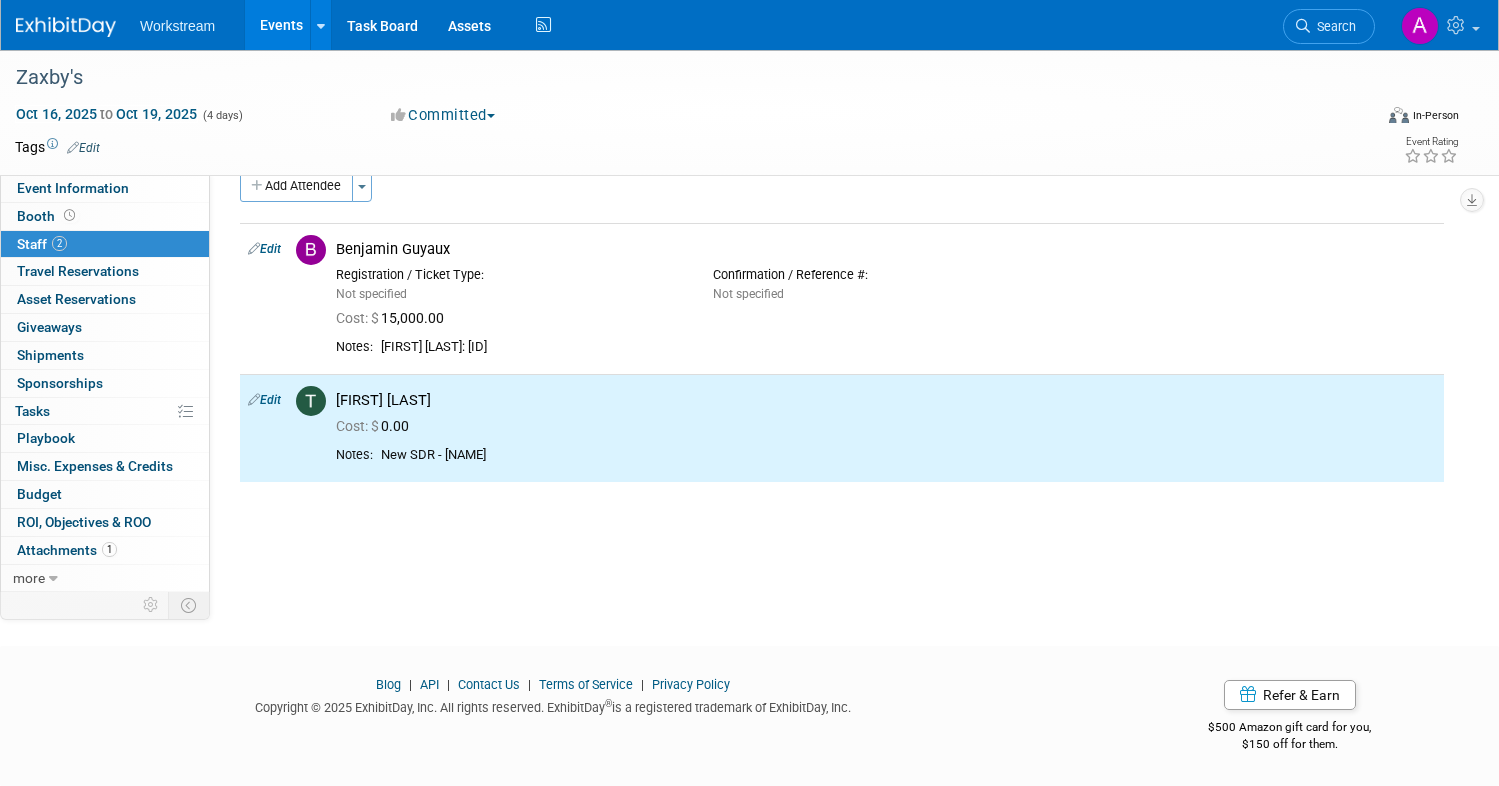 scroll, scrollTop: 0, scrollLeft: 0, axis: both 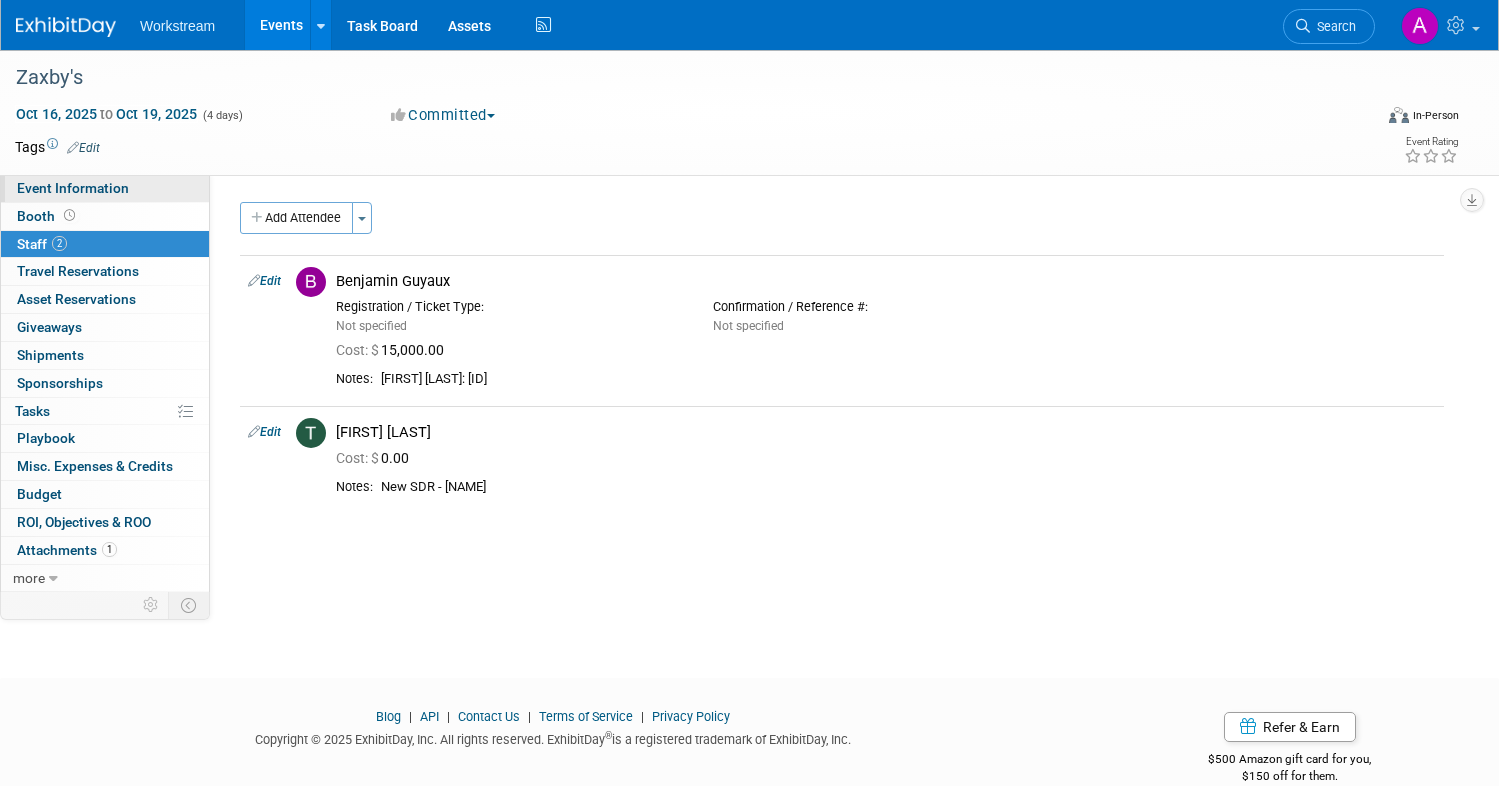 click on "Event Information" at bounding box center (73, 188) 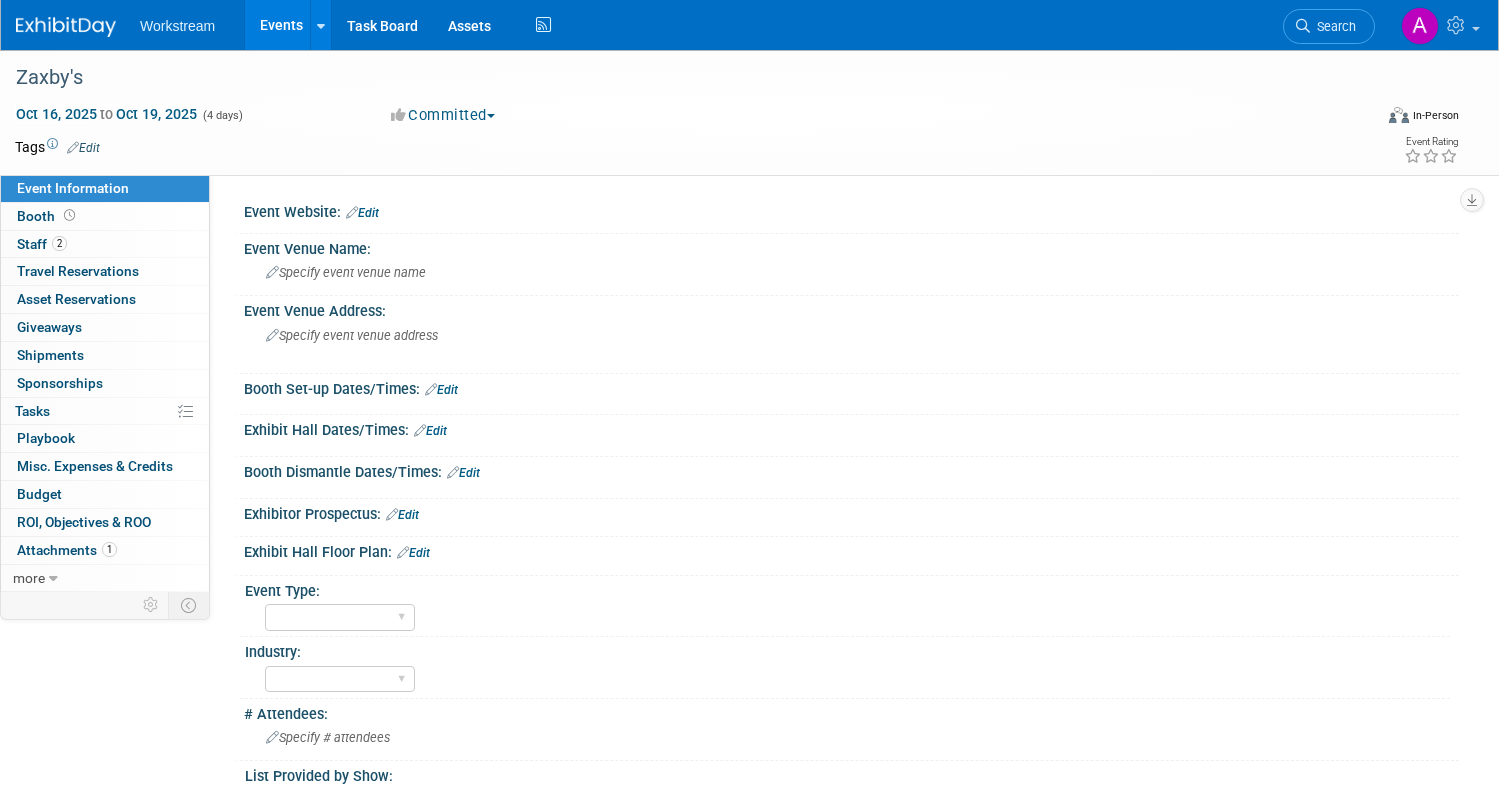 click on "Events" at bounding box center [281, 25] 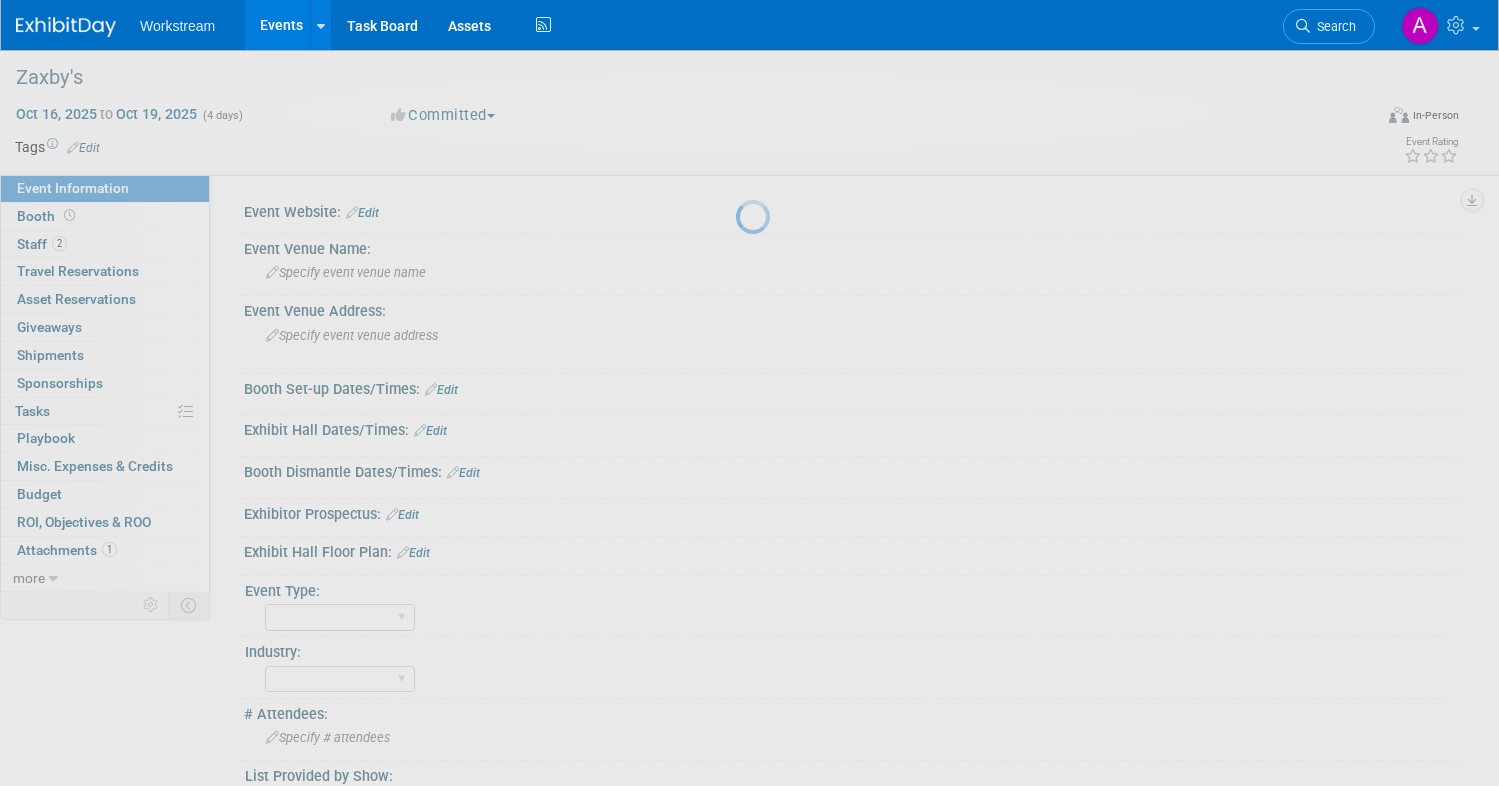 click at bounding box center [750, 393] 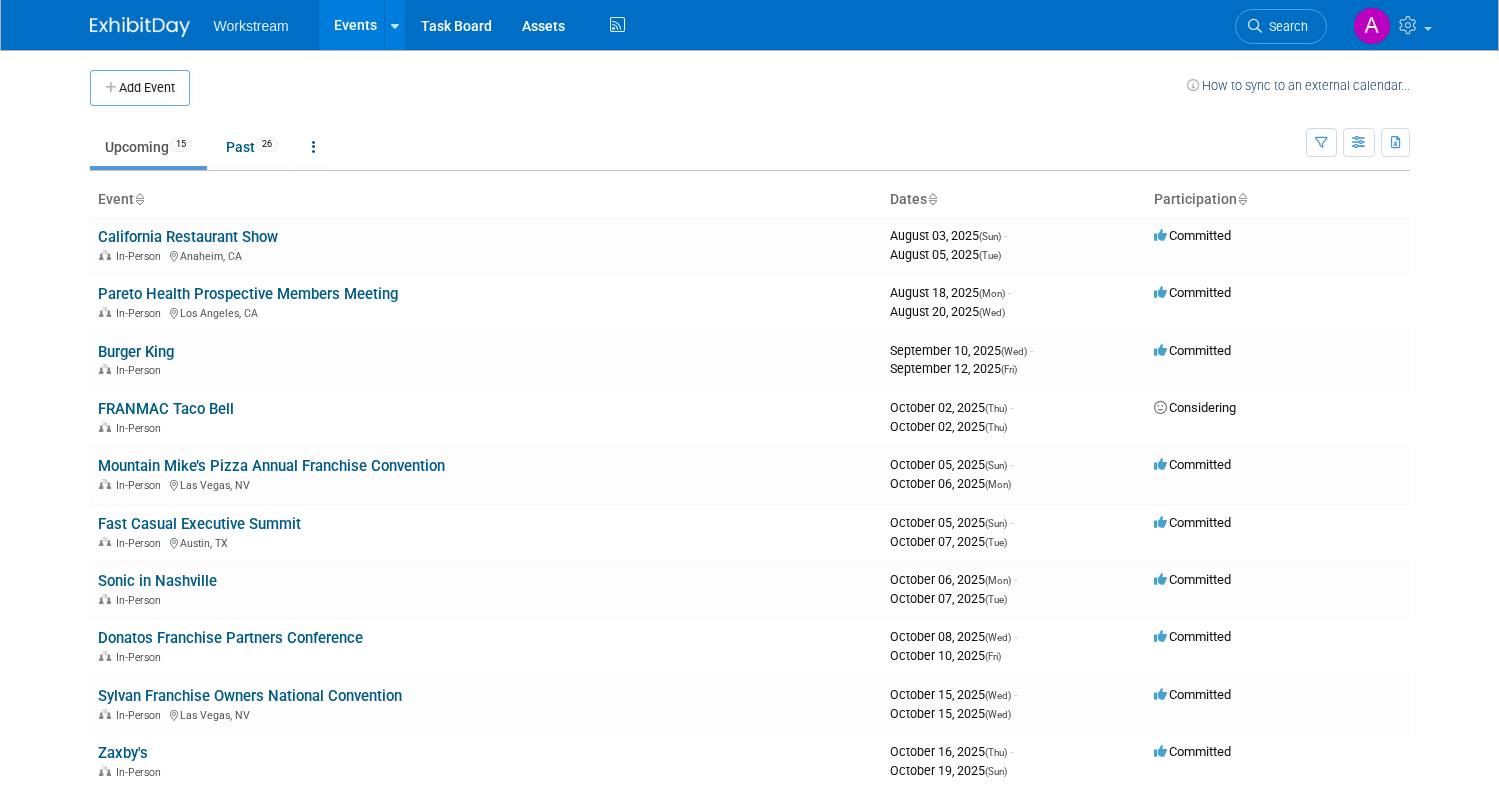 scroll, scrollTop: 0, scrollLeft: 0, axis: both 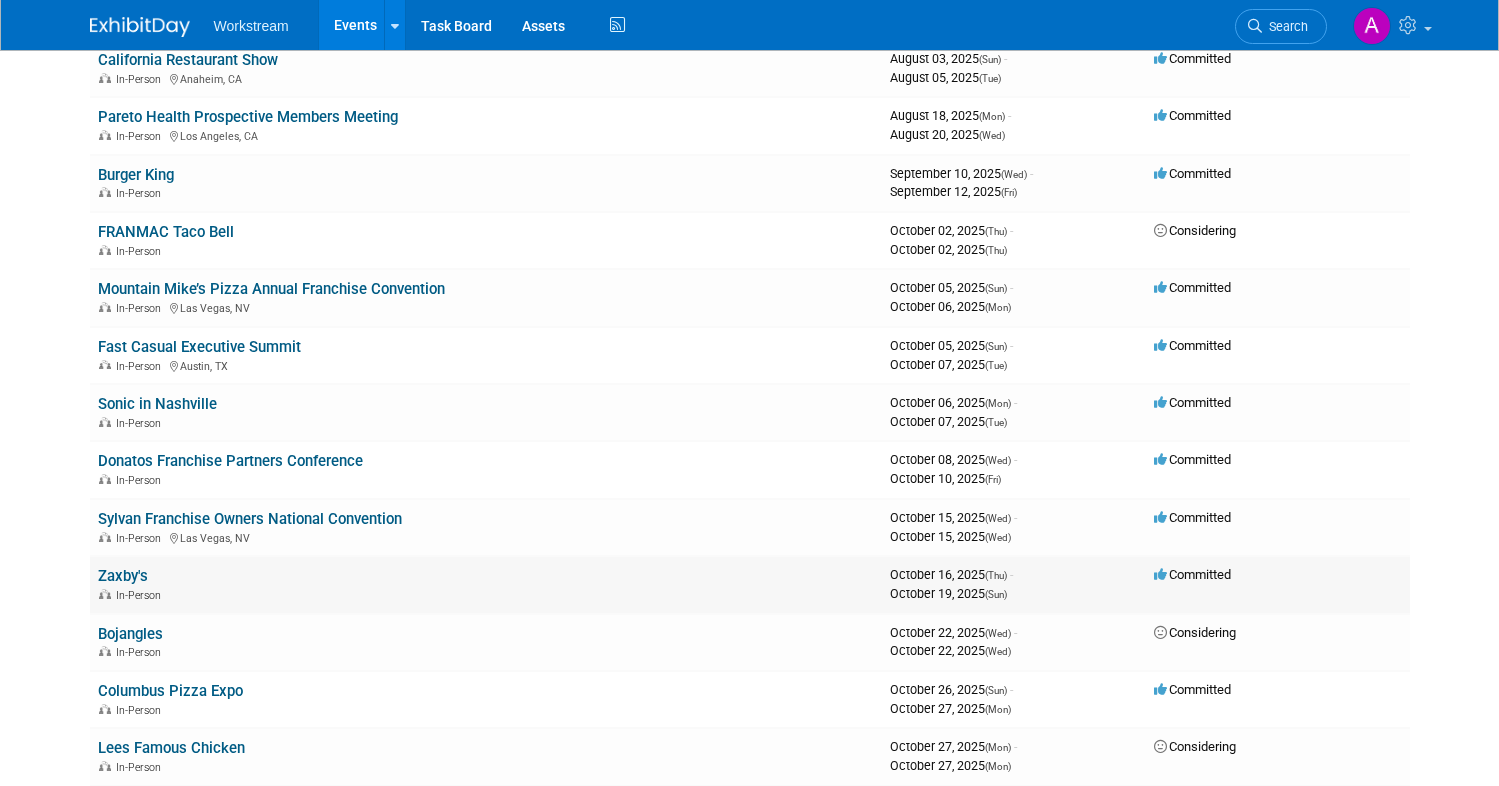 click on "Zaxby's" at bounding box center [123, 576] 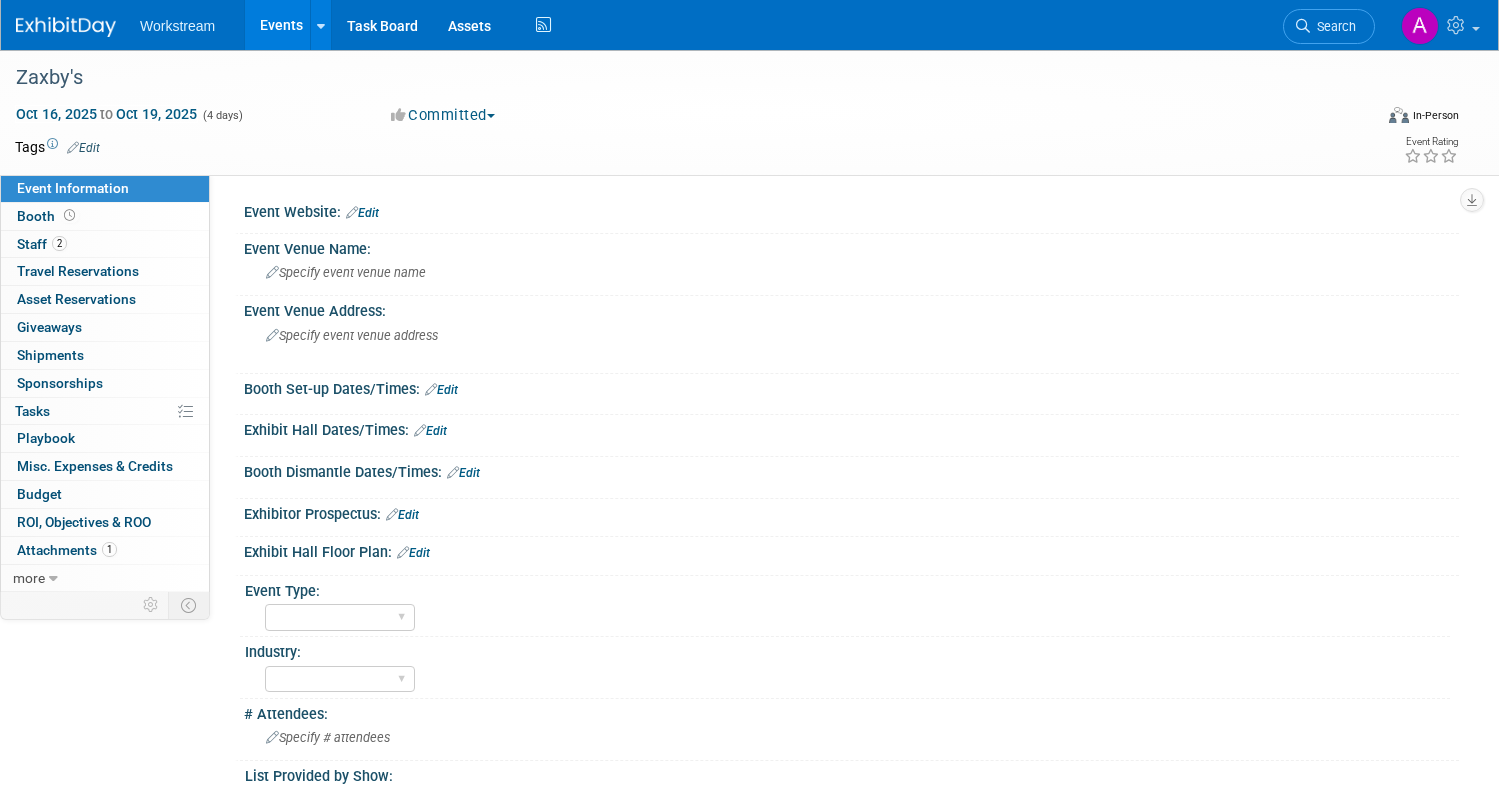 scroll, scrollTop: 0, scrollLeft: 0, axis: both 